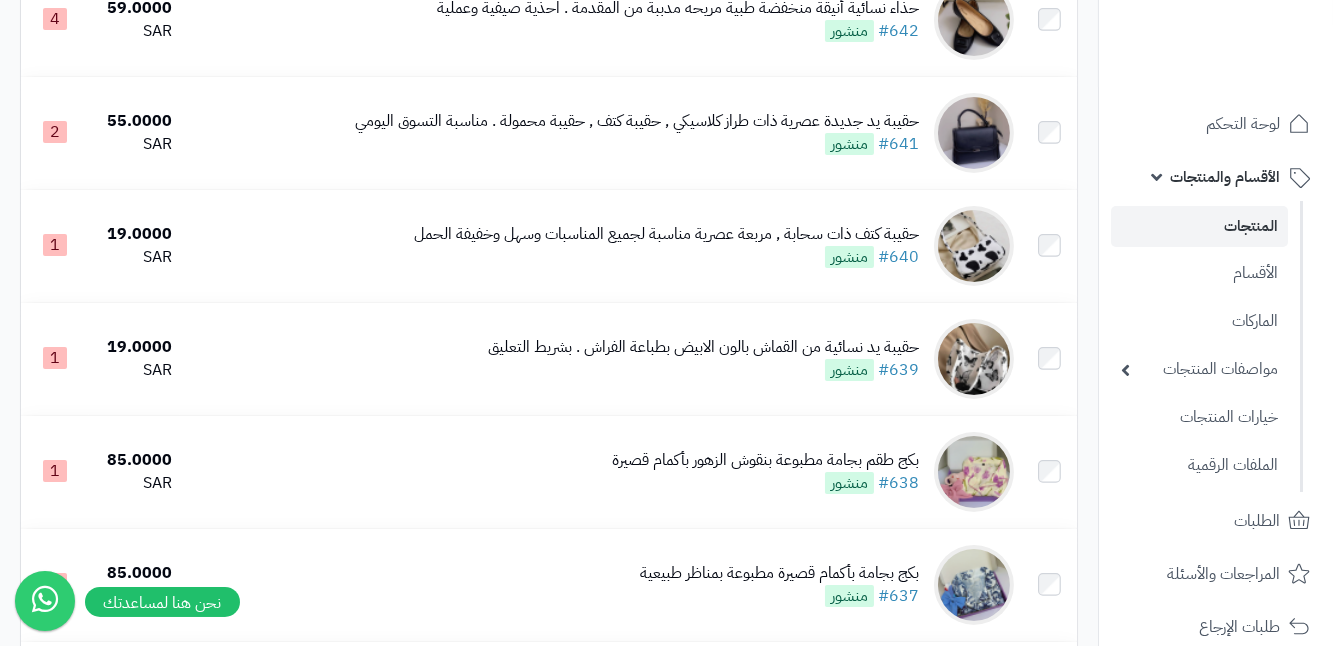 scroll, scrollTop: 1272, scrollLeft: 0, axis: vertical 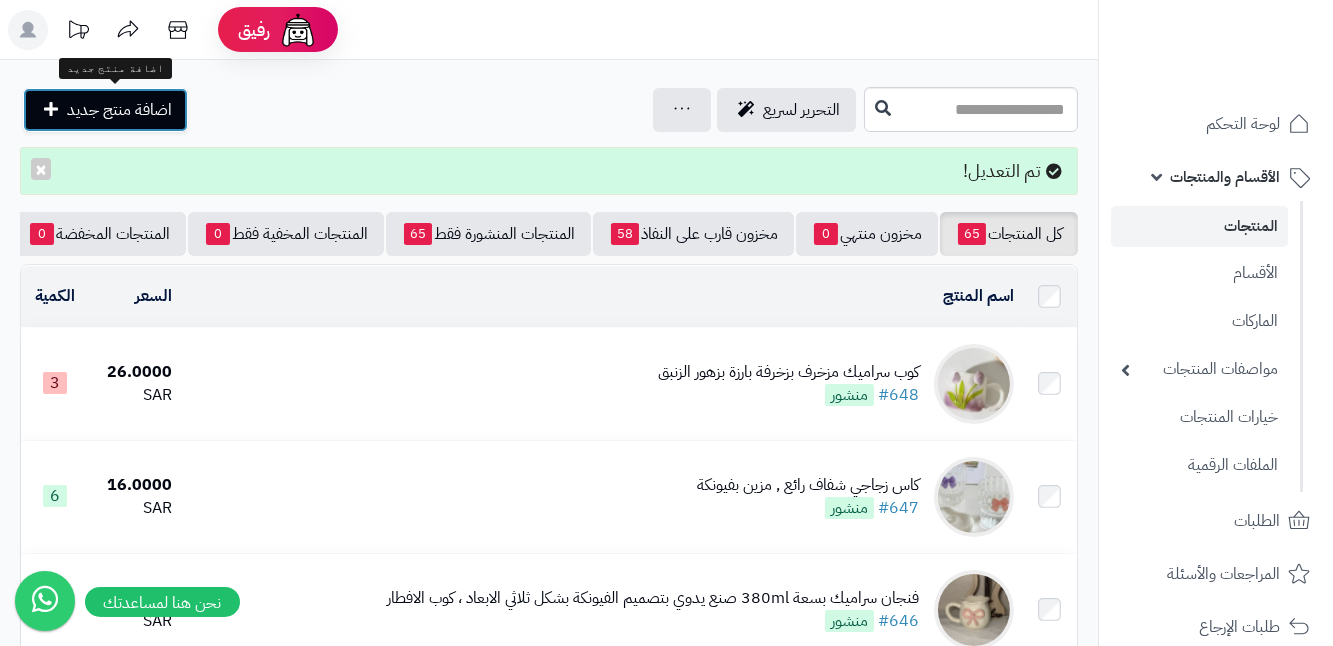 click on "اضافة منتج جديد" at bounding box center (105, 110) 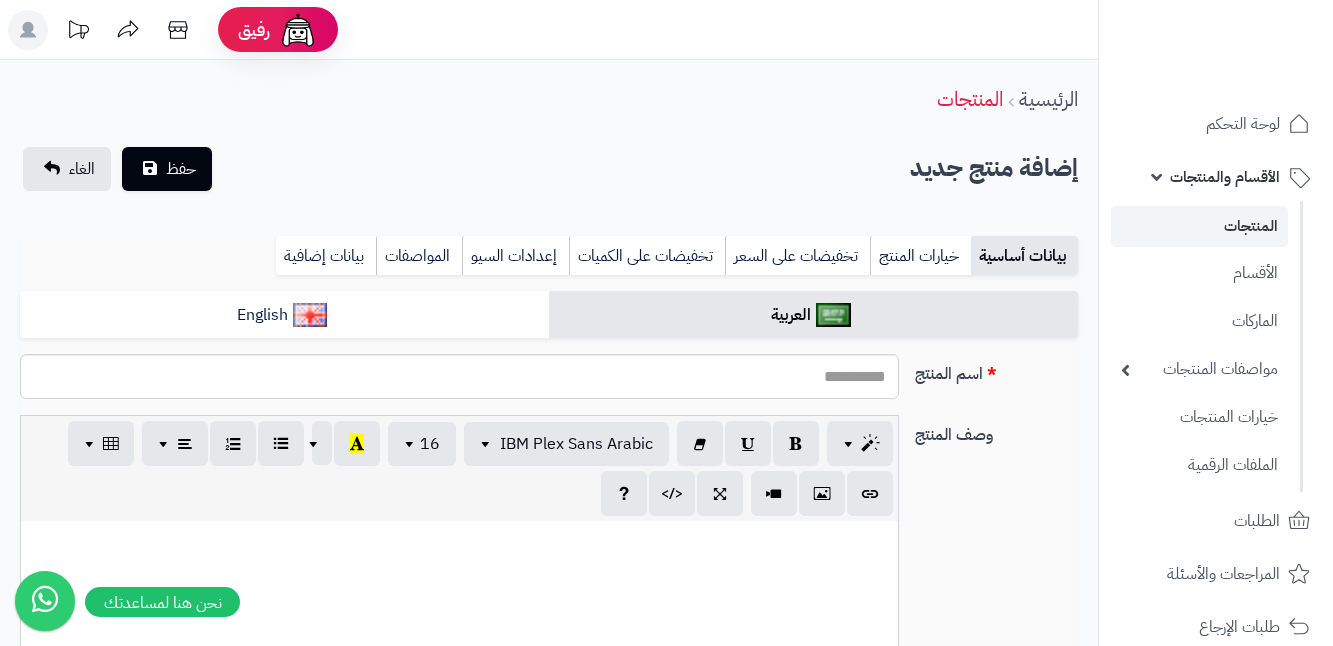 select 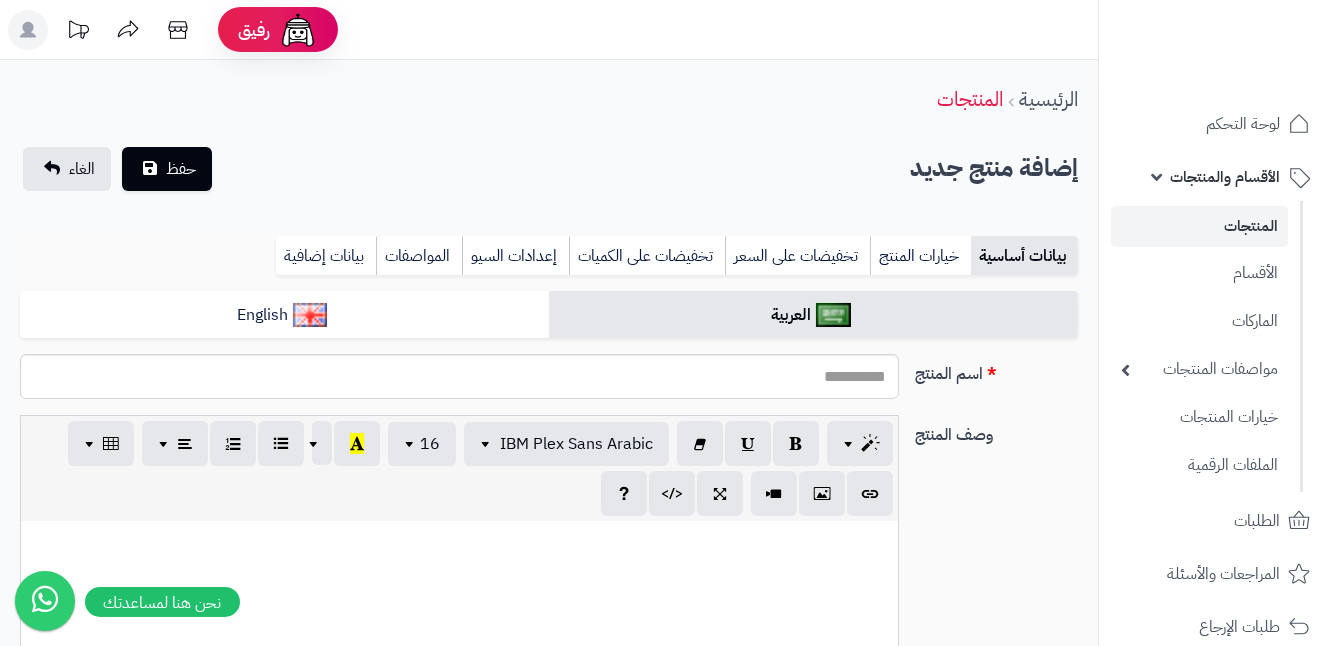 click on "اسم المنتج" at bounding box center (459, 376) 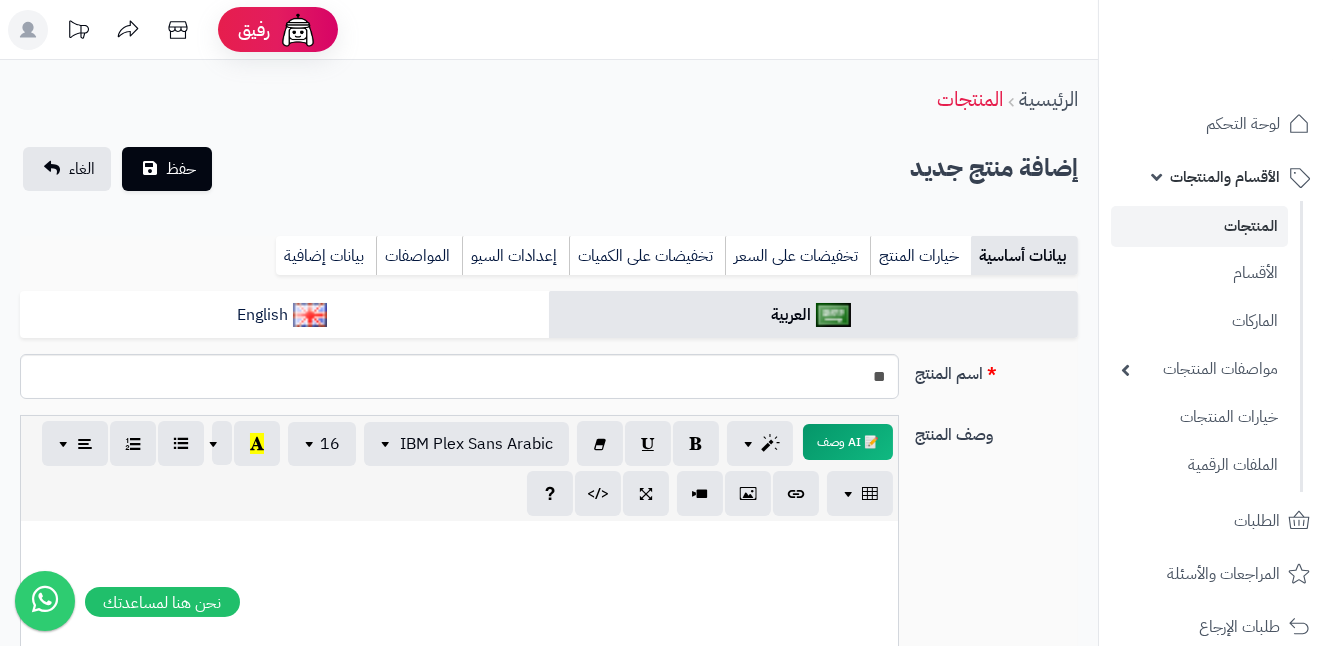 type on "*" 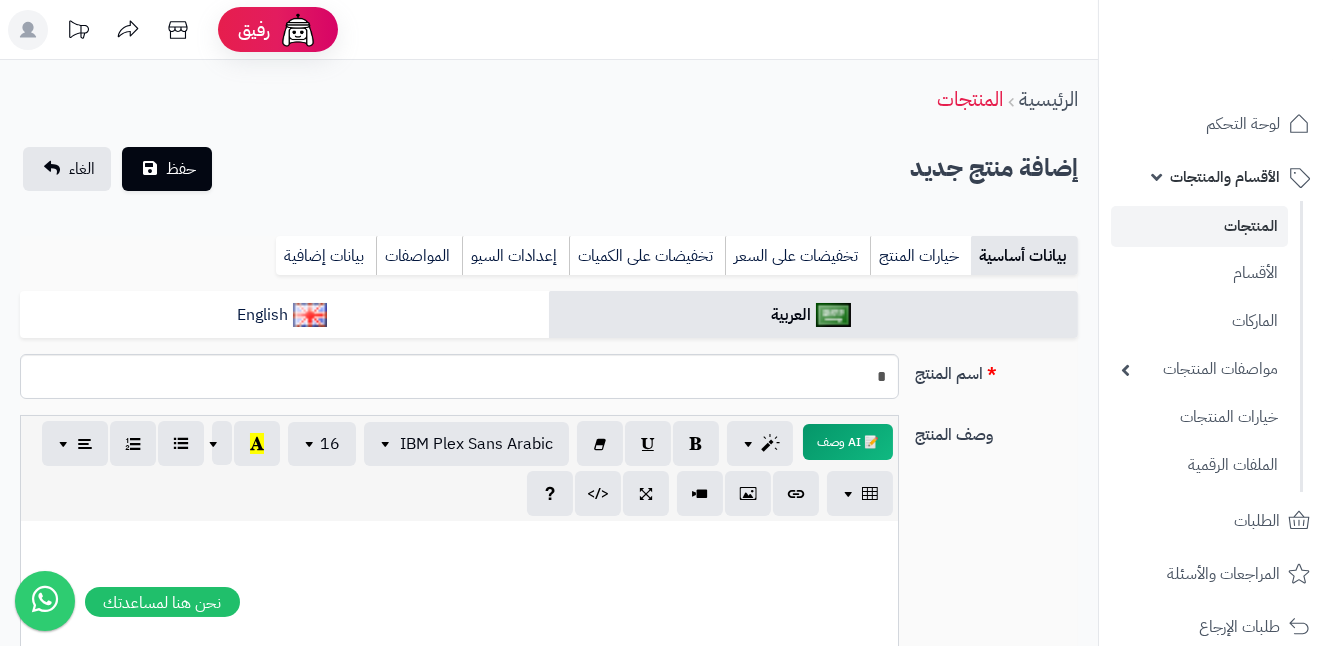 type 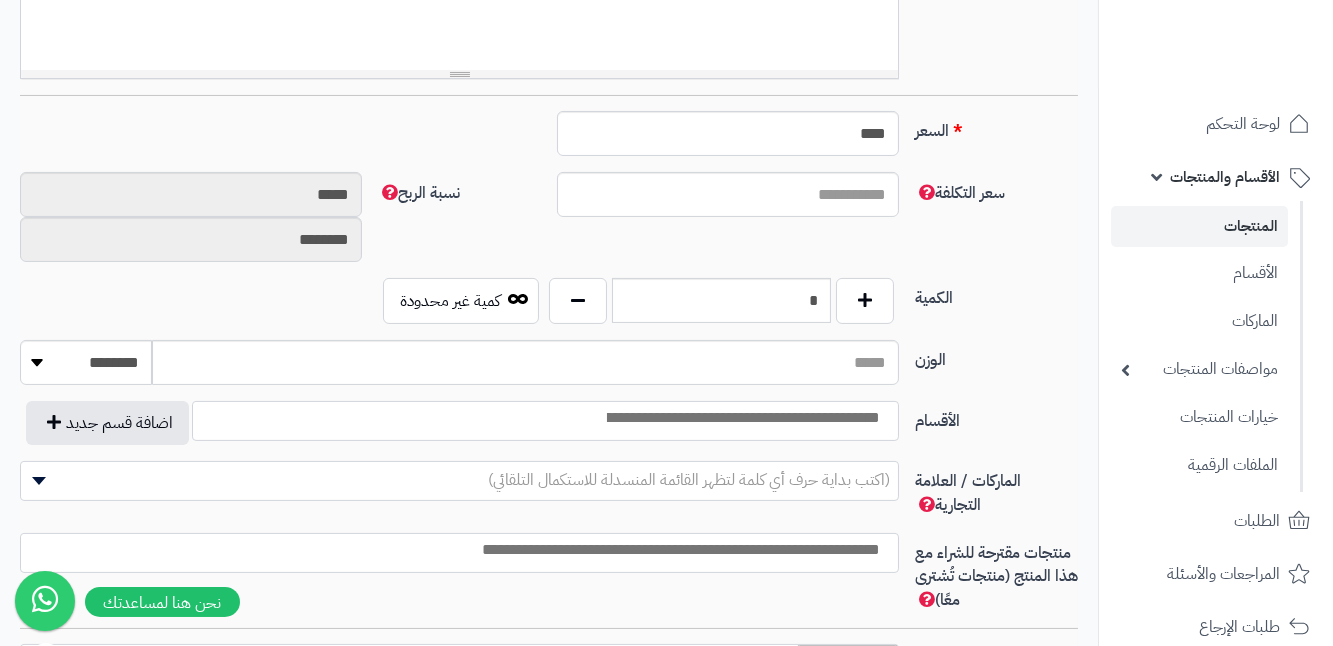 scroll, scrollTop: 818, scrollLeft: 0, axis: vertical 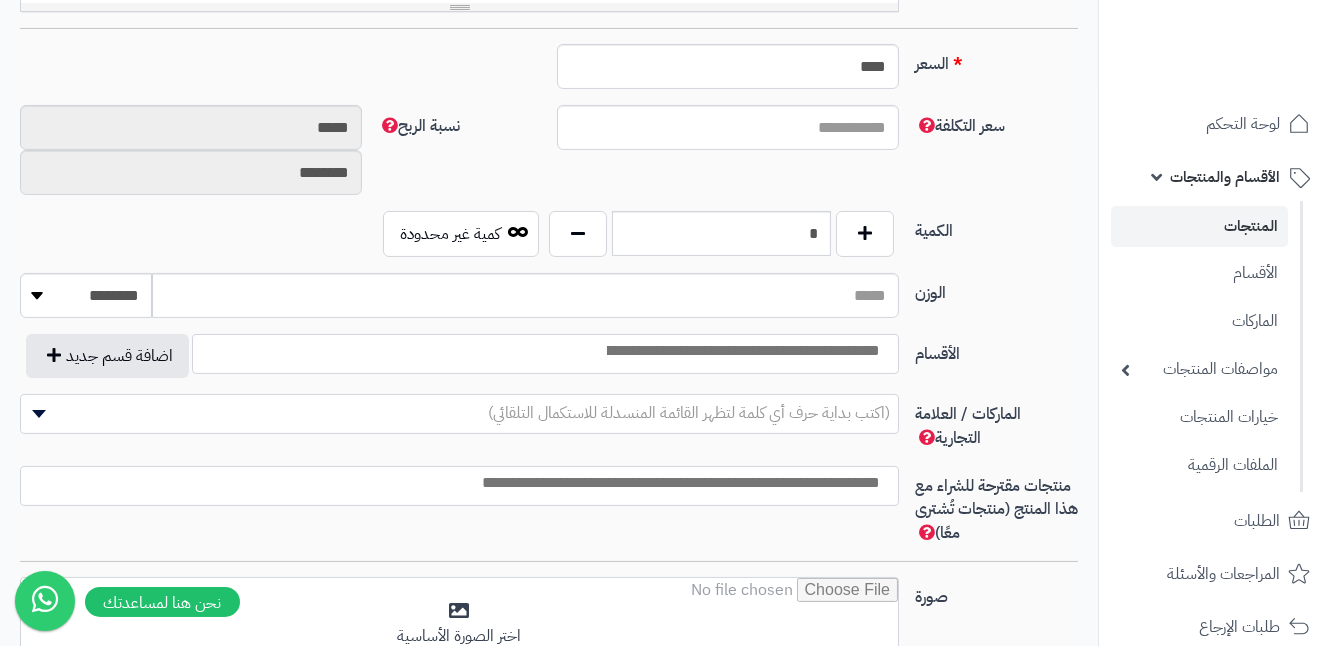 click on "(اكتب بداية حرف أي كلمة لتظهر القائمة المنسدلة للاستكمال التلقائي)" at bounding box center [689, 413] 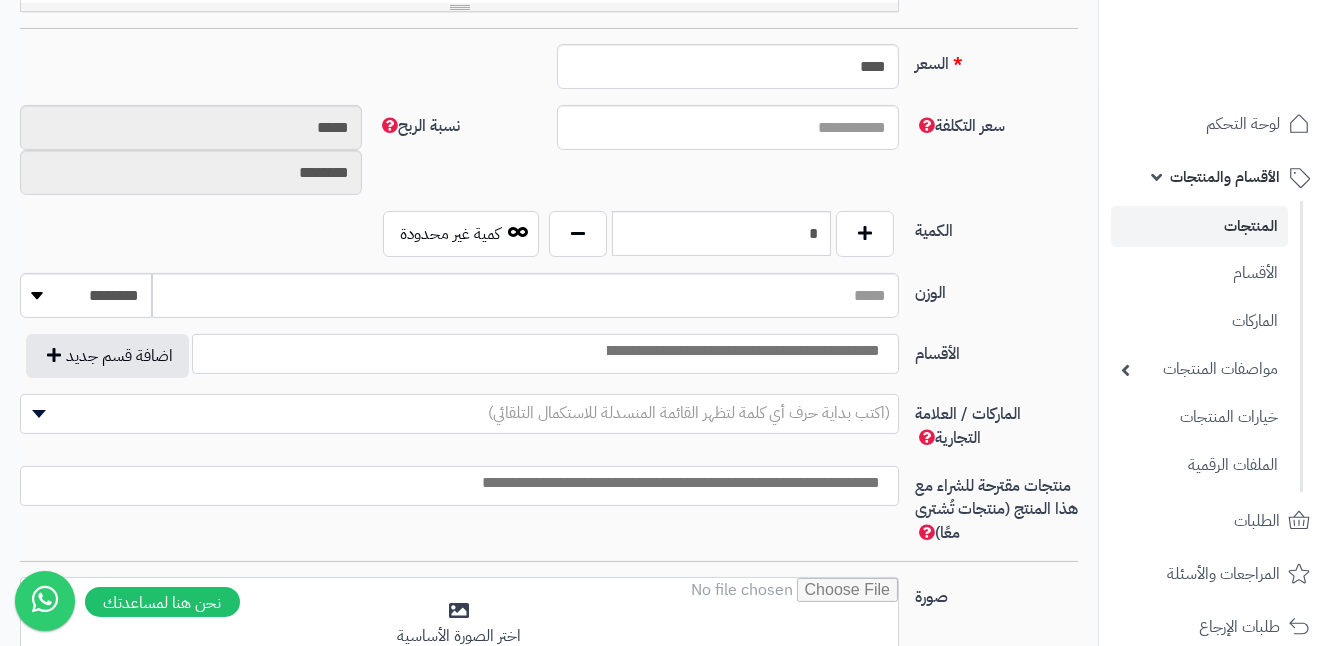 click at bounding box center (742, 351) 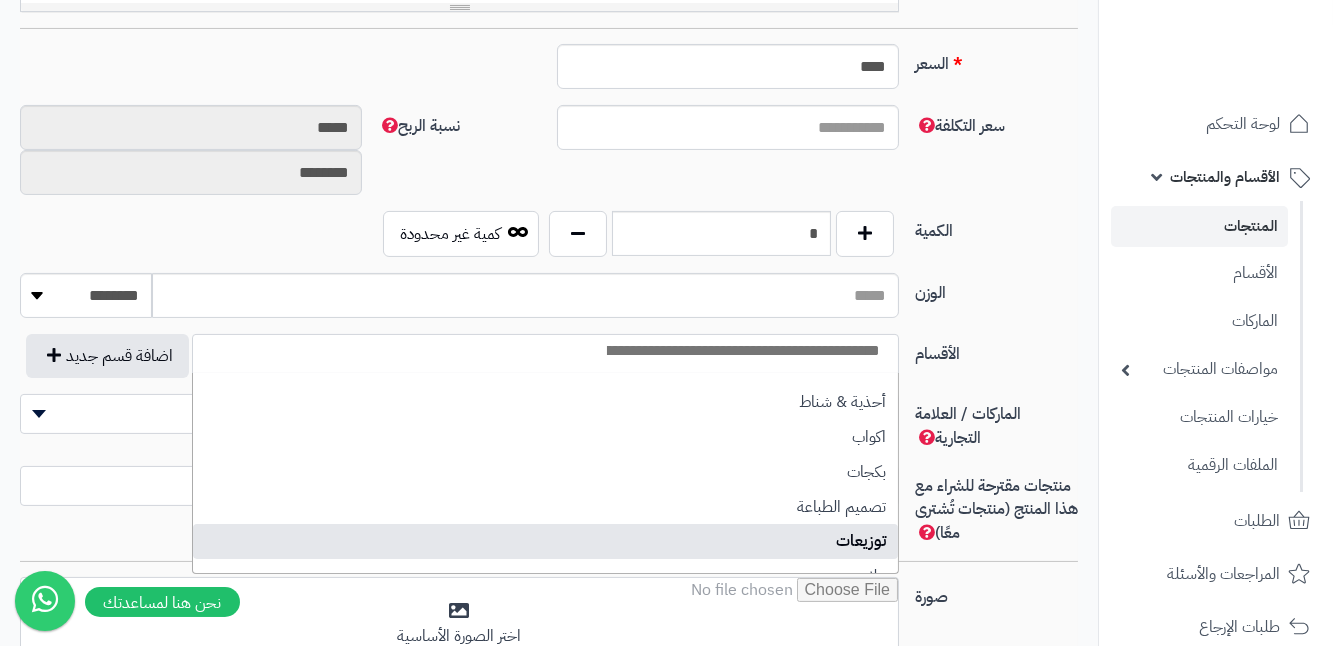 select on "***" 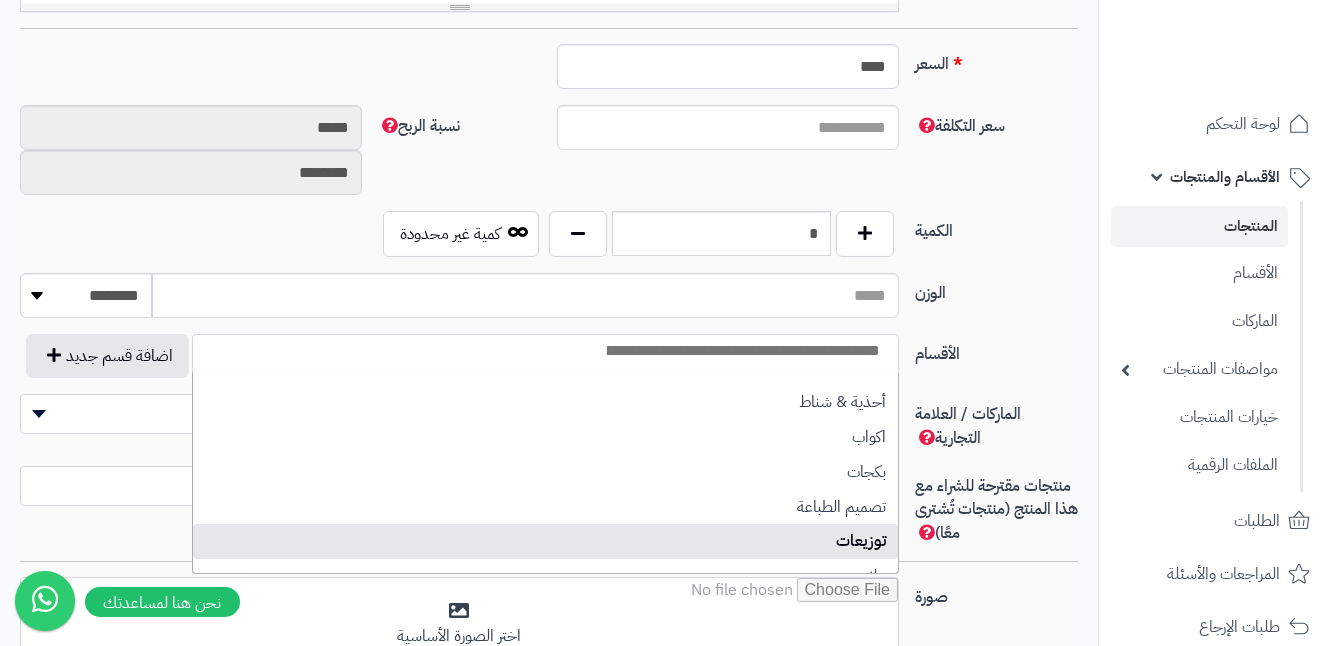 scroll, scrollTop: 119, scrollLeft: 0, axis: vertical 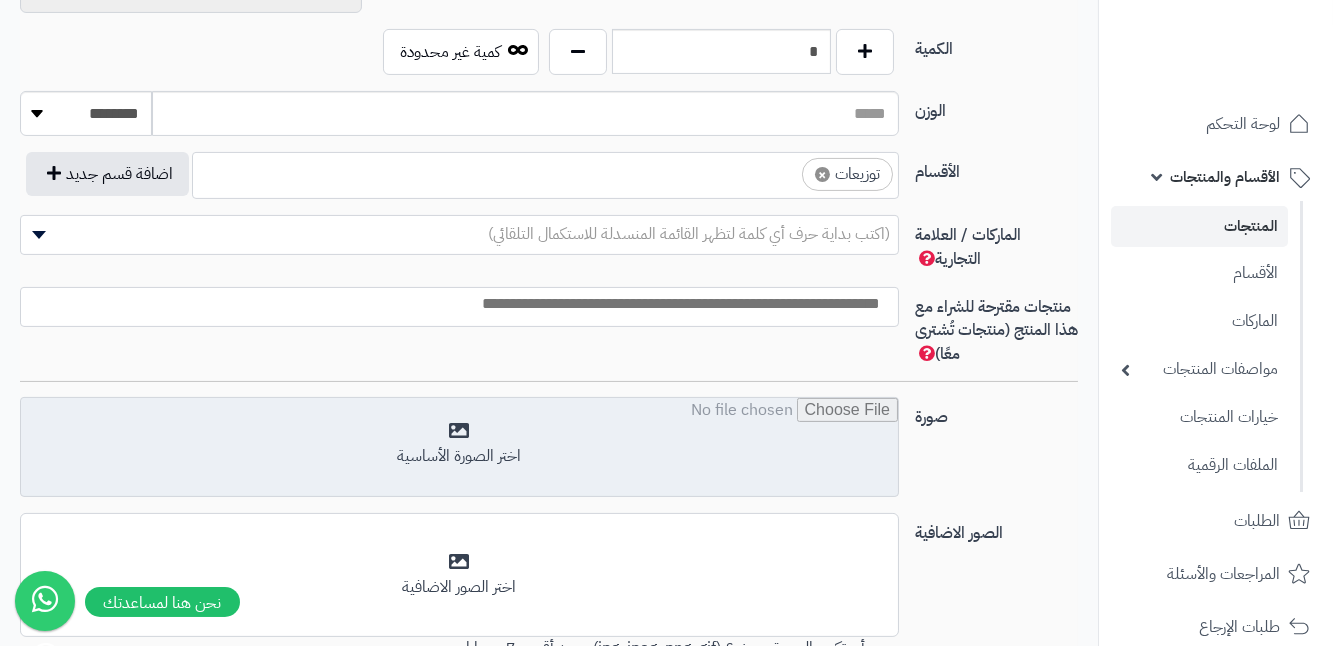 click at bounding box center (459, 448) 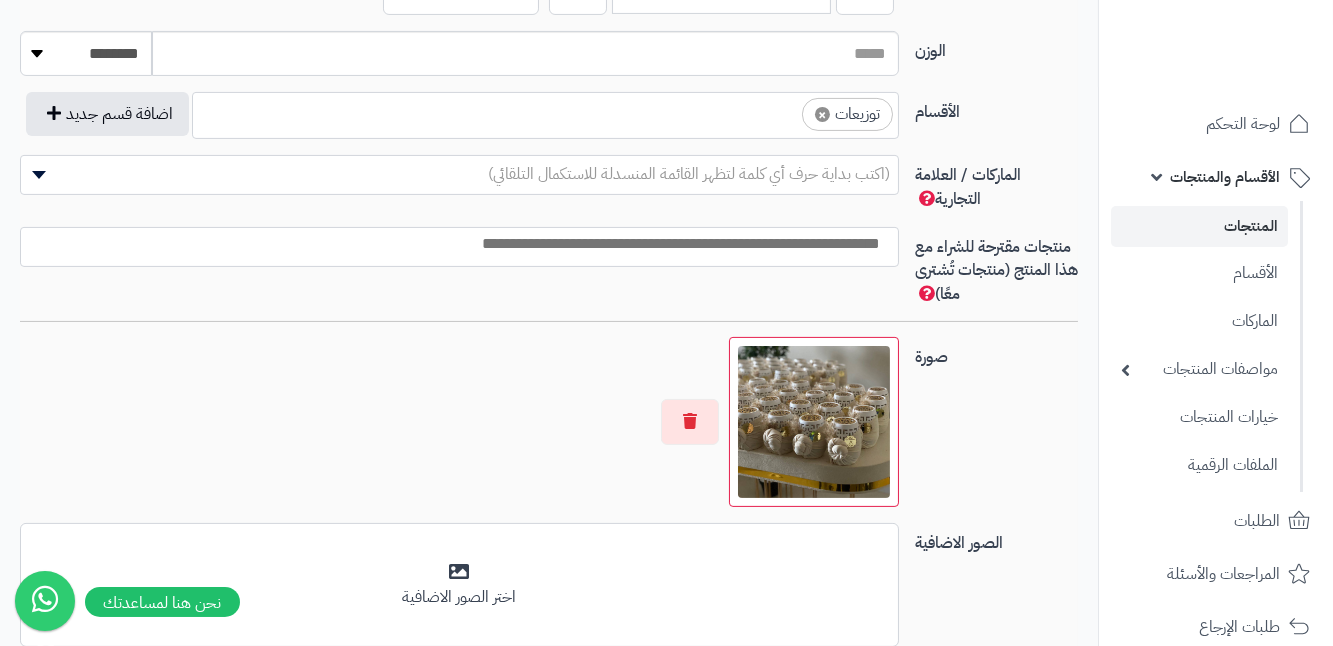 scroll, scrollTop: 1090, scrollLeft: 0, axis: vertical 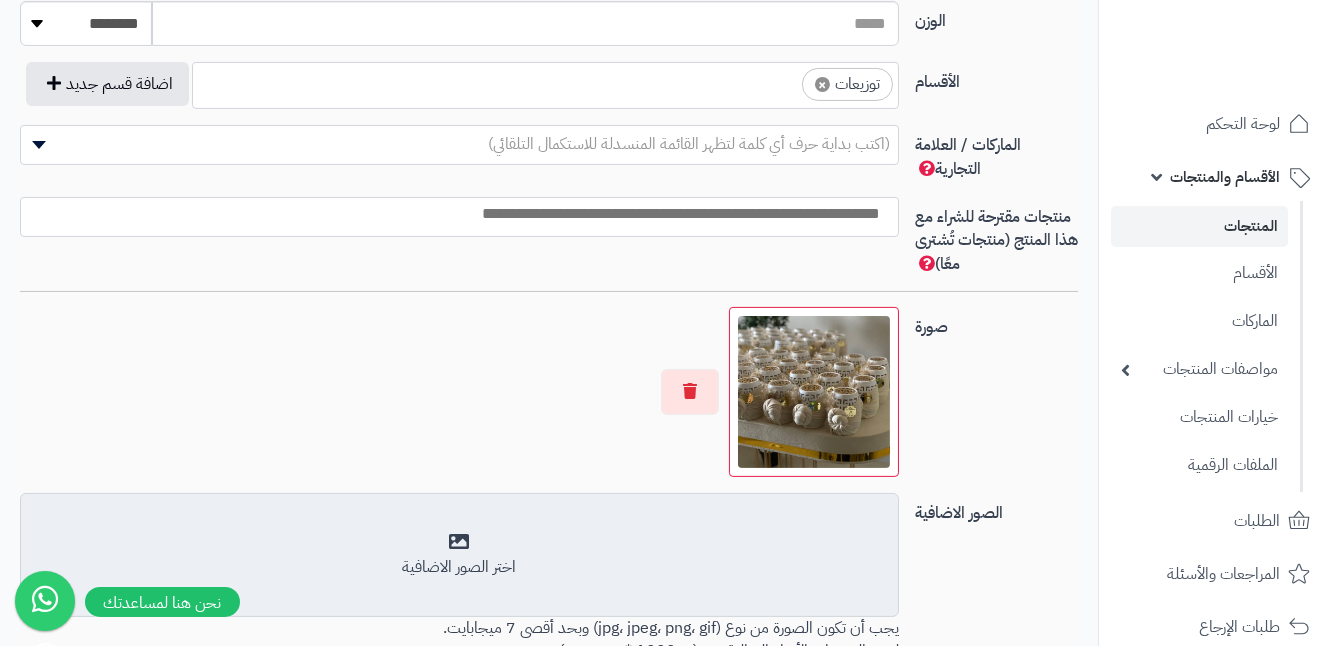 click on "أضف الصور الاضافية
اختر الصور الاضافية" at bounding box center (459, 555) 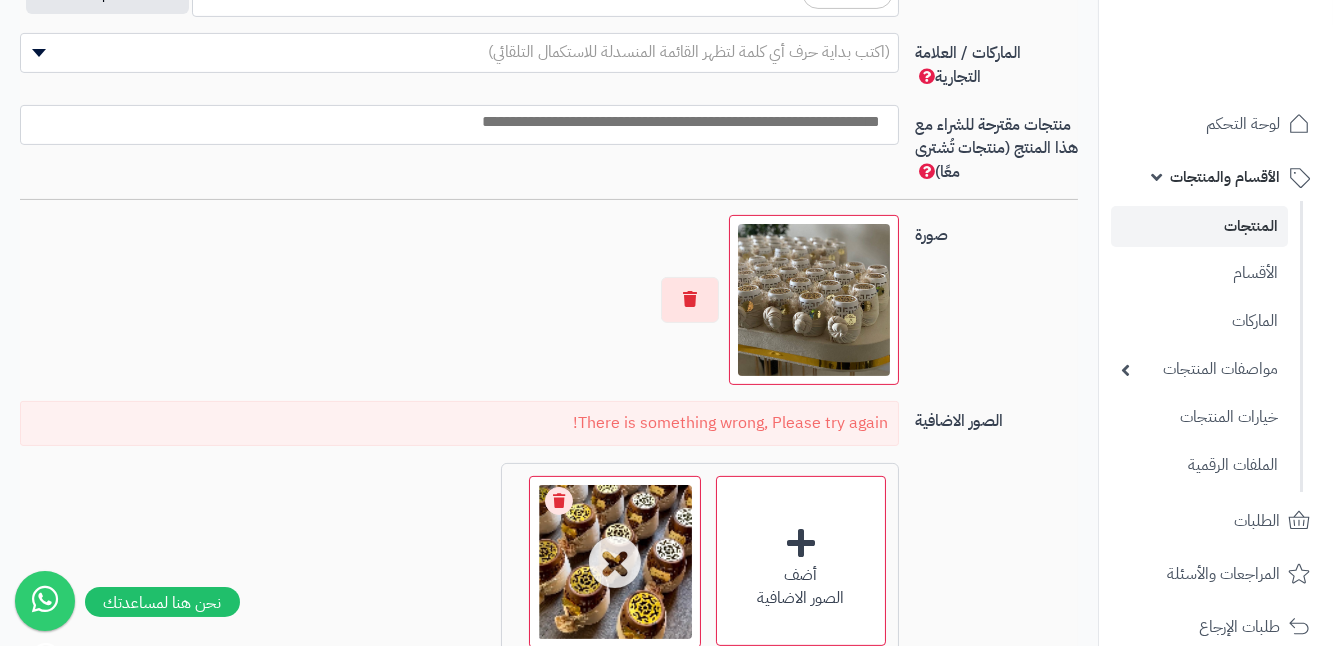 scroll, scrollTop: 1181, scrollLeft: 0, axis: vertical 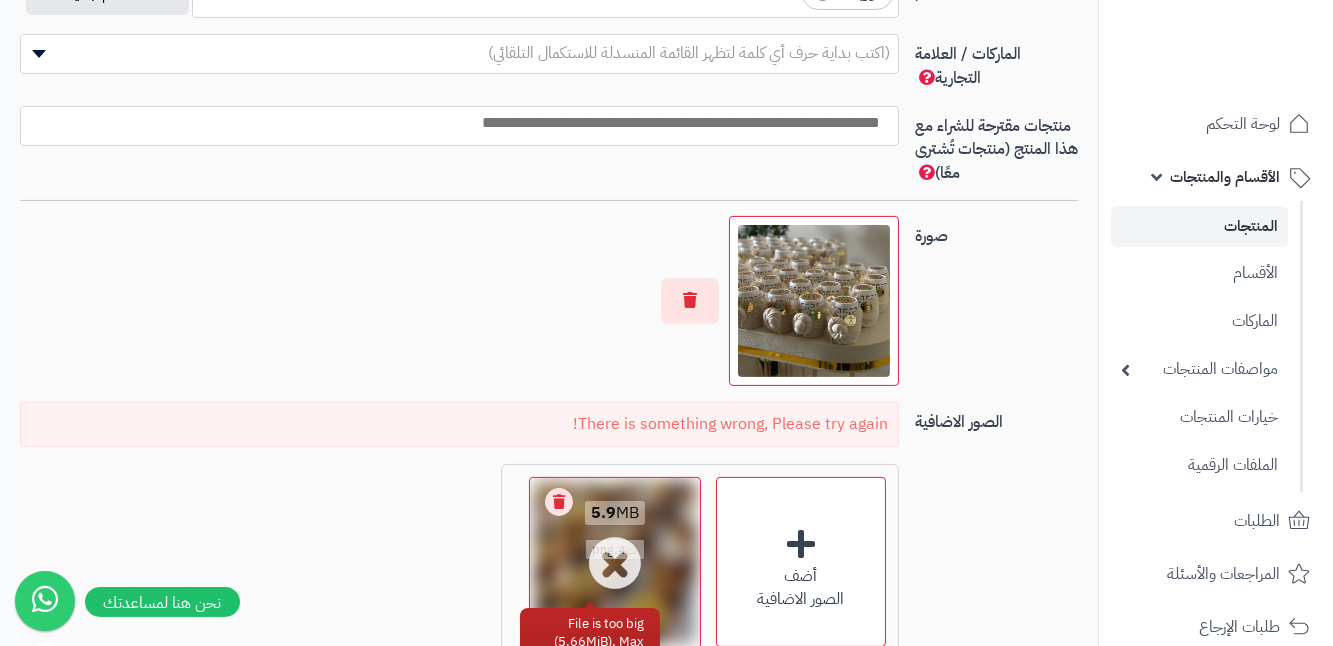 click on "Remove file" at bounding box center (559, 502) 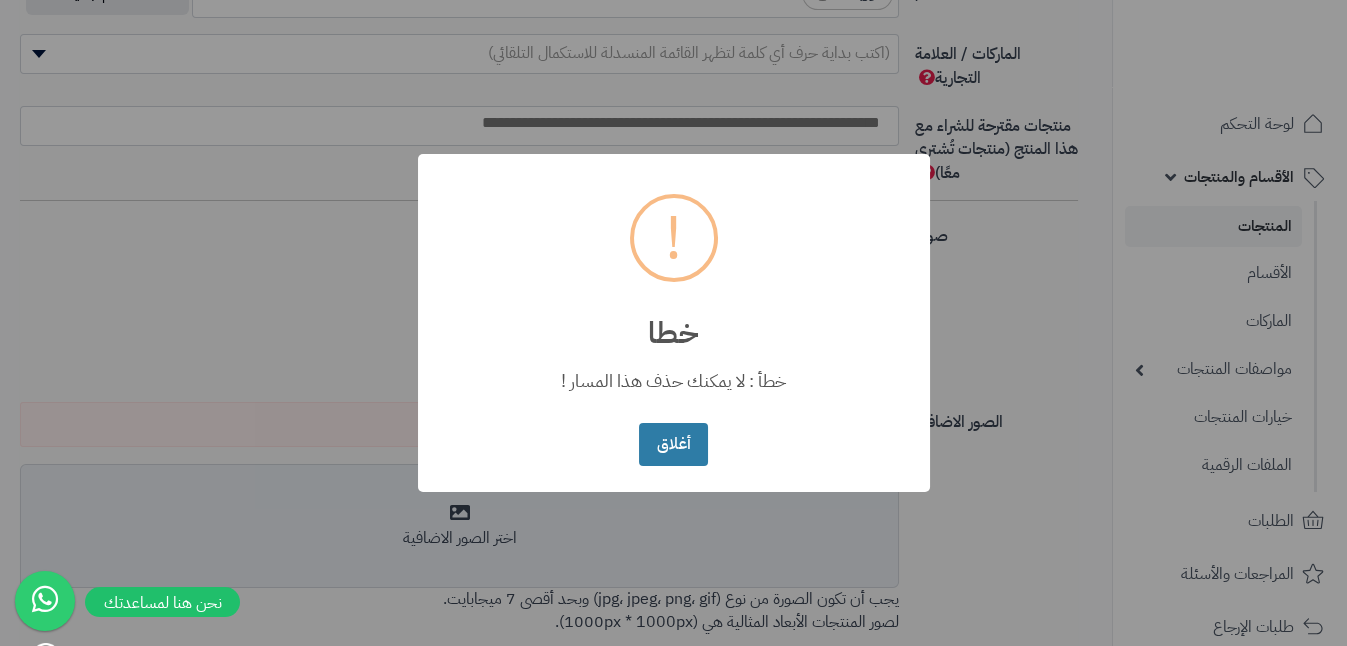 click on "أغلاق" at bounding box center [673, 444] 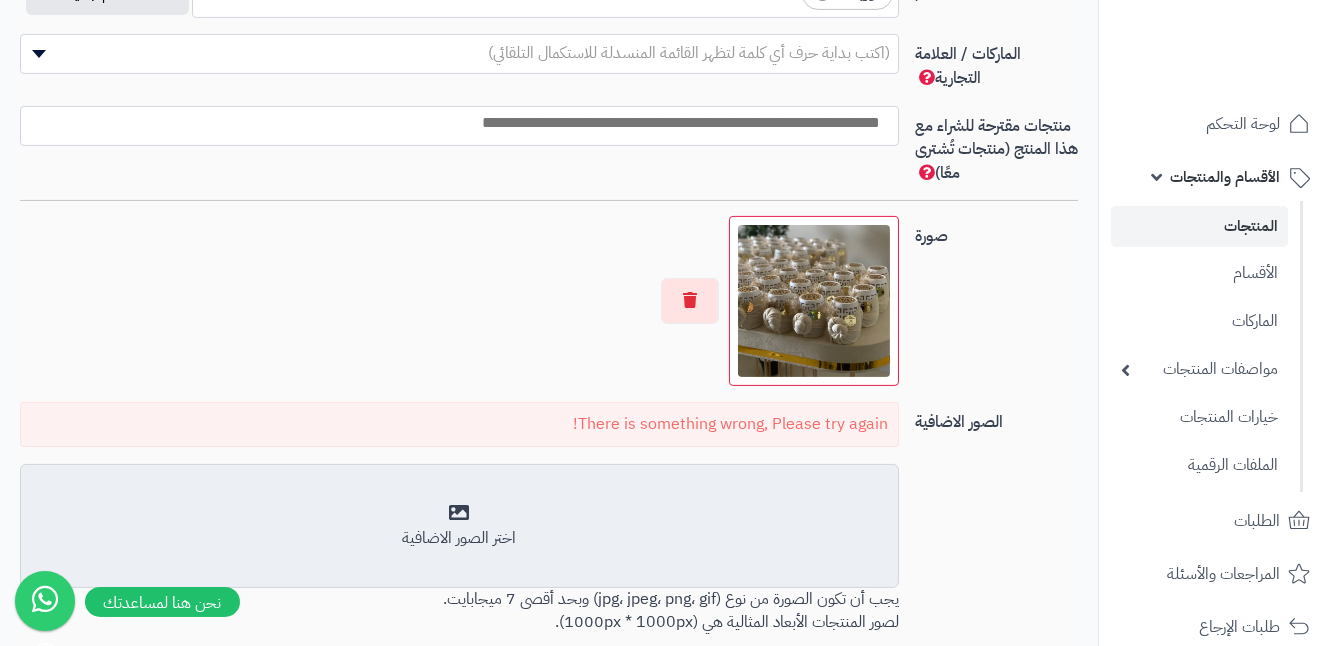 click on "اختر الصور الاضافية" at bounding box center [459, 526] 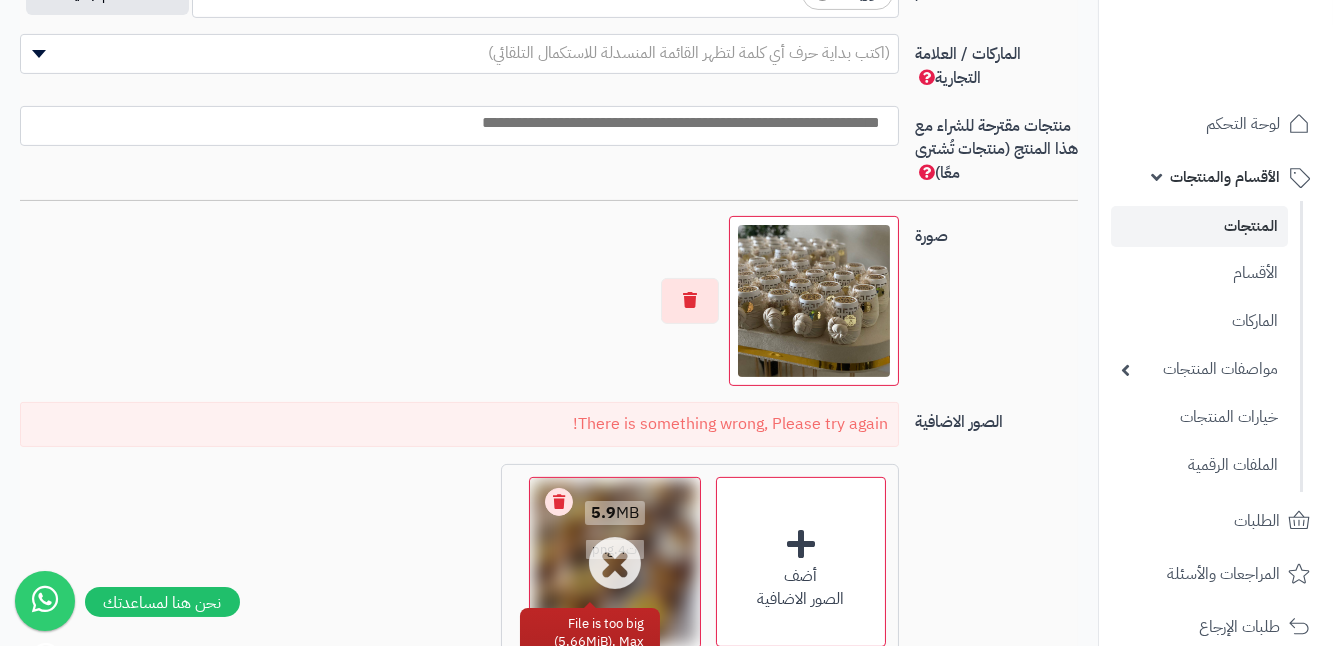 click on "Remove file" at bounding box center [559, 502] 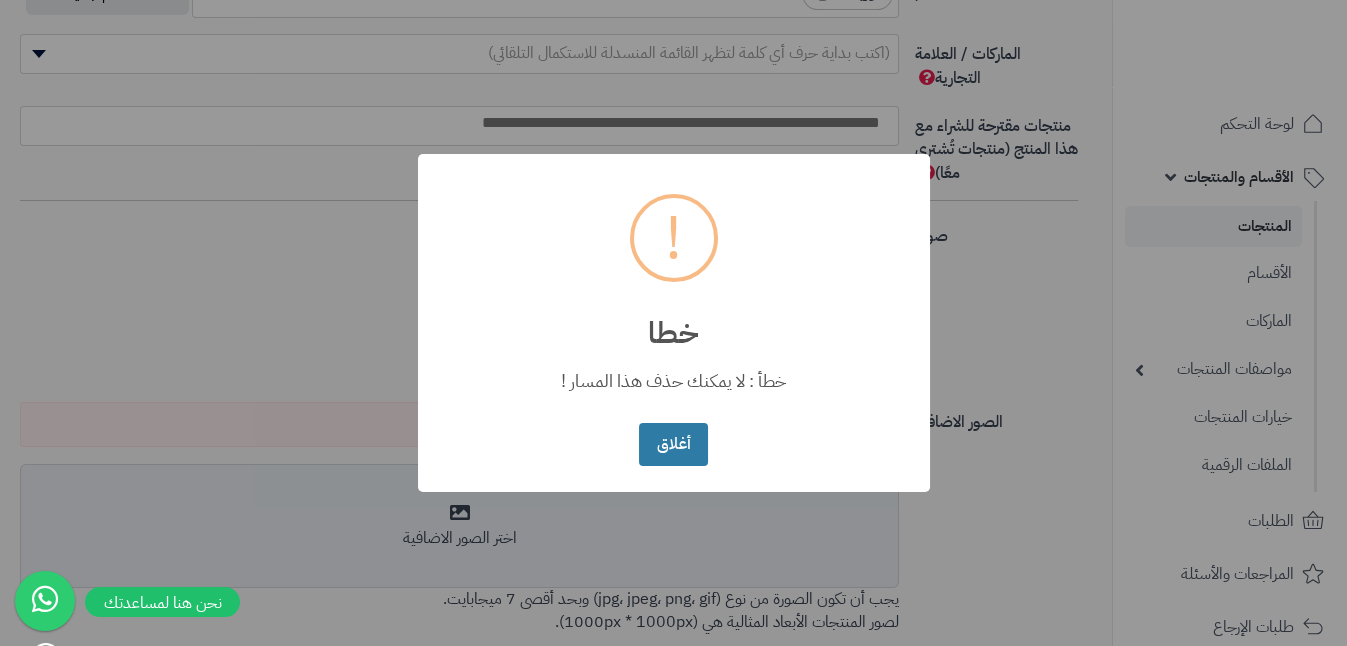 click on "أغلاق" at bounding box center (673, 444) 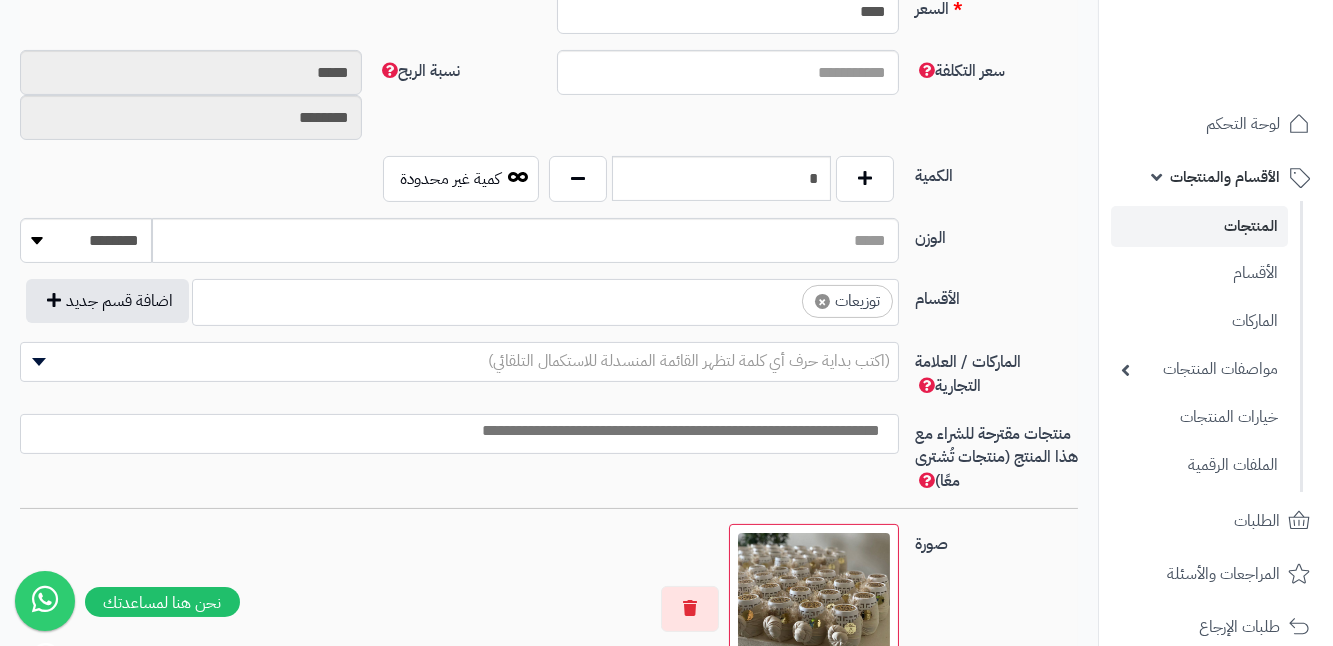 scroll, scrollTop: 727, scrollLeft: 0, axis: vertical 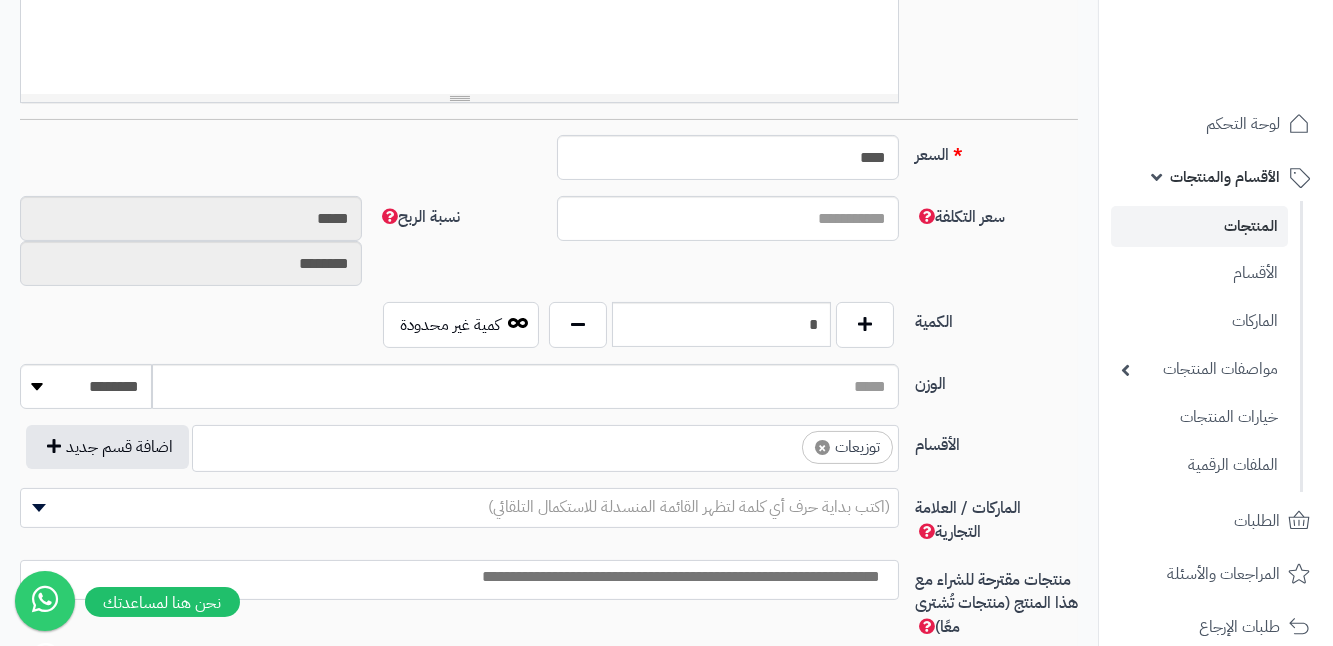 type on "*" 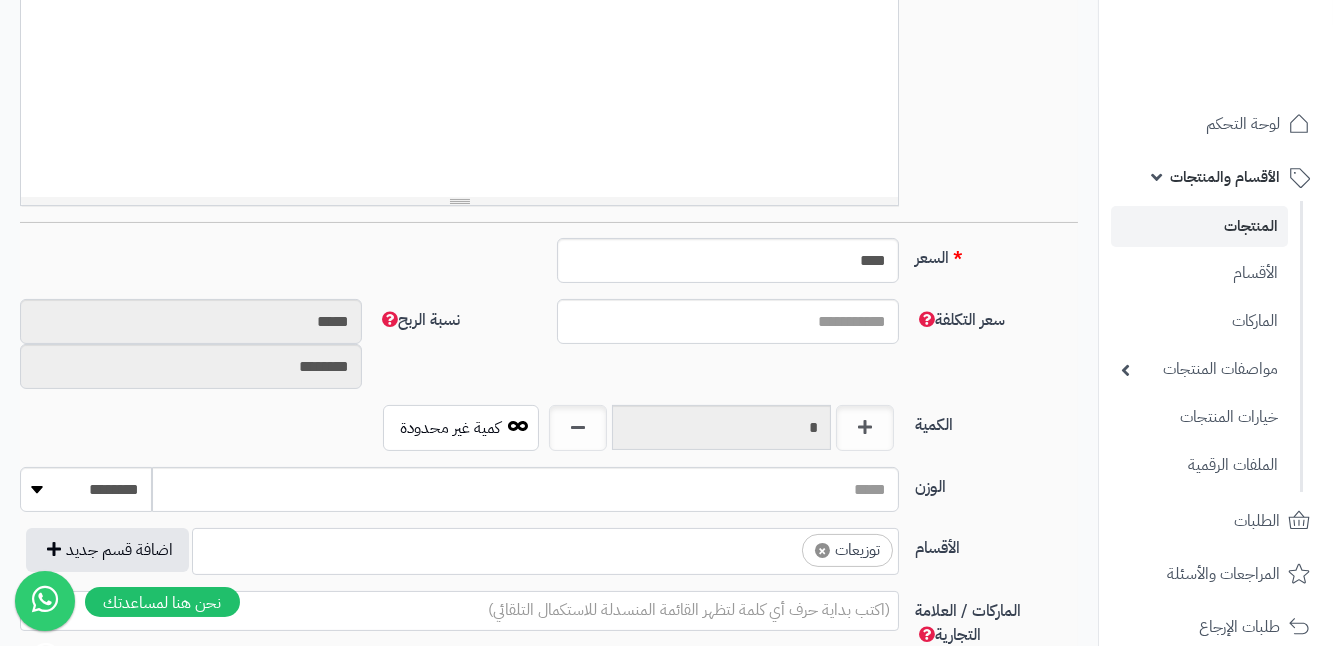scroll, scrollTop: 545, scrollLeft: 0, axis: vertical 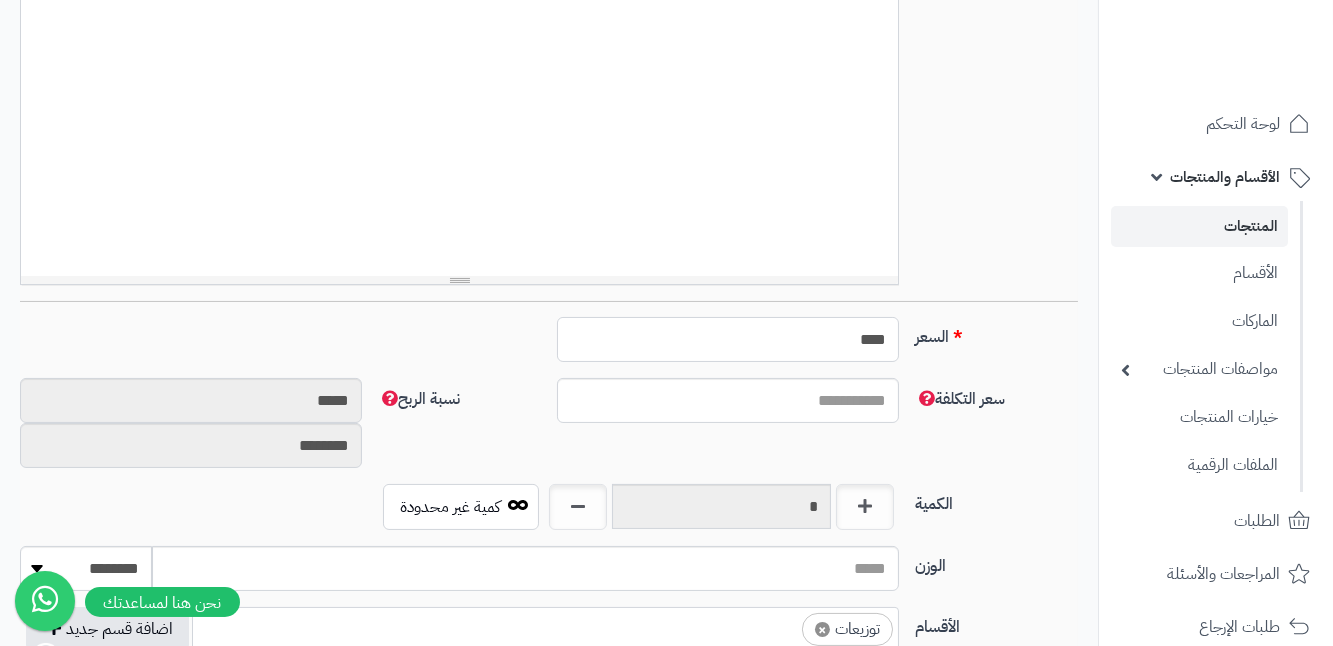 click on "****" at bounding box center [728, 339] 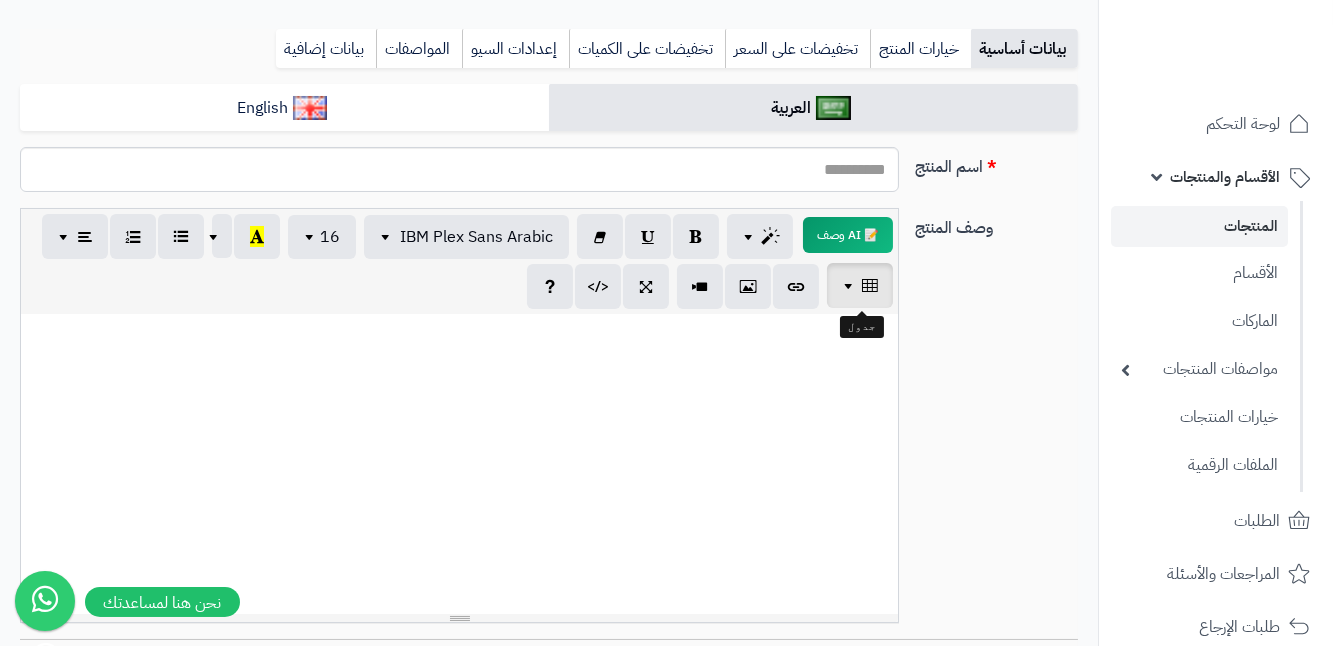 scroll, scrollTop: 181, scrollLeft: 0, axis: vertical 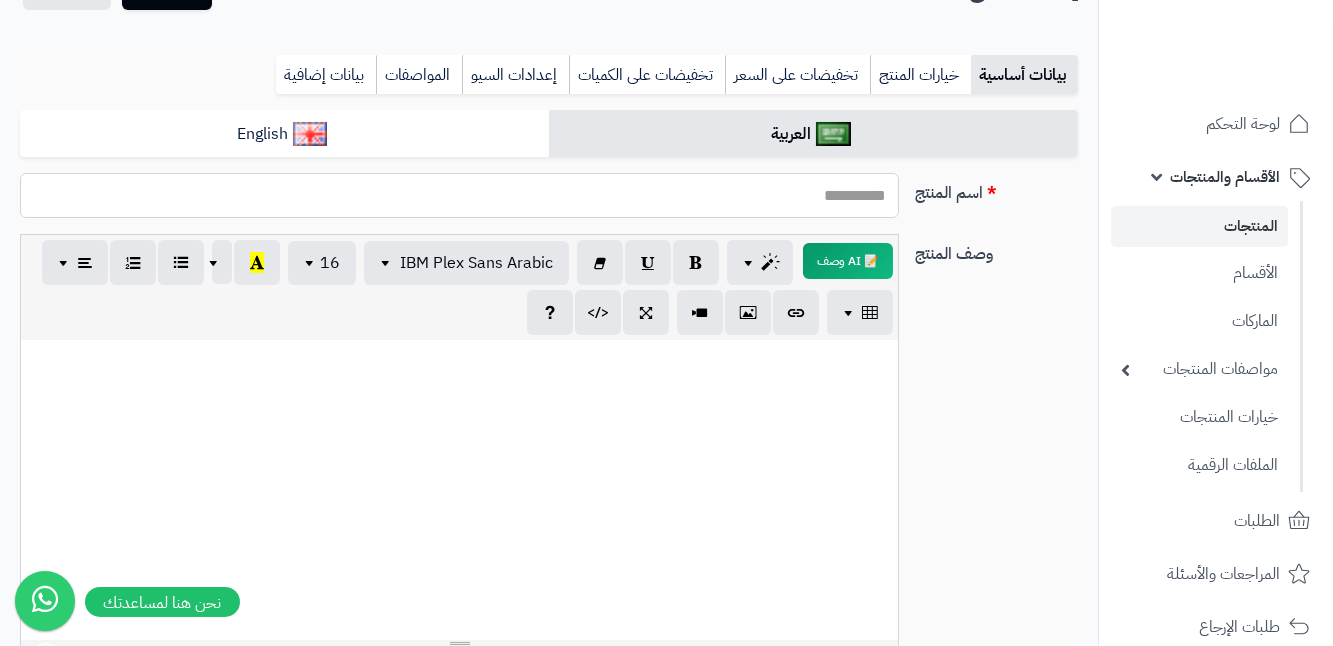 click on "اسم المنتج" at bounding box center [459, 195] 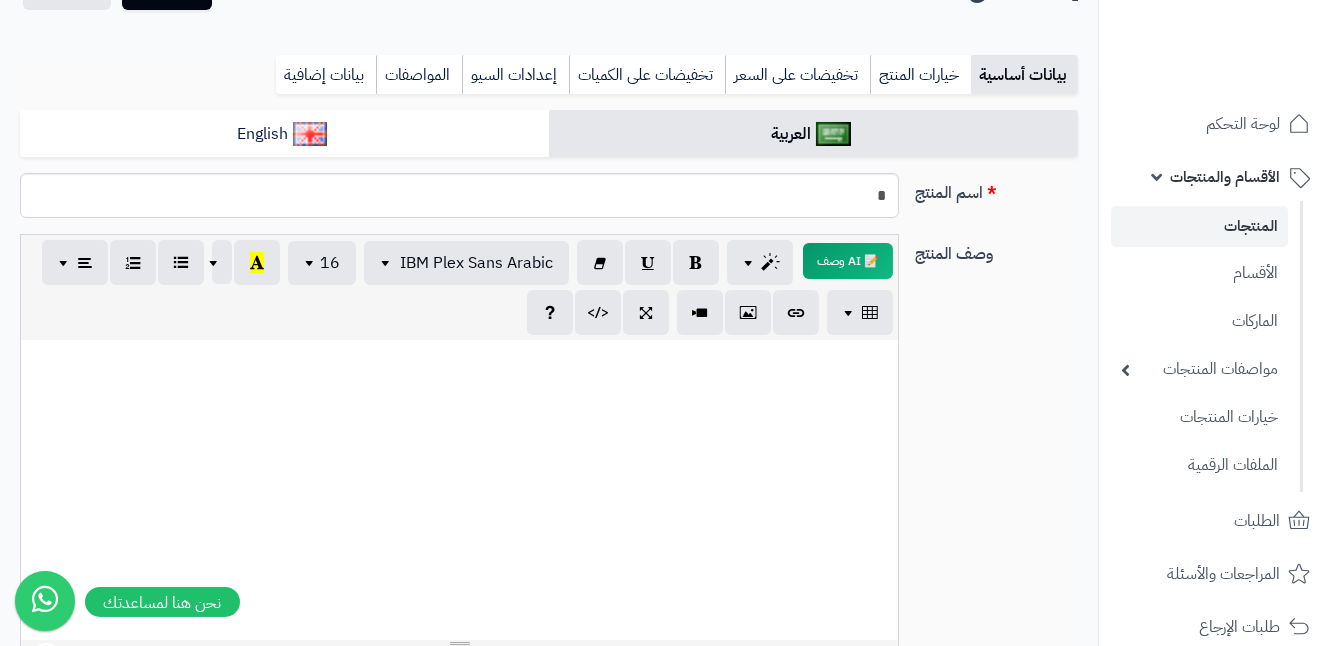 drag, startPoint x: 809, startPoint y: 201, endPoint x: 714, endPoint y: 340, distance: 168.3627 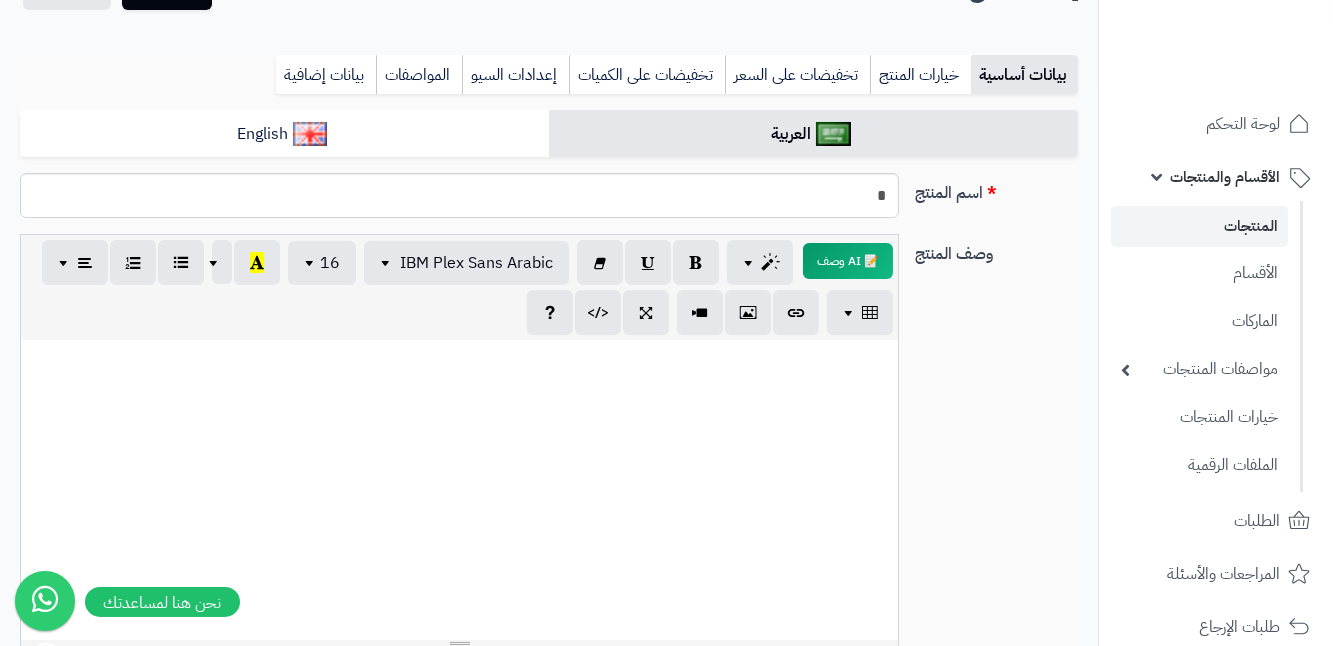 click on "📝 AI وصف   p blockquote pre h1 h2 h3 h4 h5 h6 IBM Plex Sans Arabic     Arial   Arial Black   Comic Sans MS   Courier New   Helvetica   Impact   Tahoma   Times New Roman   Verdana 16  8  9  10  11  12  14  18  24  36    لون الخلفية         شفاف              لون النص         إعادة الضبط                        1 x 1                                     ×        إدراج           النص مسار الرابط *******  فتح في نافذة جديدة      إدراج                   ×        إضافة صورة           حدد ملف رابط الصورة      إضافة صورة                   ×        إدراج الفيديو           رابط الفيديو  (YouTube, Vimeo, Vine, Instagram, DailyMotion ou Youku)      إدراج الفيديو                   ×        مساعدة           ENTER Insert Paragraph CTRL+Z Undoes the last command CTRL+Y Redoes the last command TAB Tab SHIFT+TAB Untab CTRL+B Set a bold style CTRL+I Set a italic style CTRL+U" at bounding box center (459, 441) 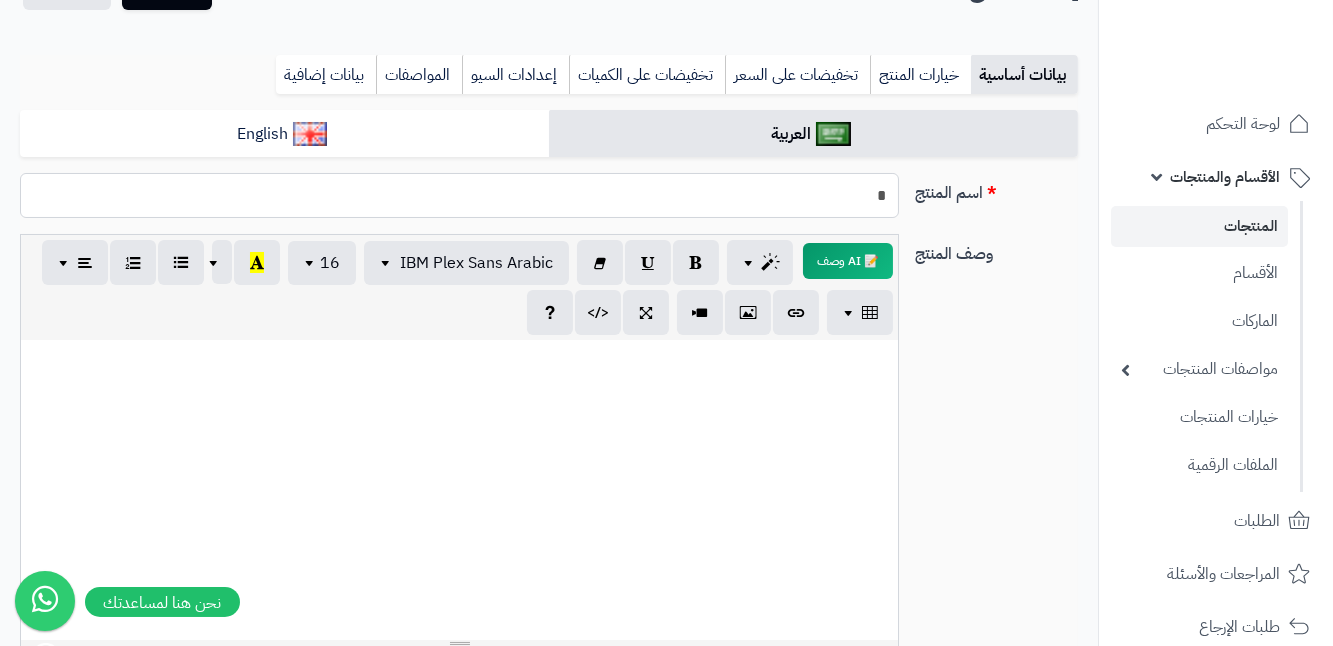 click on "اسم المنتج" at bounding box center [459, 195] 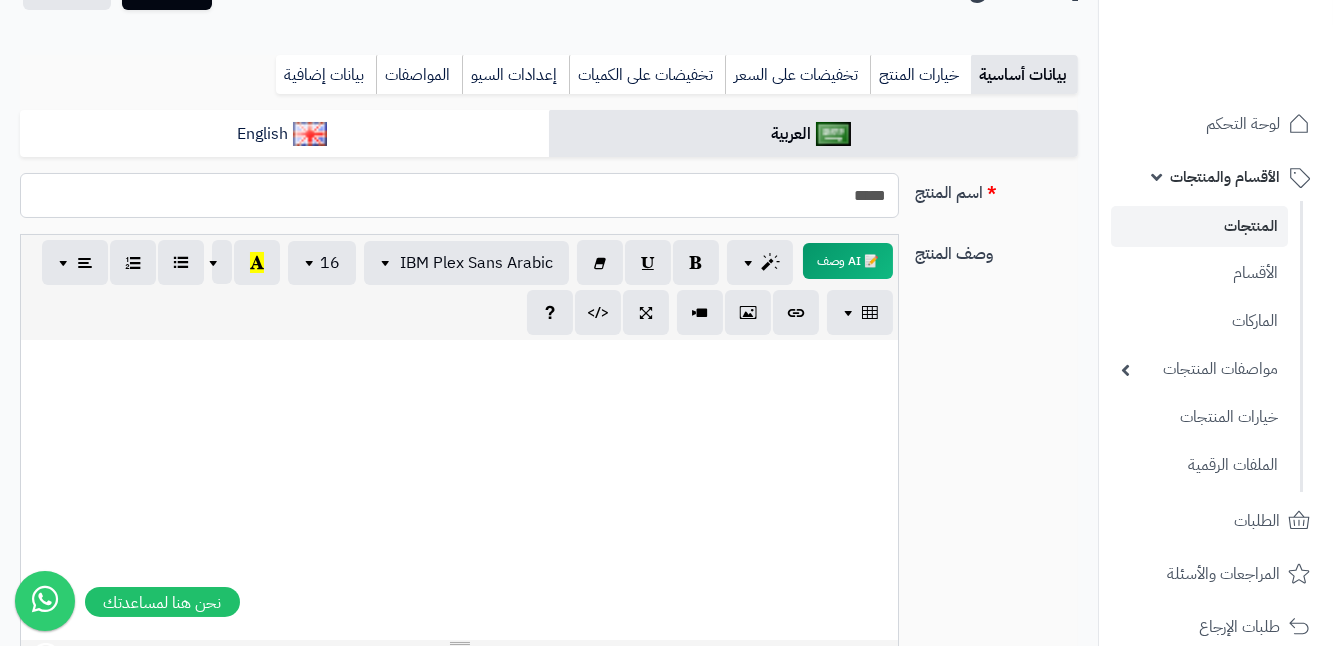 type on "****" 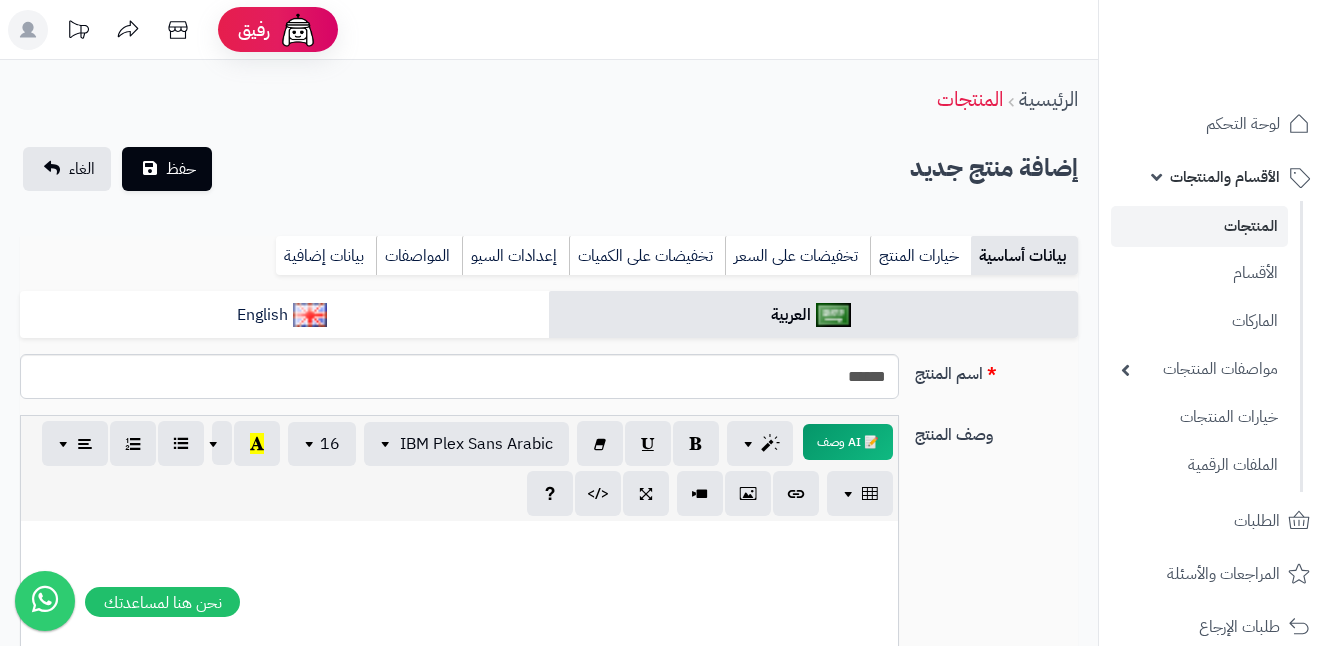 select on "***" 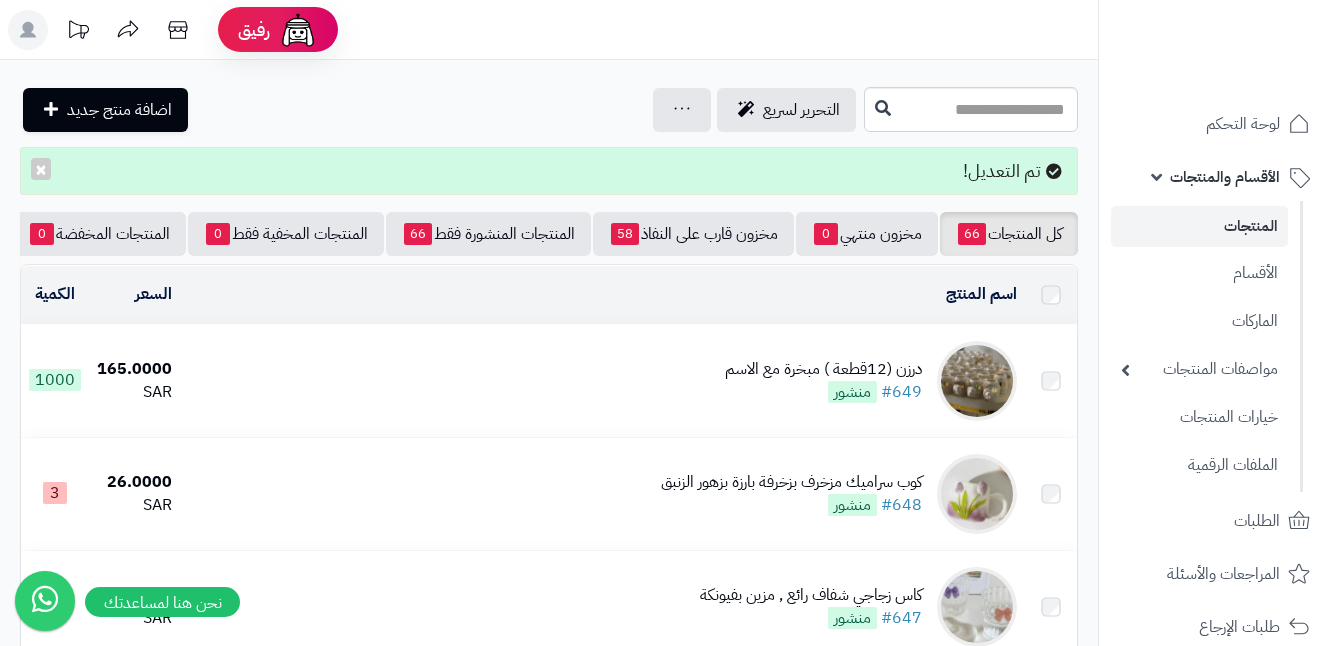 scroll, scrollTop: 0, scrollLeft: 0, axis: both 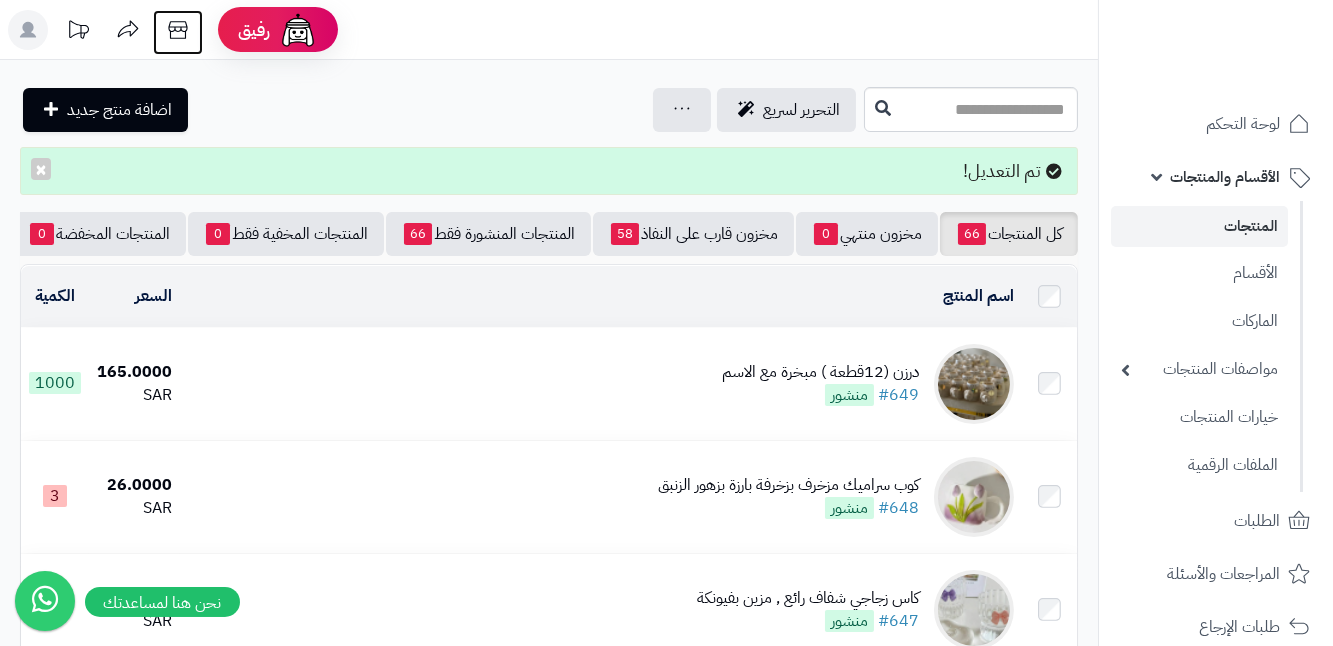 click 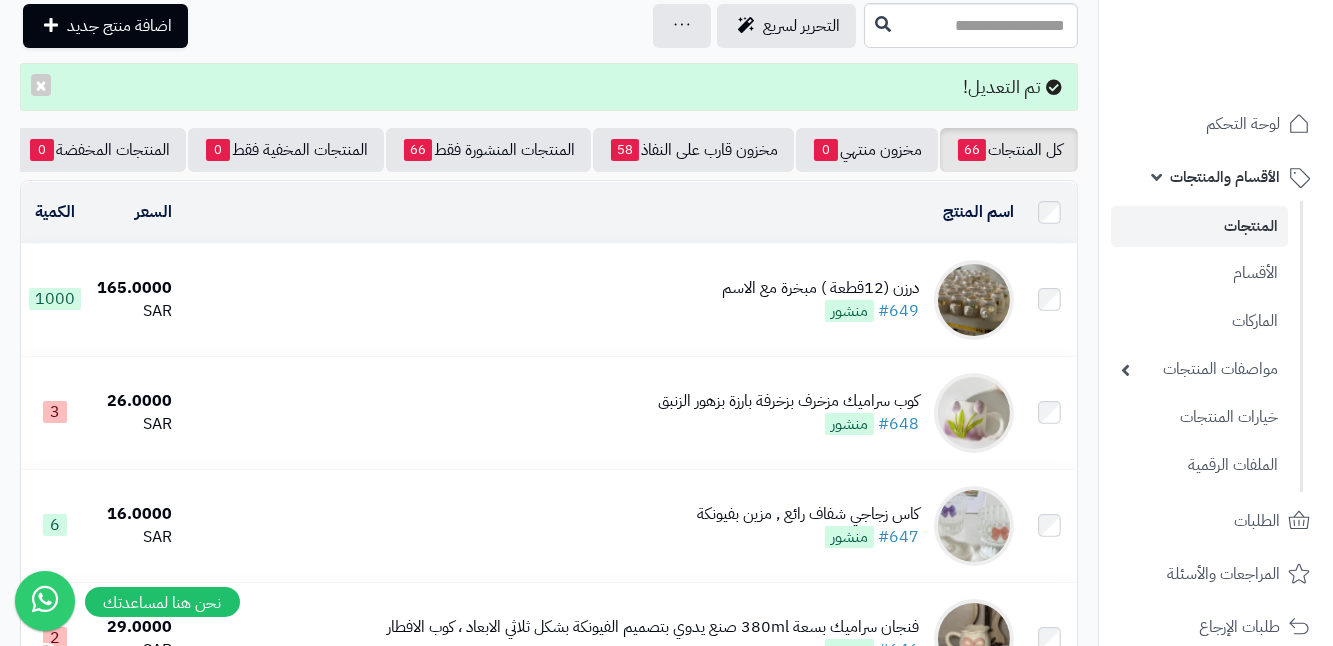 scroll, scrollTop: 90, scrollLeft: 0, axis: vertical 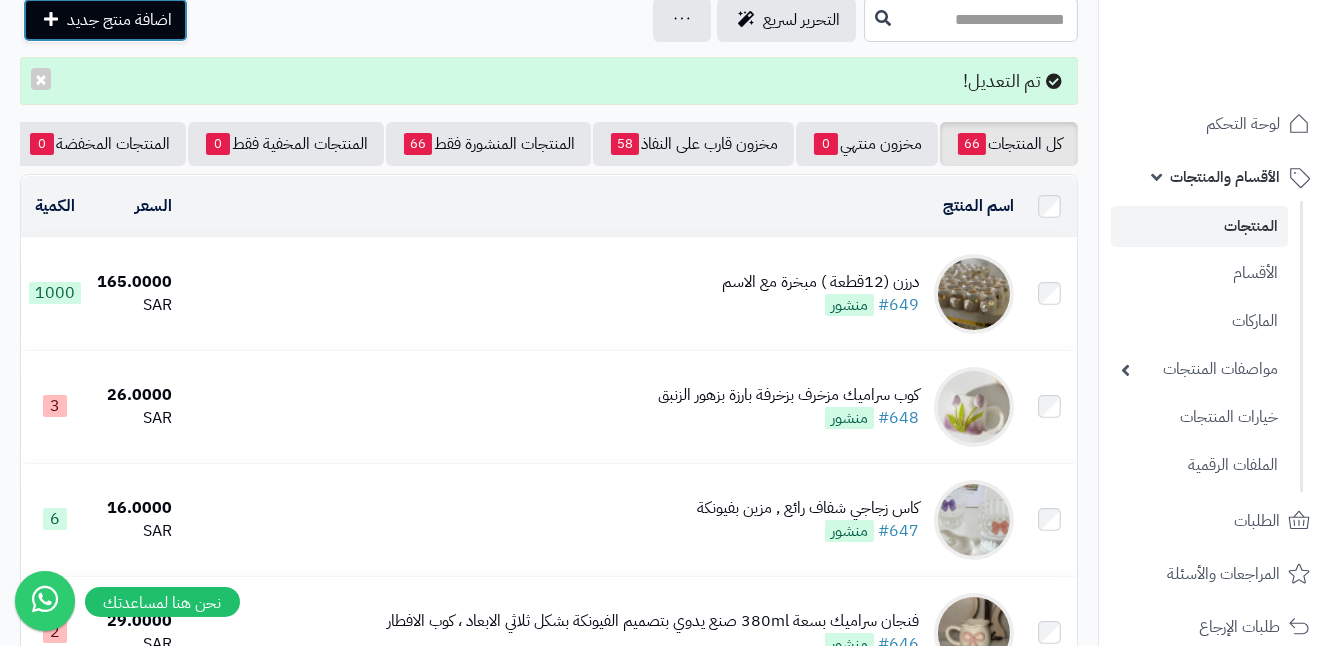 click on "اضافة منتج جديد" at bounding box center [119, 20] 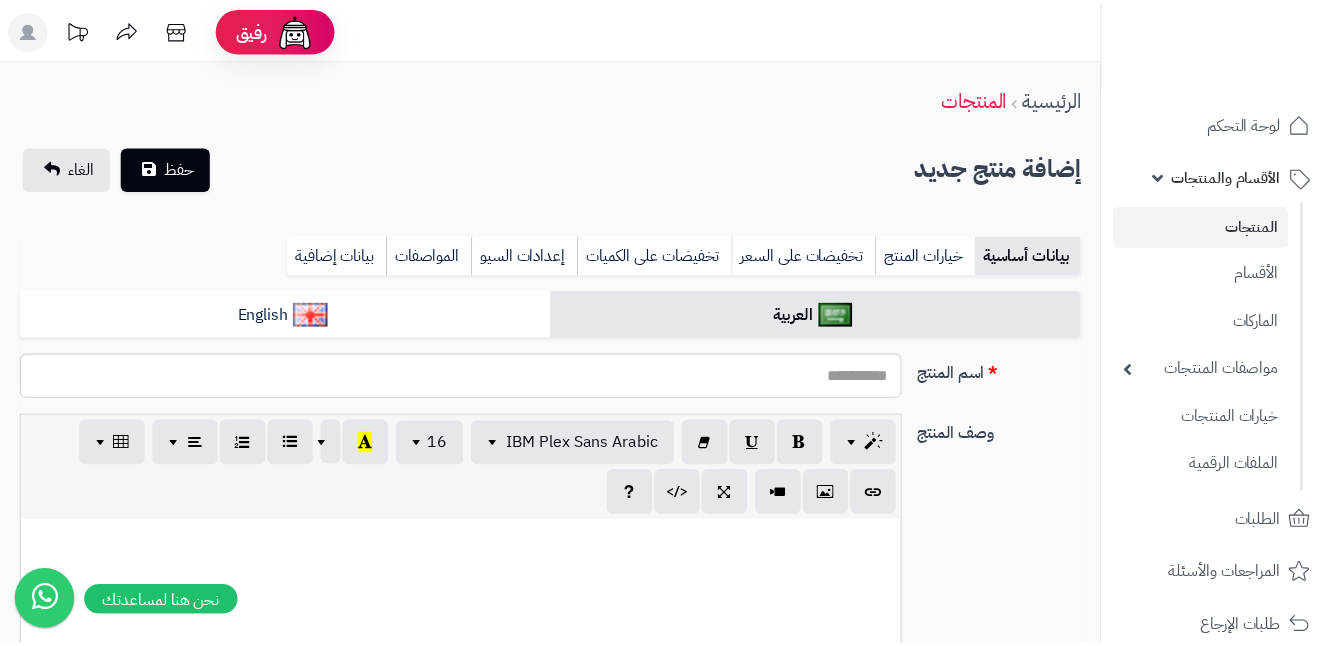 scroll, scrollTop: 0, scrollLeft: 0, axis: both 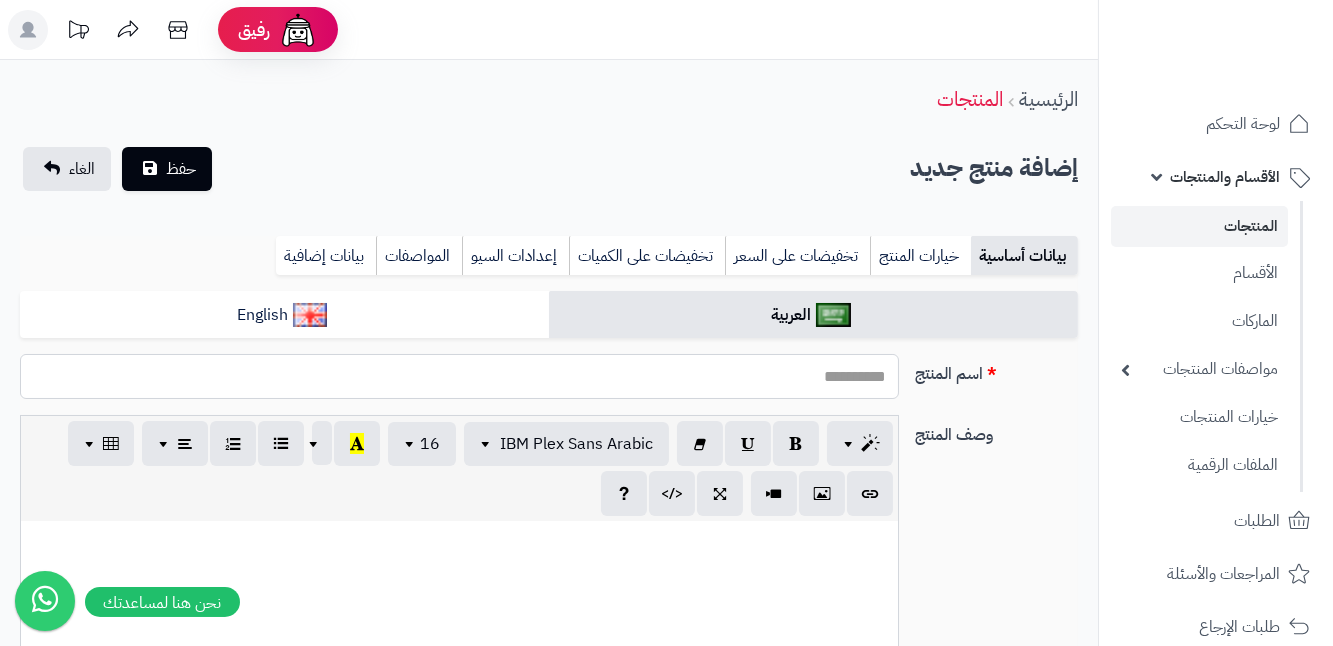click on "اسم المنتج" at bounding box center (459, 376) 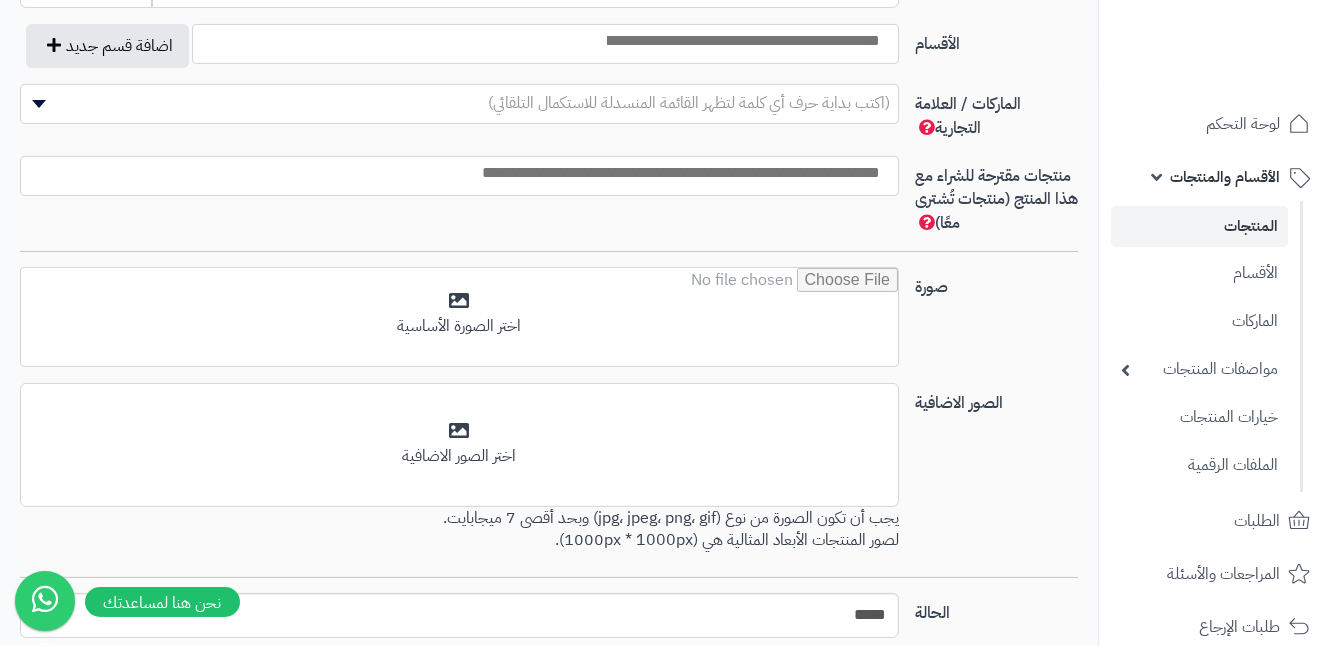scroll, scrollTop: 1181, scrollLeft: 0, axis: vertical 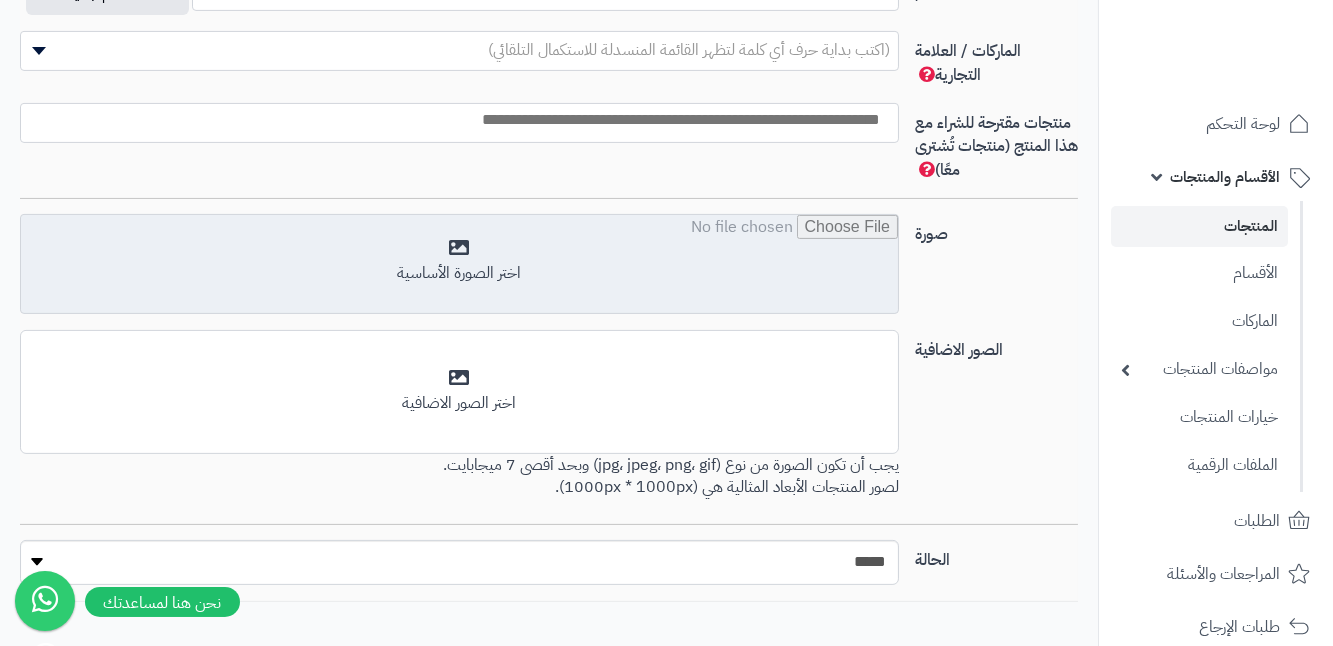 click at bounding box center [459, 265] 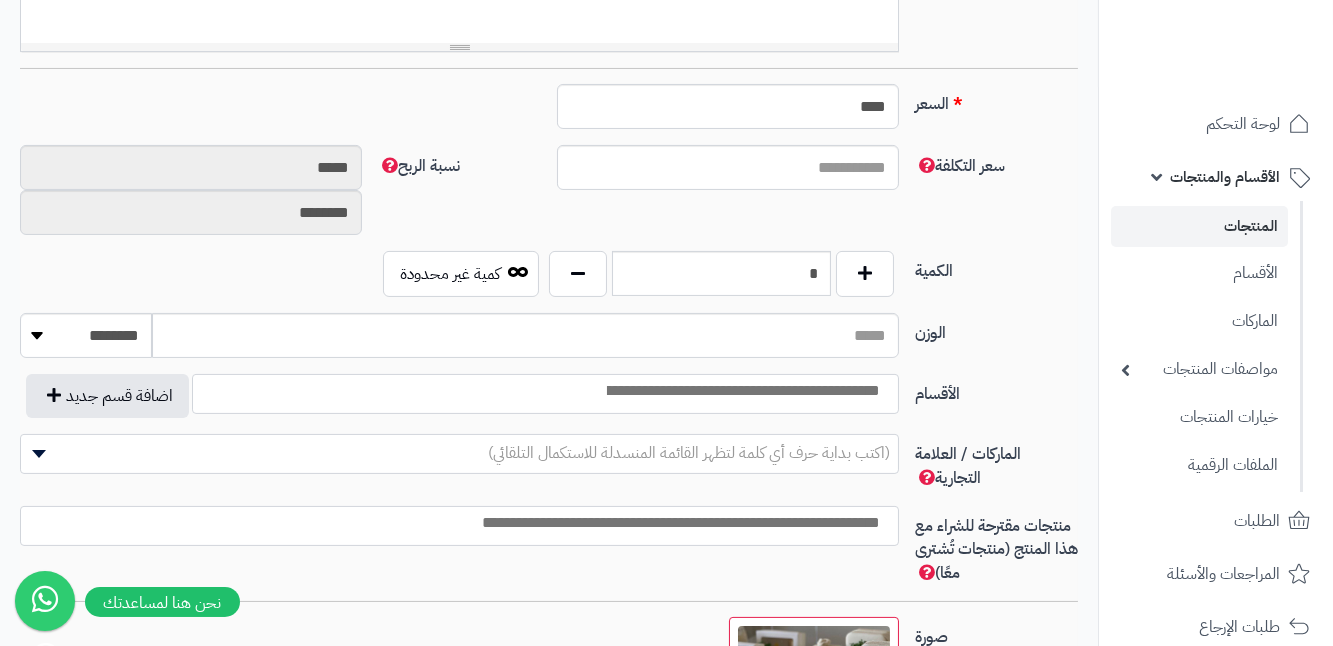 scroll, scrollTop: 727, scrollLeft: 0, axis: vertical 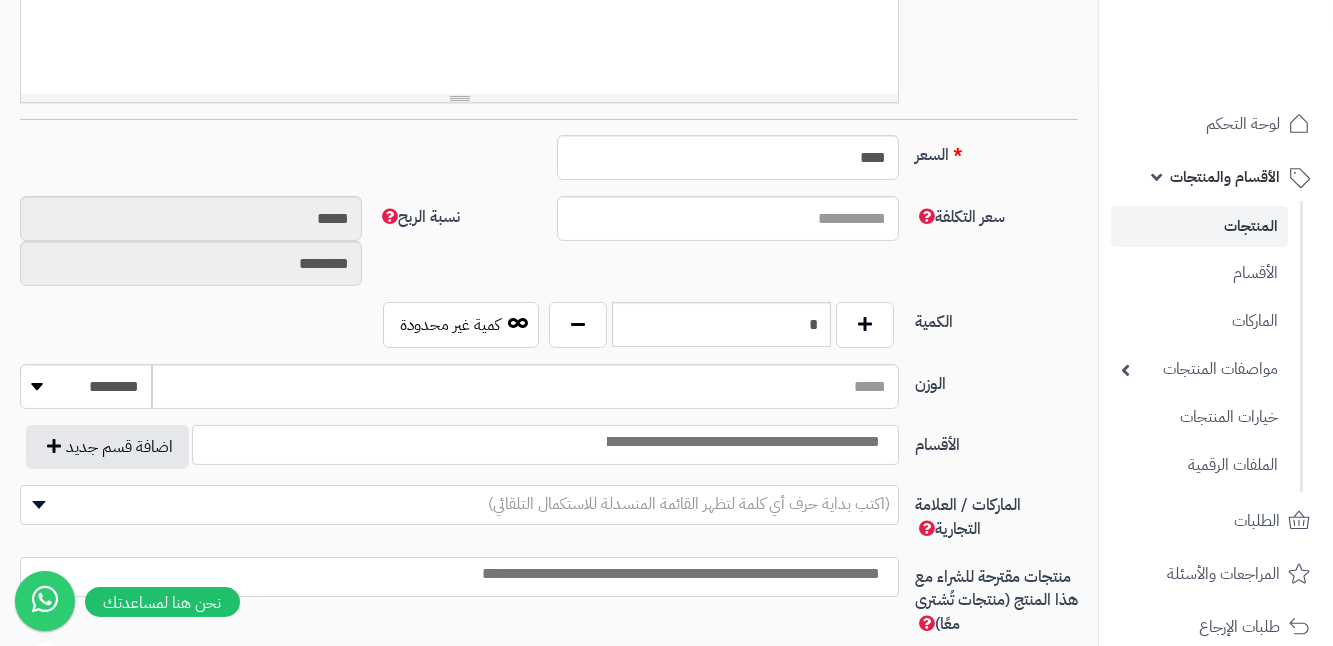 click at bounding box center (545, 445) 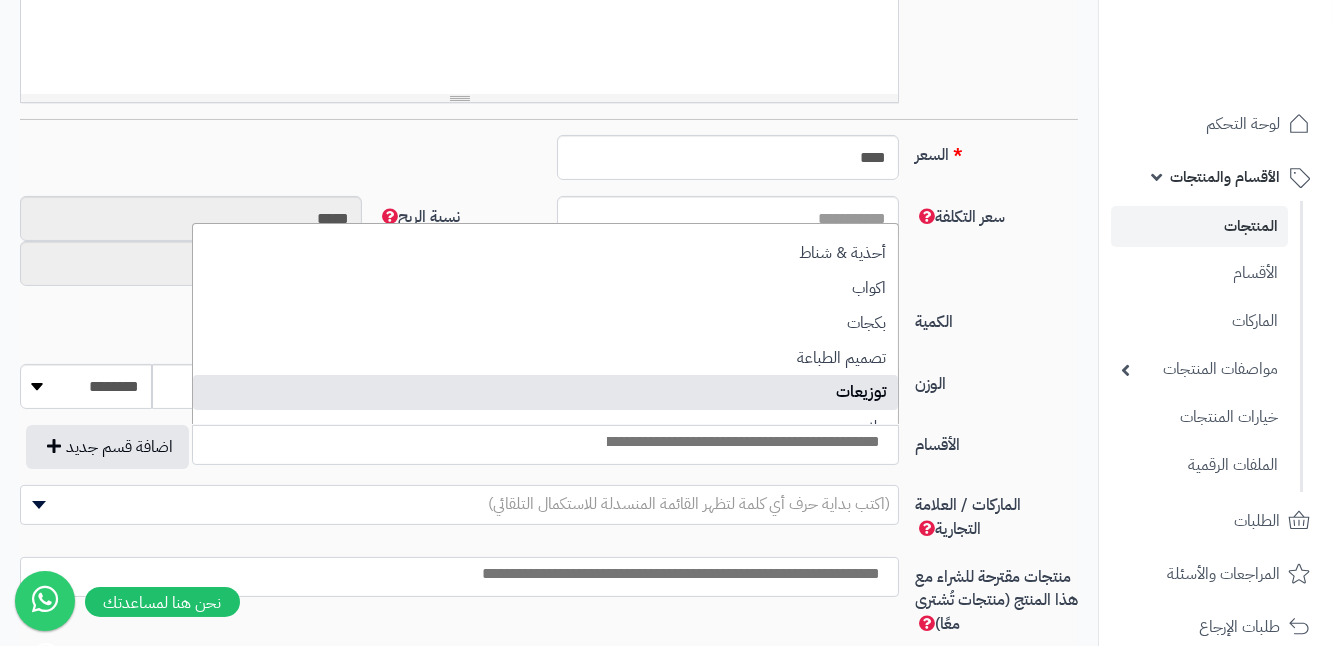 select on "***" 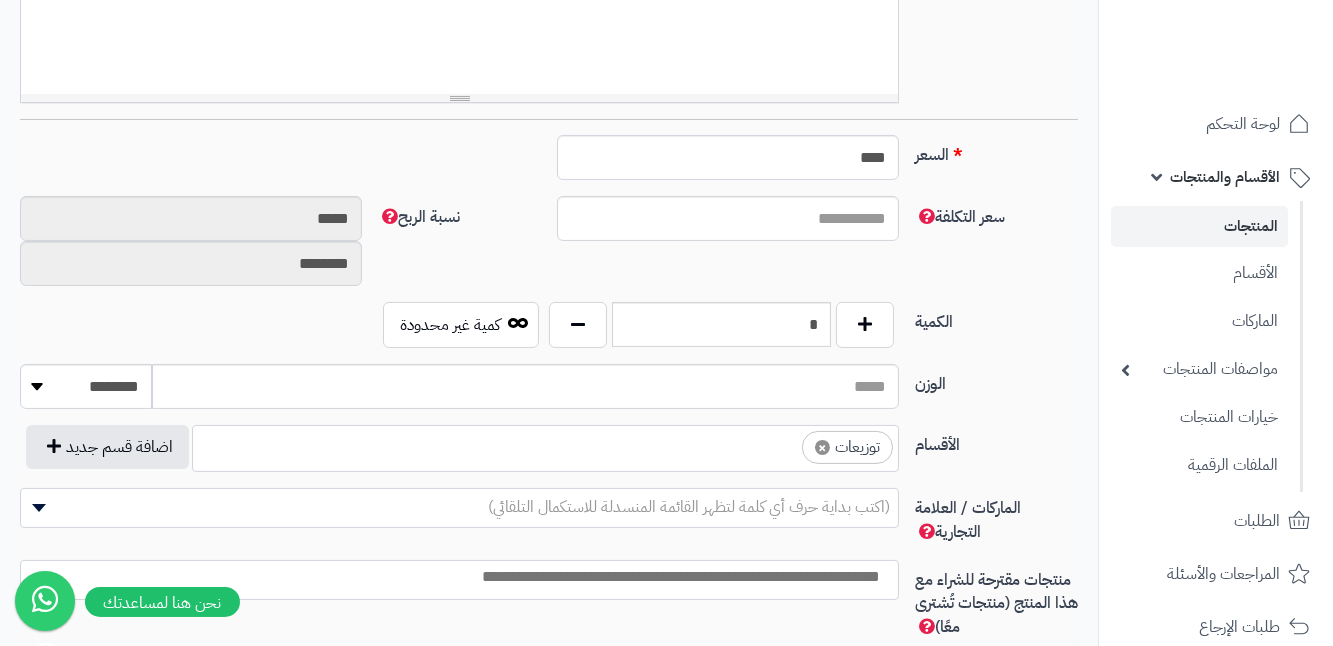 type on "*" 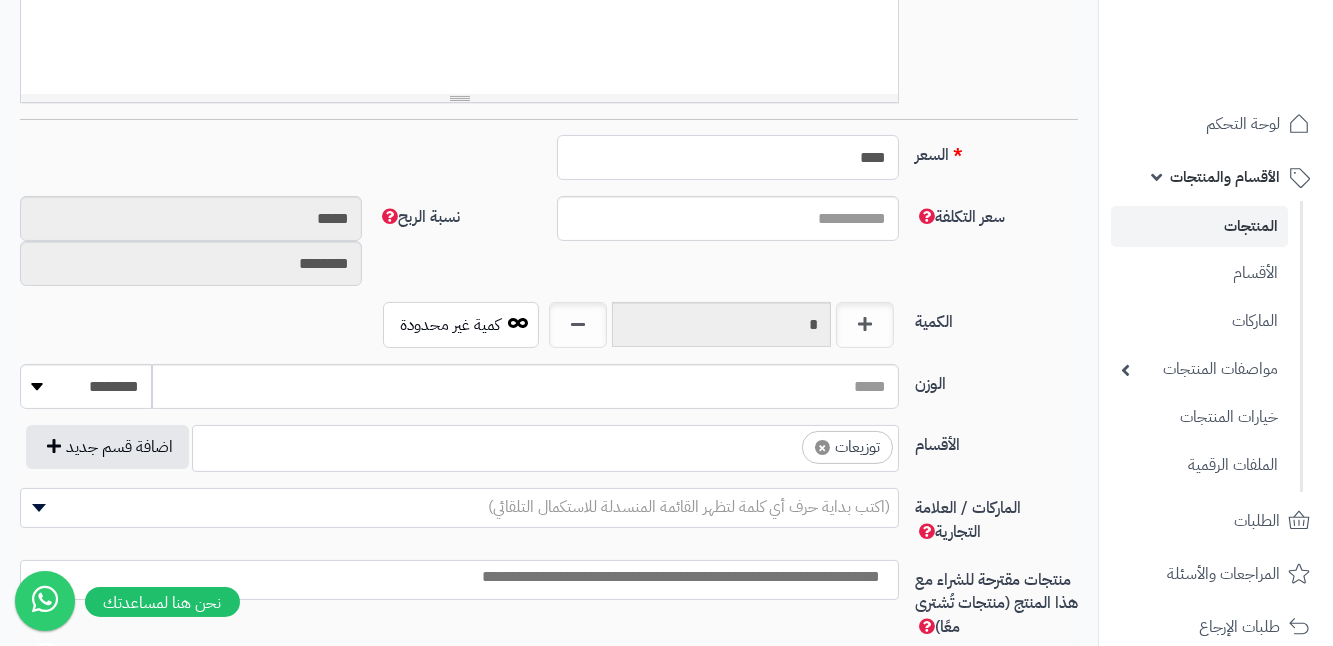 click on "****" at bounding box center (728, 157) 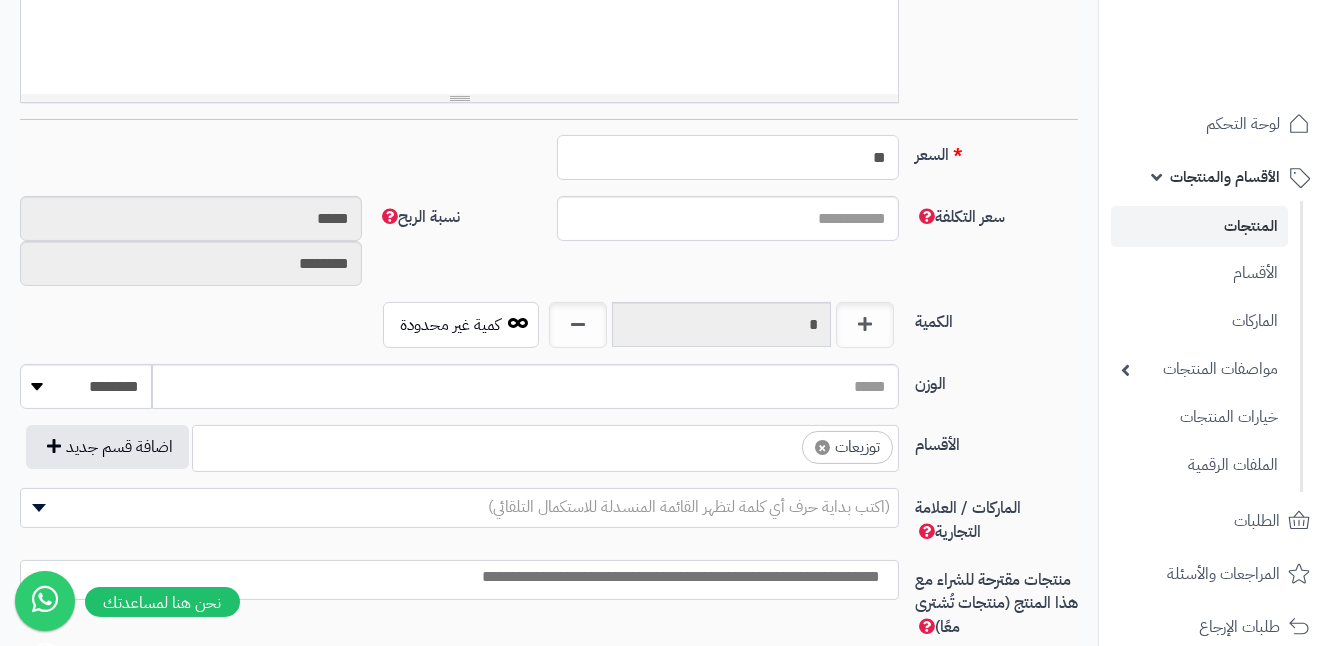 type on "*" 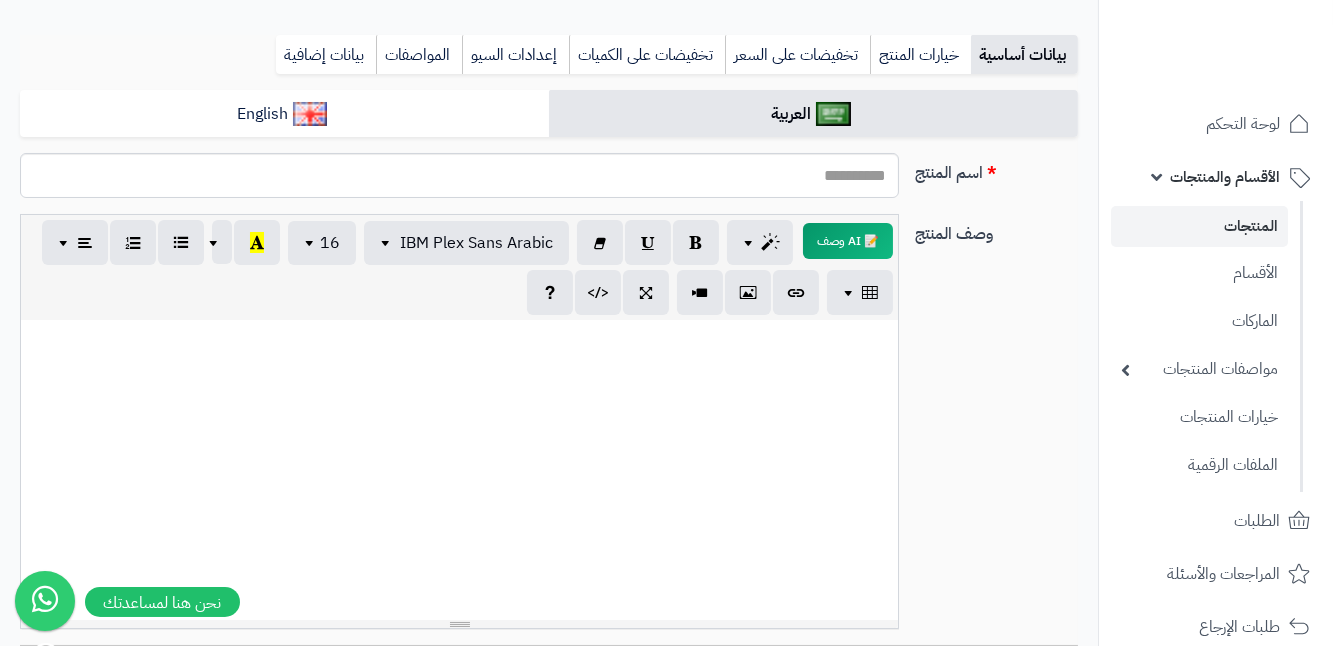 scroll, scrollTop: 181, scrollLeft: 0, axis: vertical 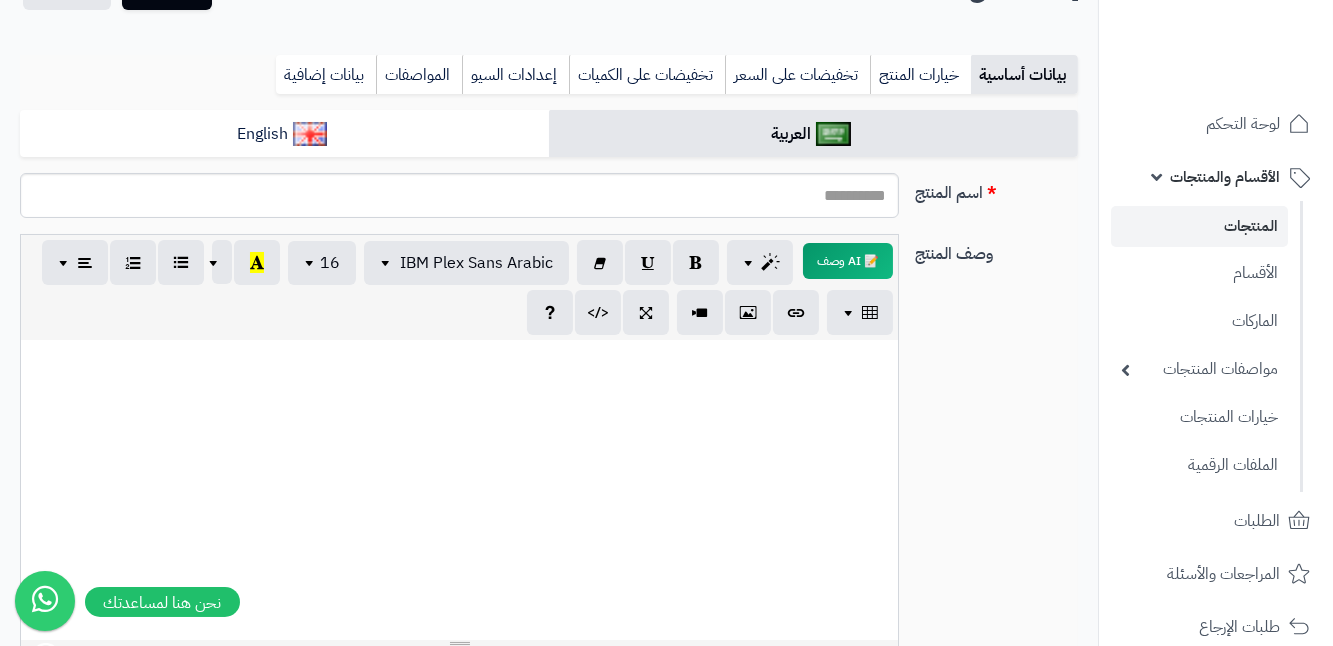 type on "***" 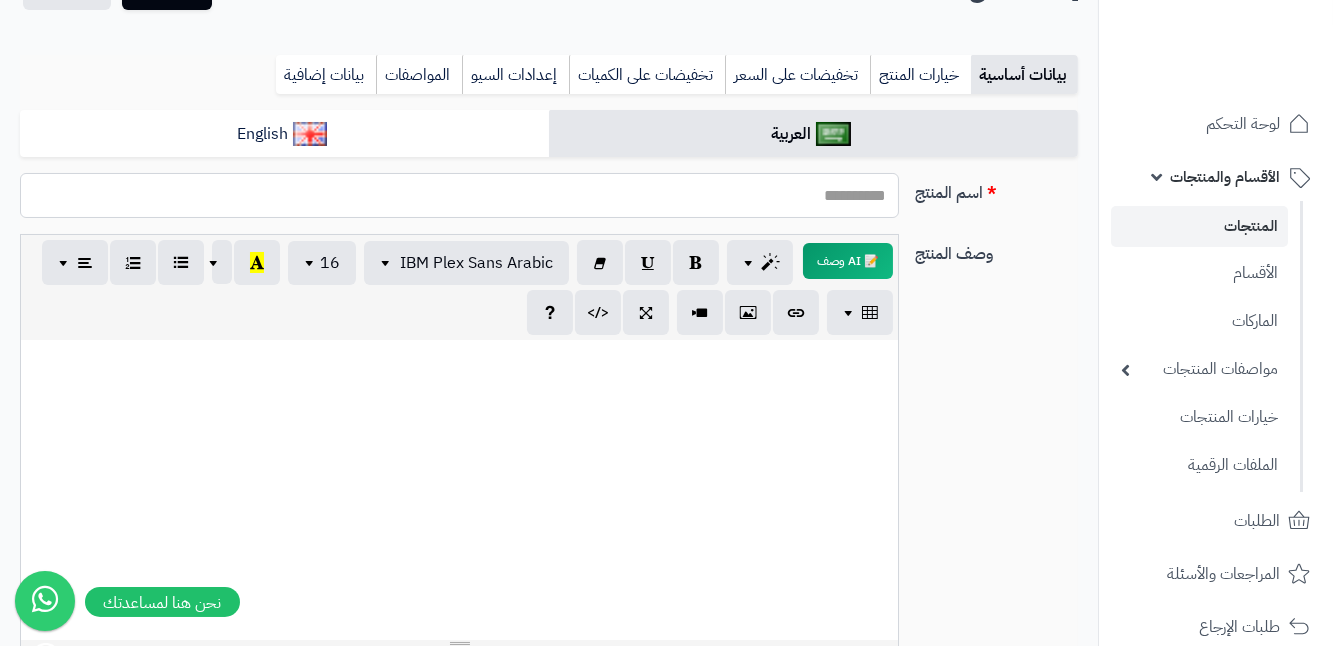 click on "اسم المنتج" at bounding box center (459, 195) 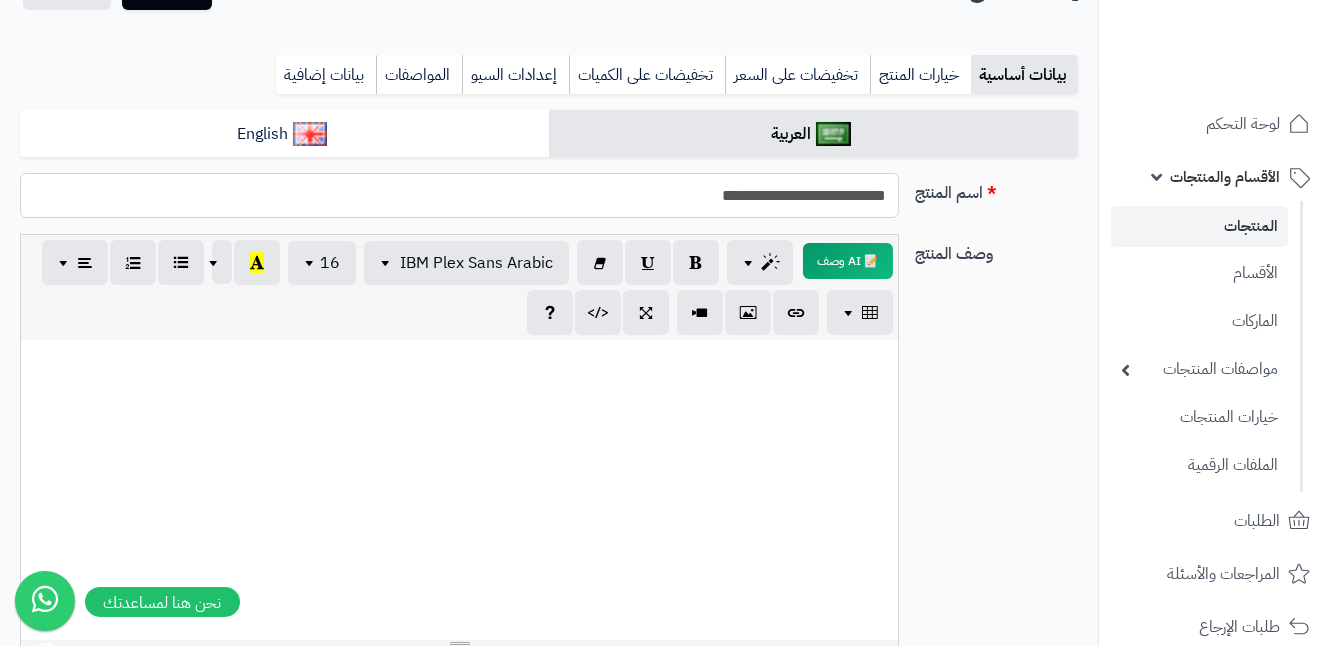 click on "**********" at bounding box center [459, 195] 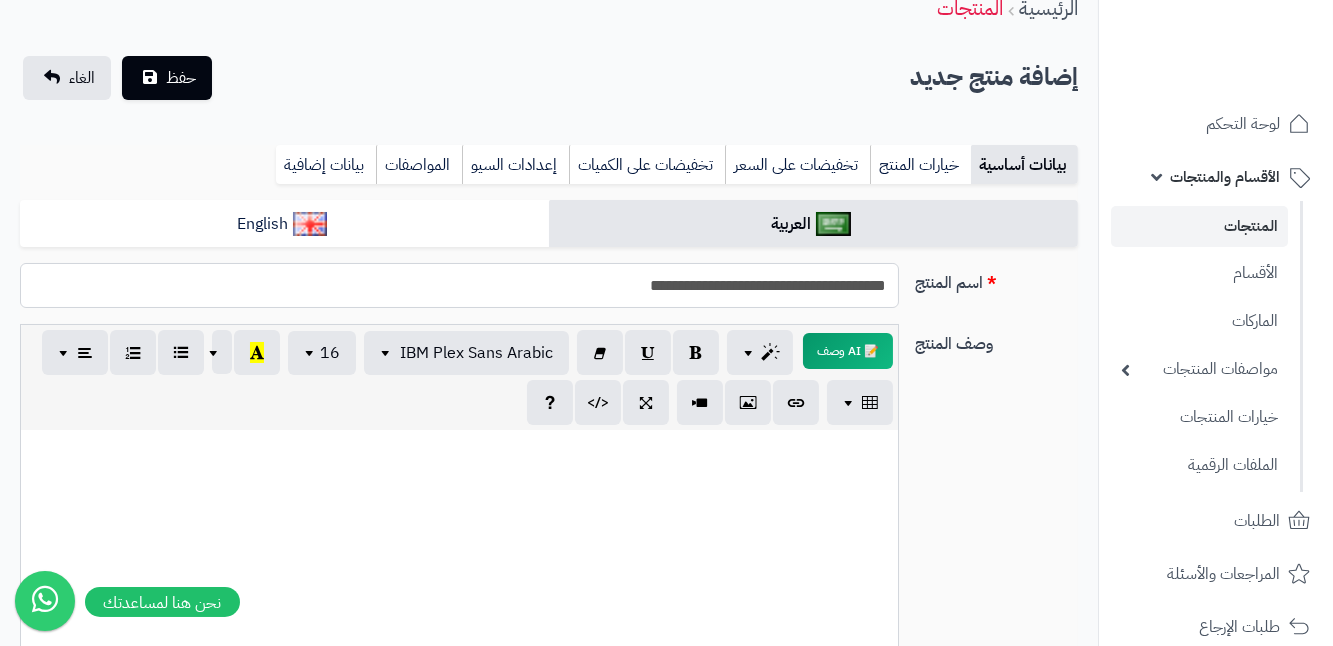 scroll, scrollTop: 90, scrollLeft: 0, axis: vertical 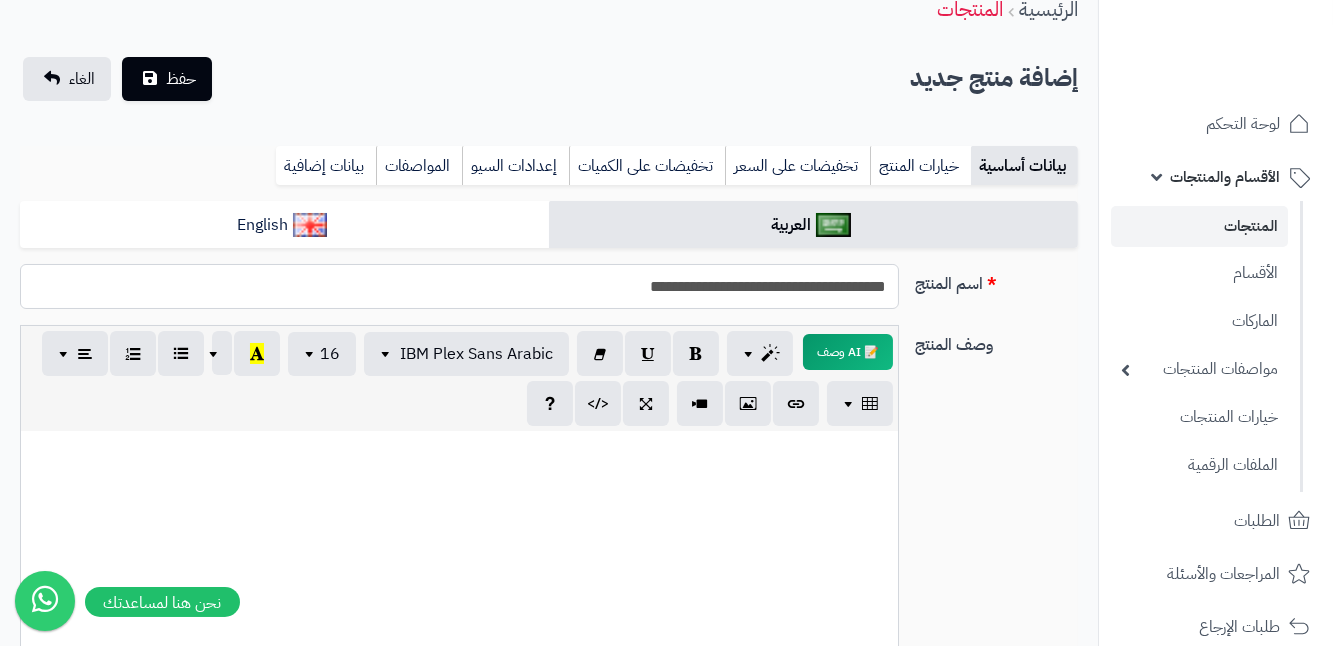 click on "**********" at bounding box center [459, 286] 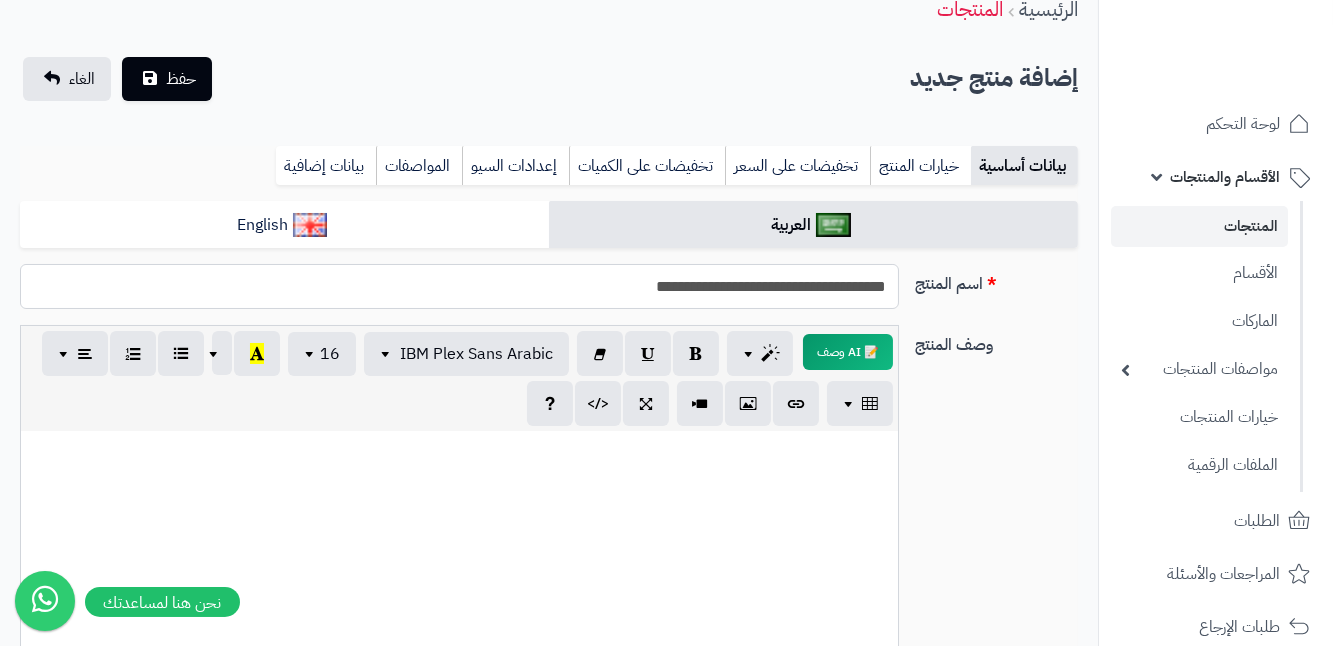 drag, startPoint x: 837, startPoint y: 291, endPoint x: 852, endPoint y: 286, distance: 15.811388 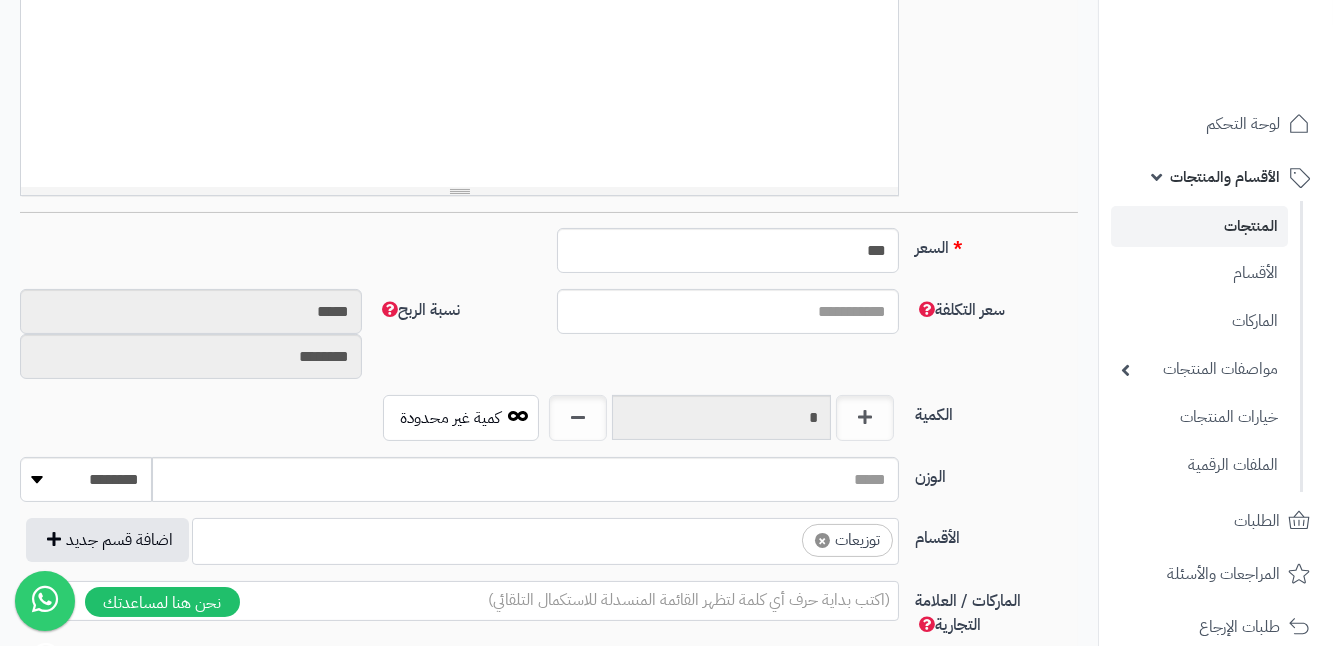 scroll, scrollTop: 636, scrollLeft: 0, axis: vertical 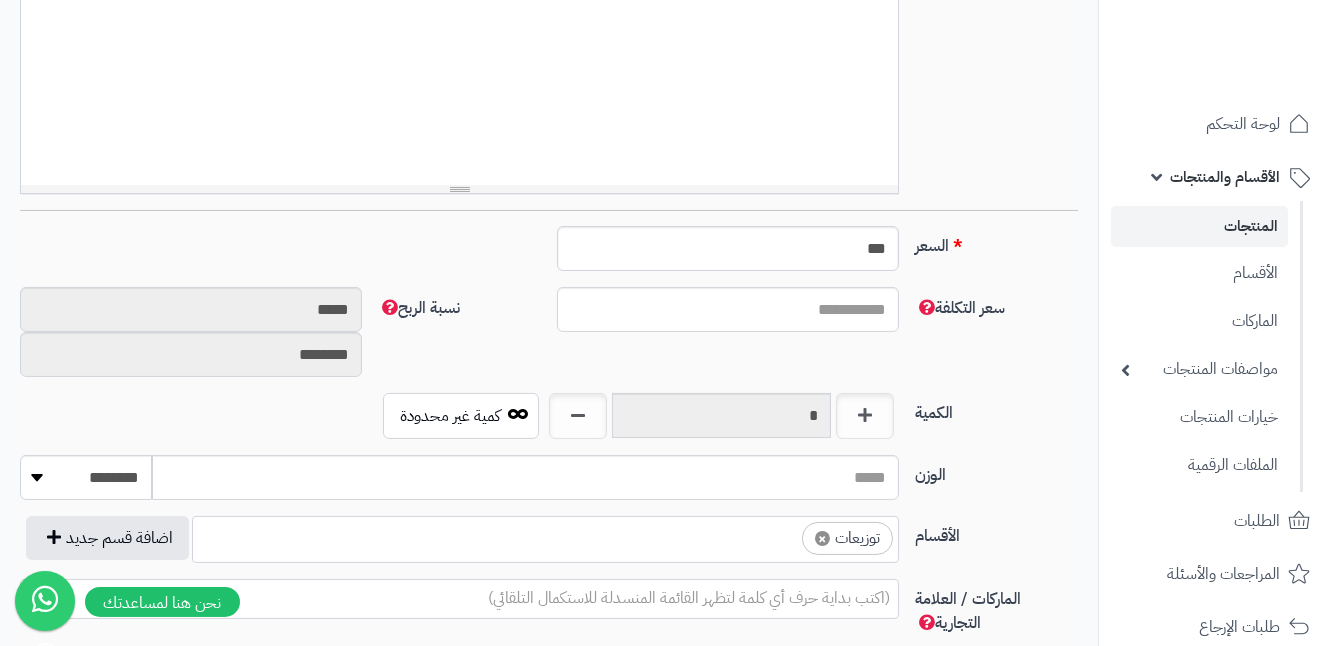 type on "**********" 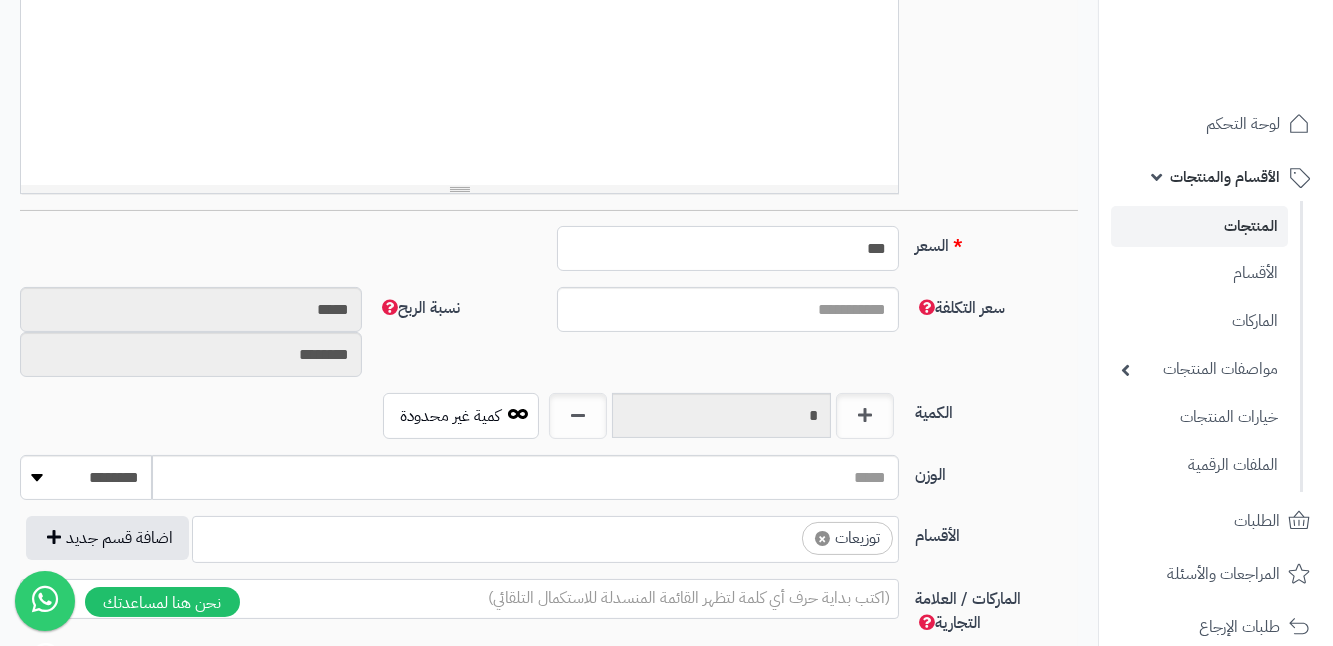 click on "***" at bounding box center [728, 248] 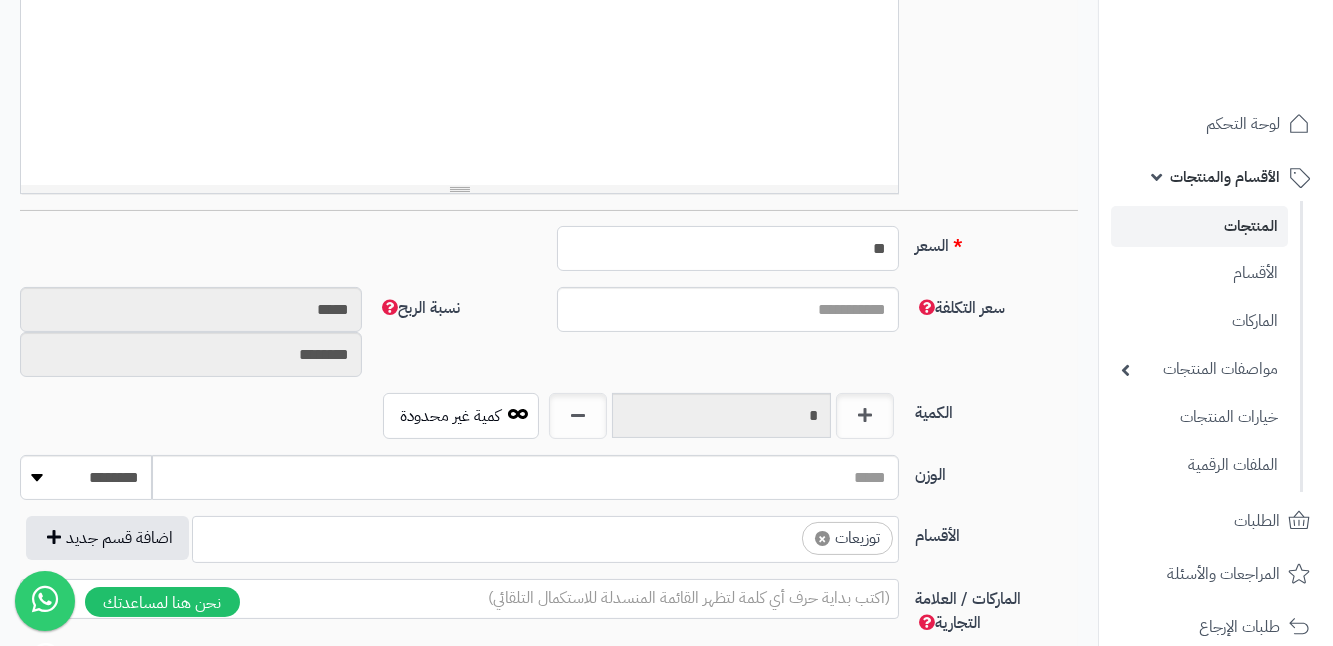 type on "*" 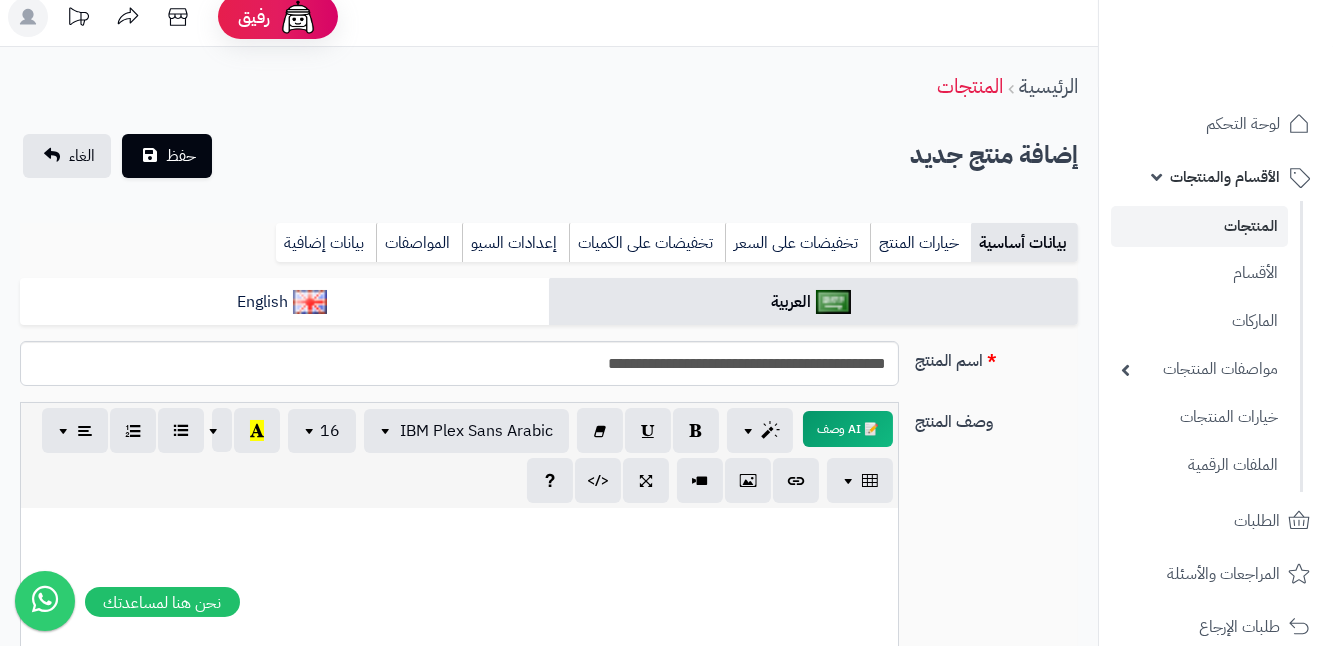 scroll, scrollTop: 0, scrollLeft: 0, axis: both 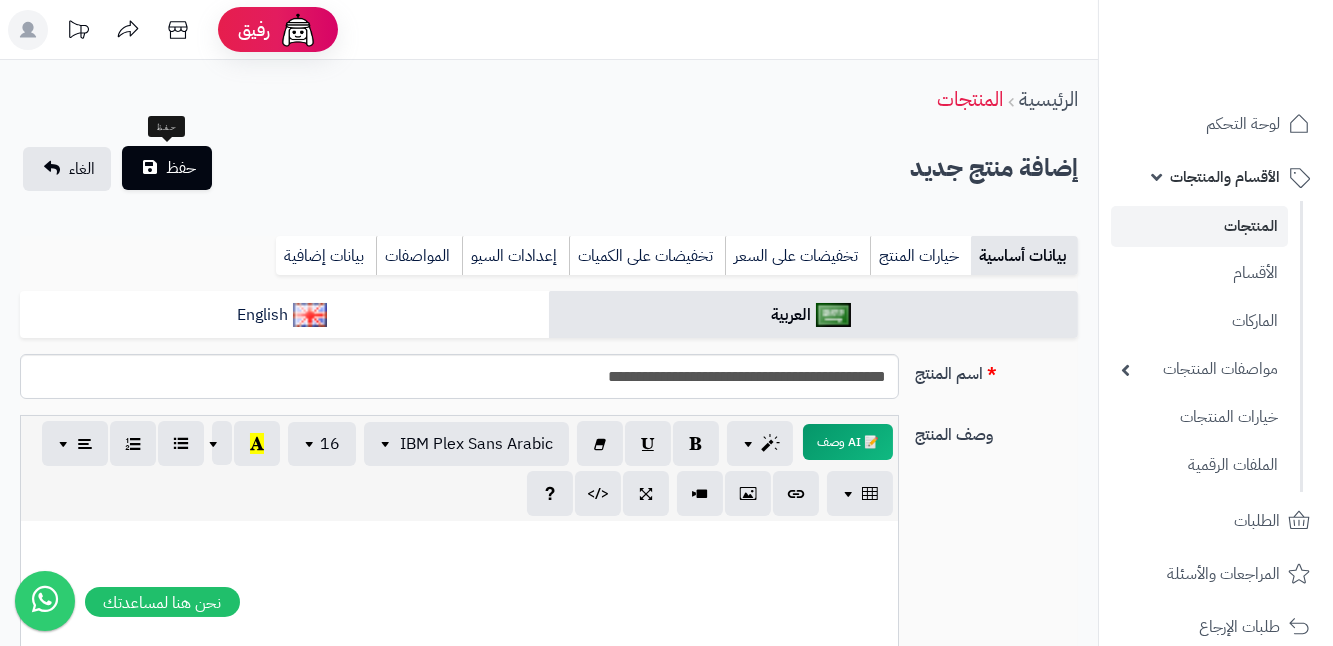 type on "***" 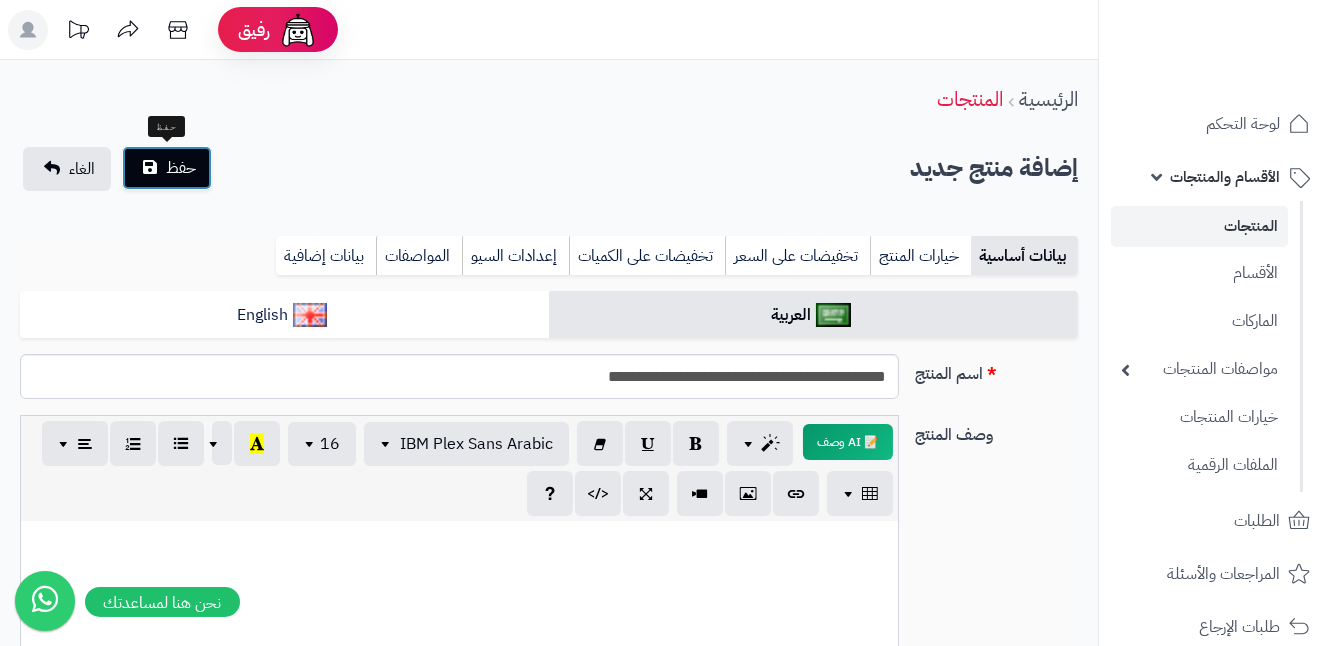 click on "حفظ" at bounding box center [167, 168] 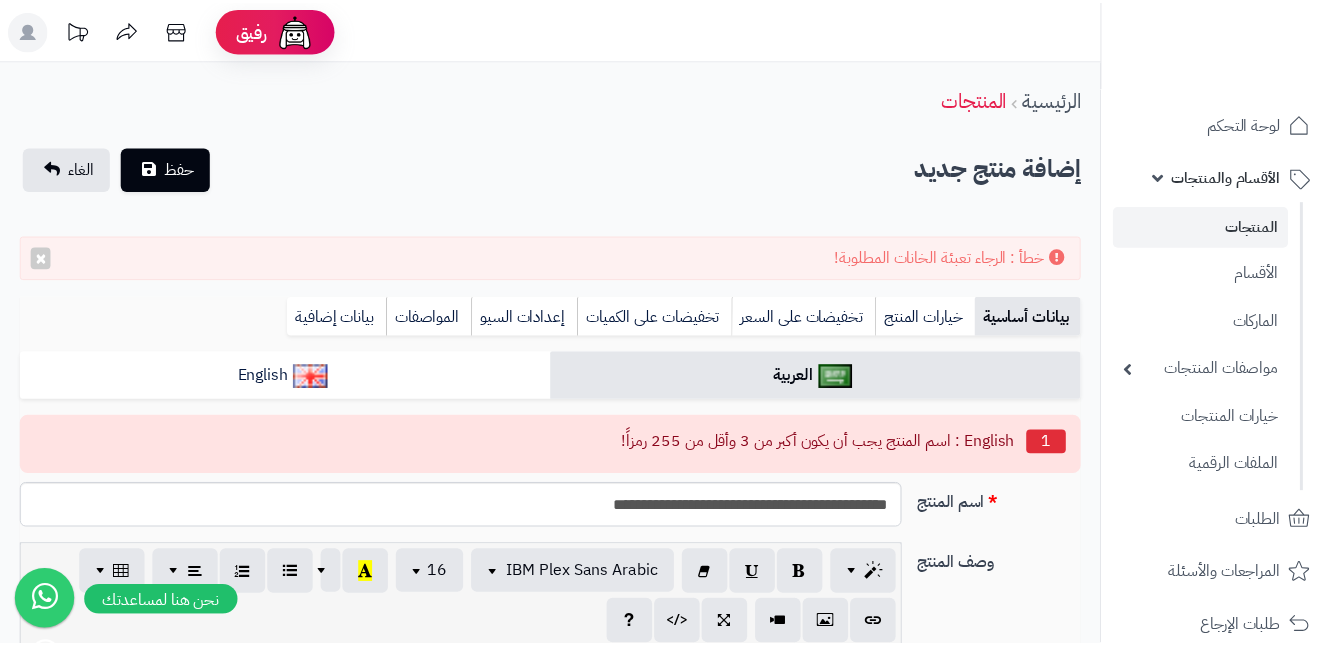 scroll, scrollTop: 90, scrollLeft: 0, axis: vertical 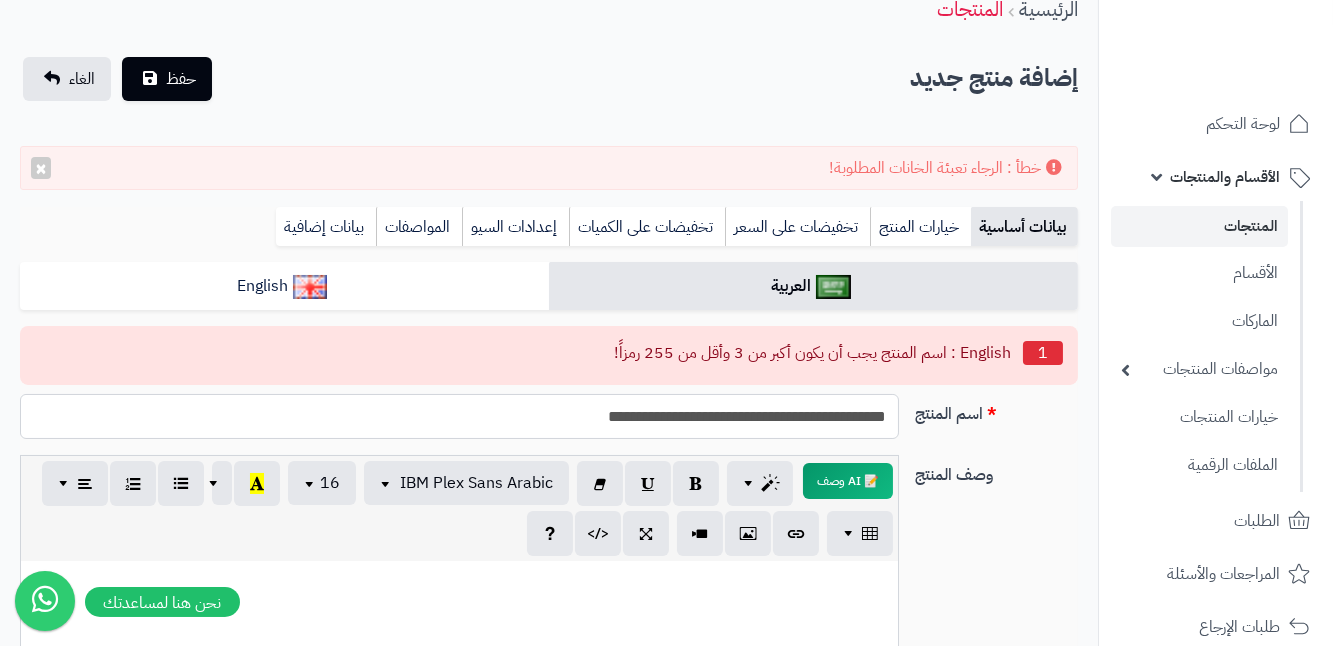 drag, startPoint x: 532, startPoint y: 430, endPoint x: 903, endPoint y: 438, distance: 371.08624 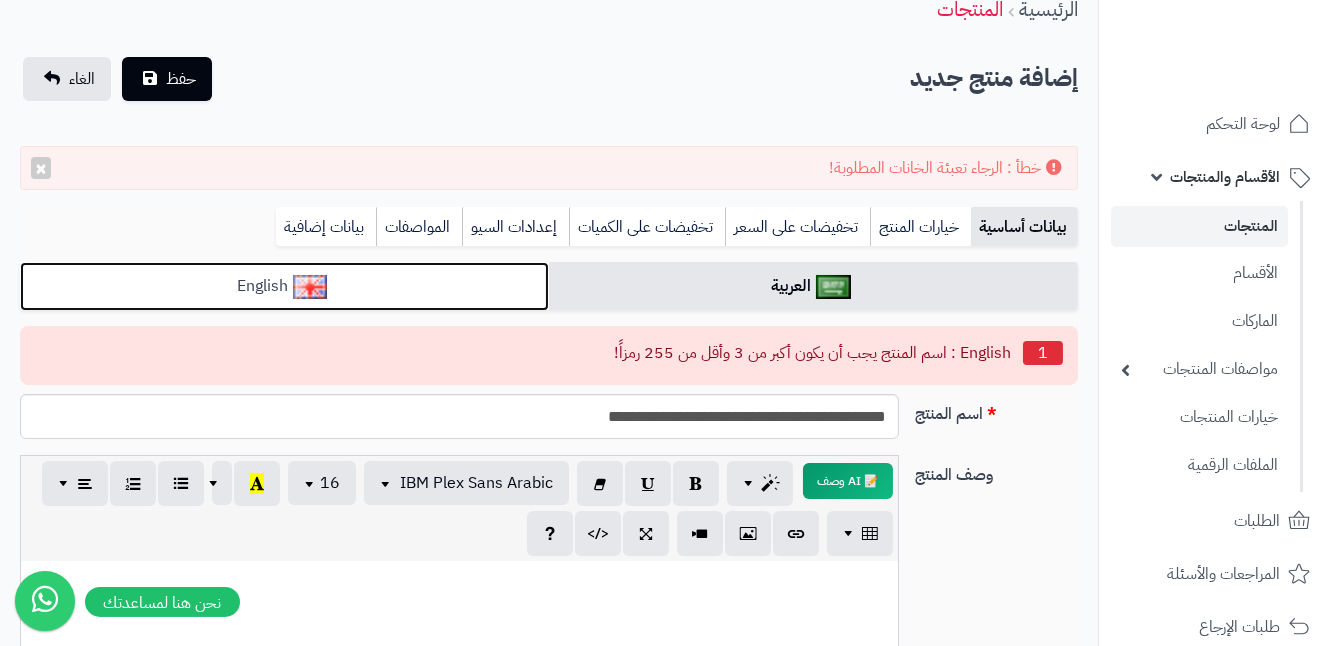 click on "English" at bounding box center (284, 286) 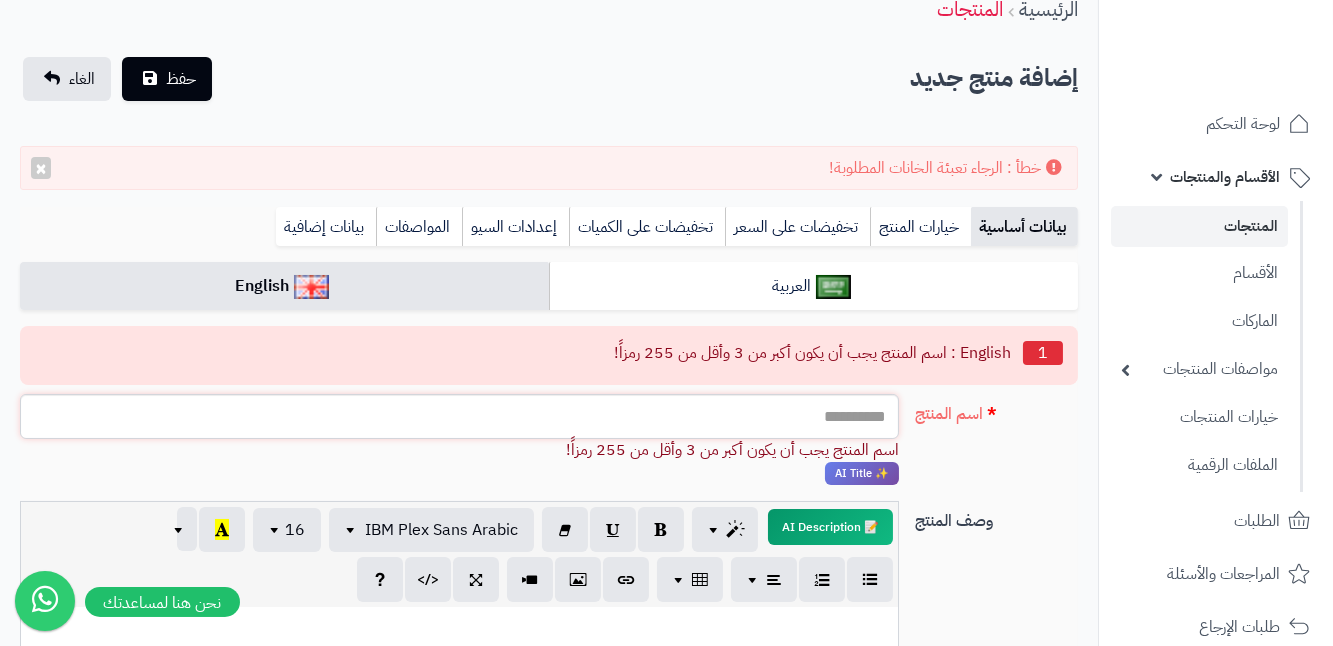 click on "اسم المنتج" at bounding box center (459, 416) 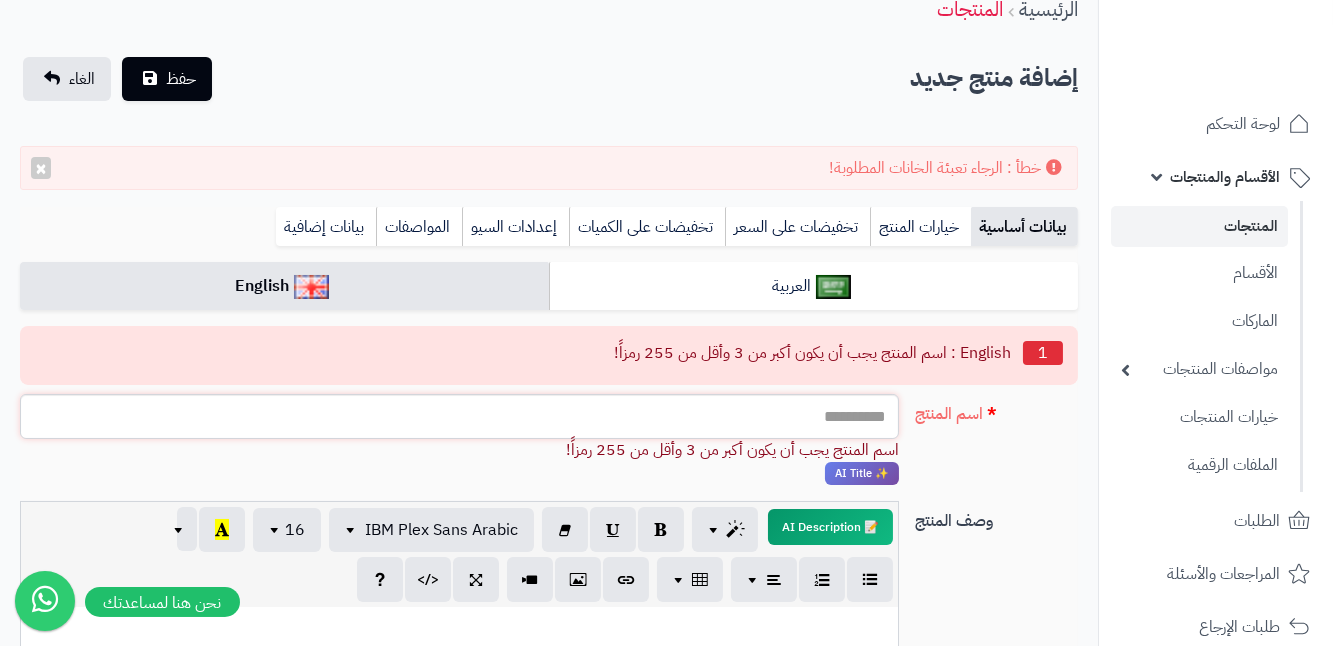 paste on "**********" 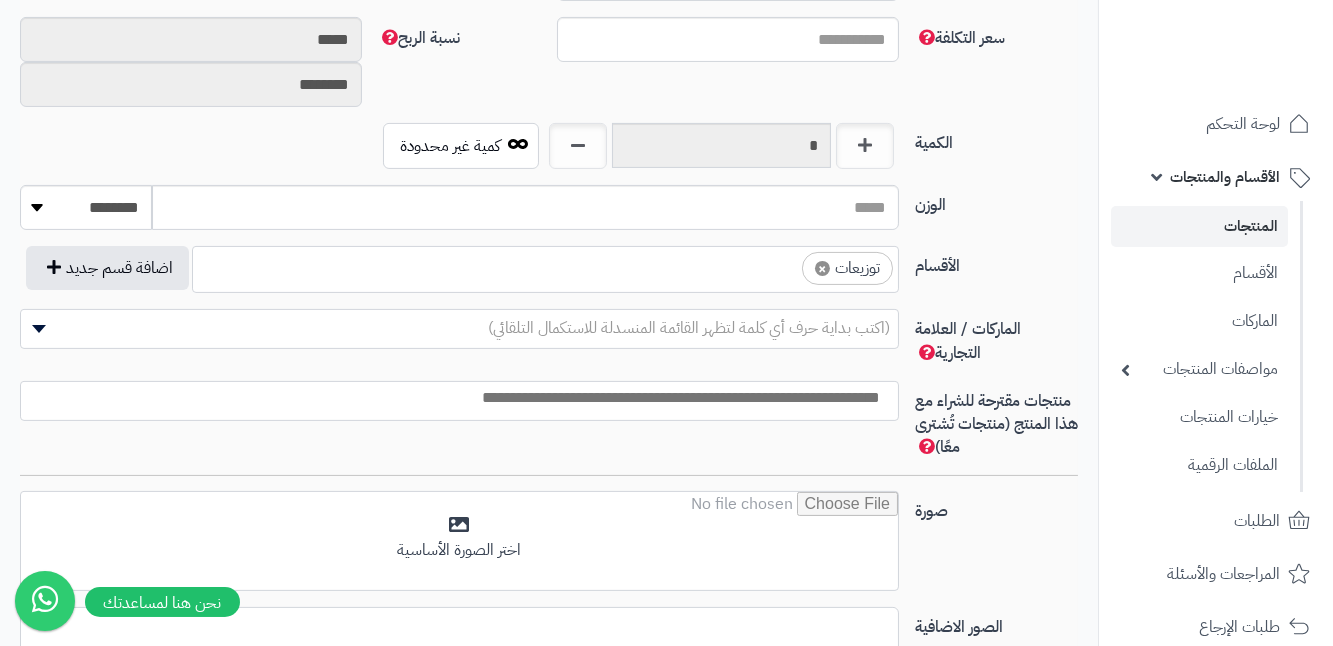 scroll, scrollTop: 1090, scrollLeft: 0, axis: vertical 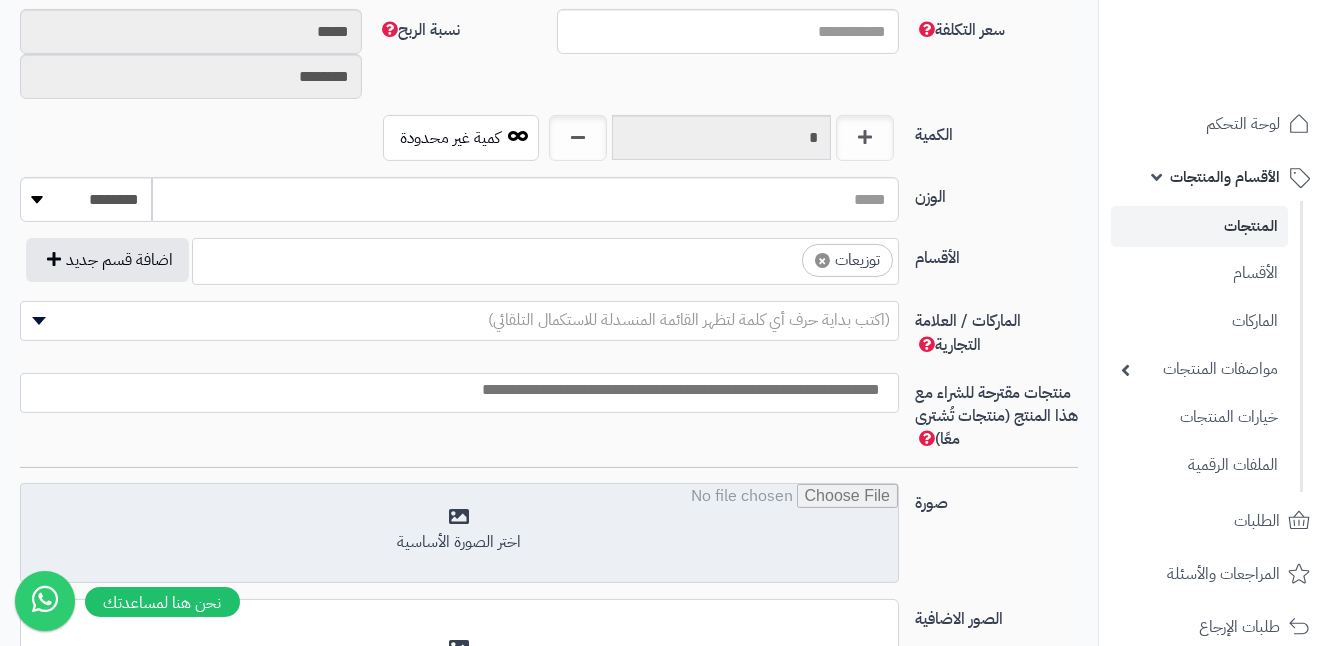 type on "**********" 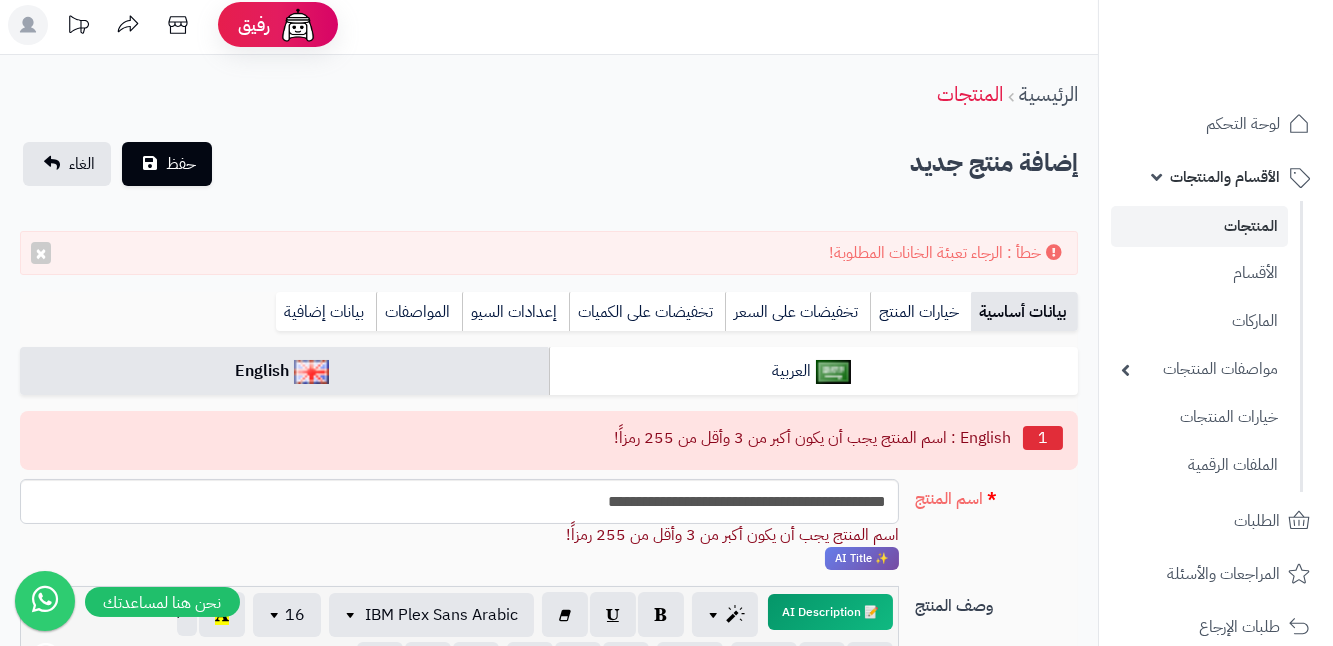 scroll, scrollTop: 0, scrollLeft: 0, axis: both 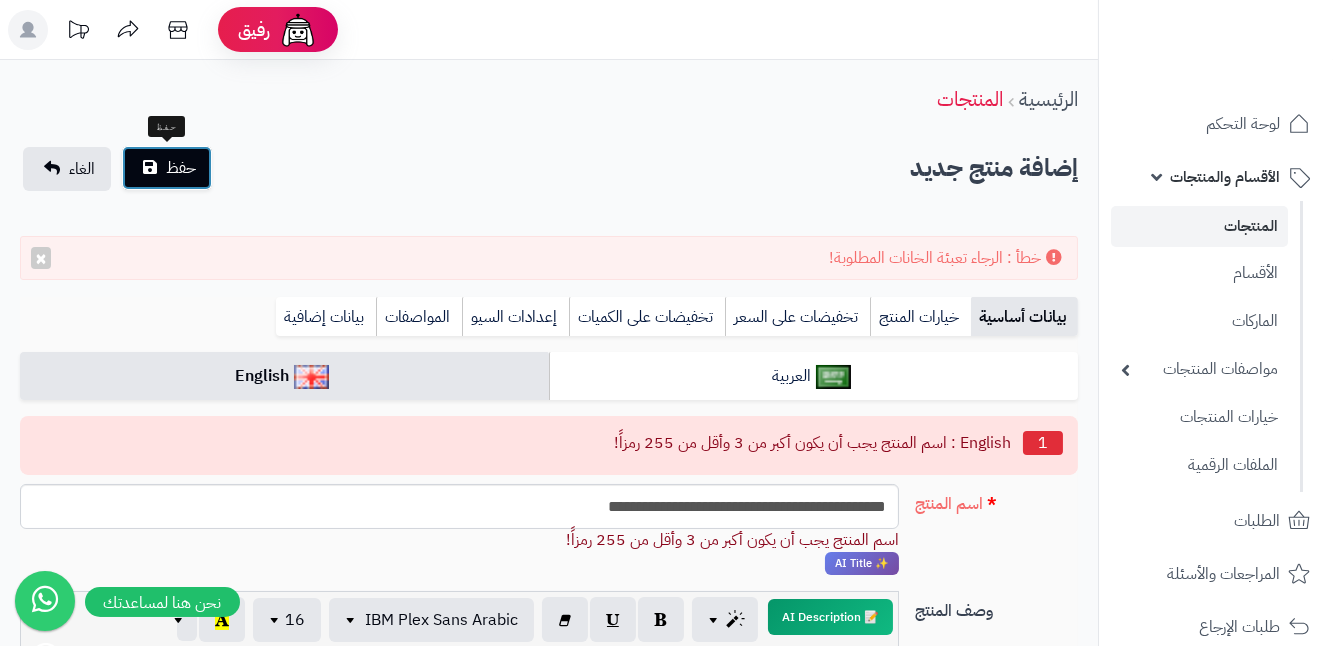 click on "حفظ" at bounding box center [167, 168] 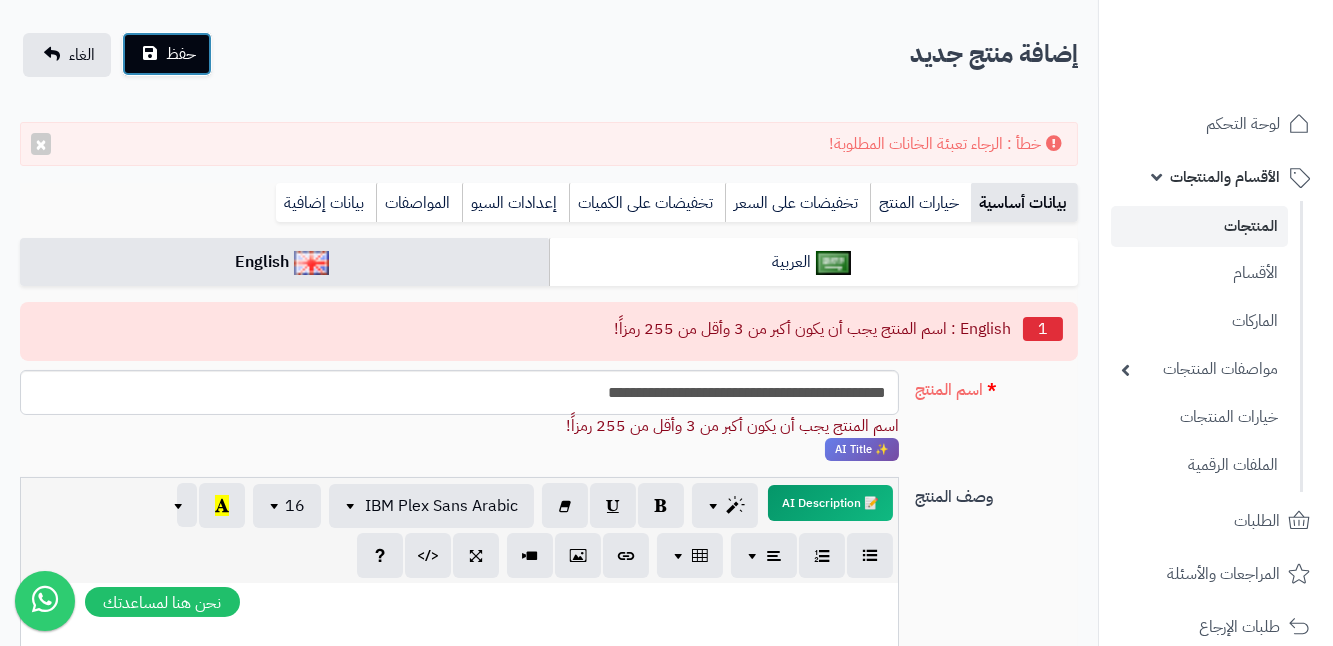 scroll, scrollTop: 0, scrollLeft: 0, axis: both 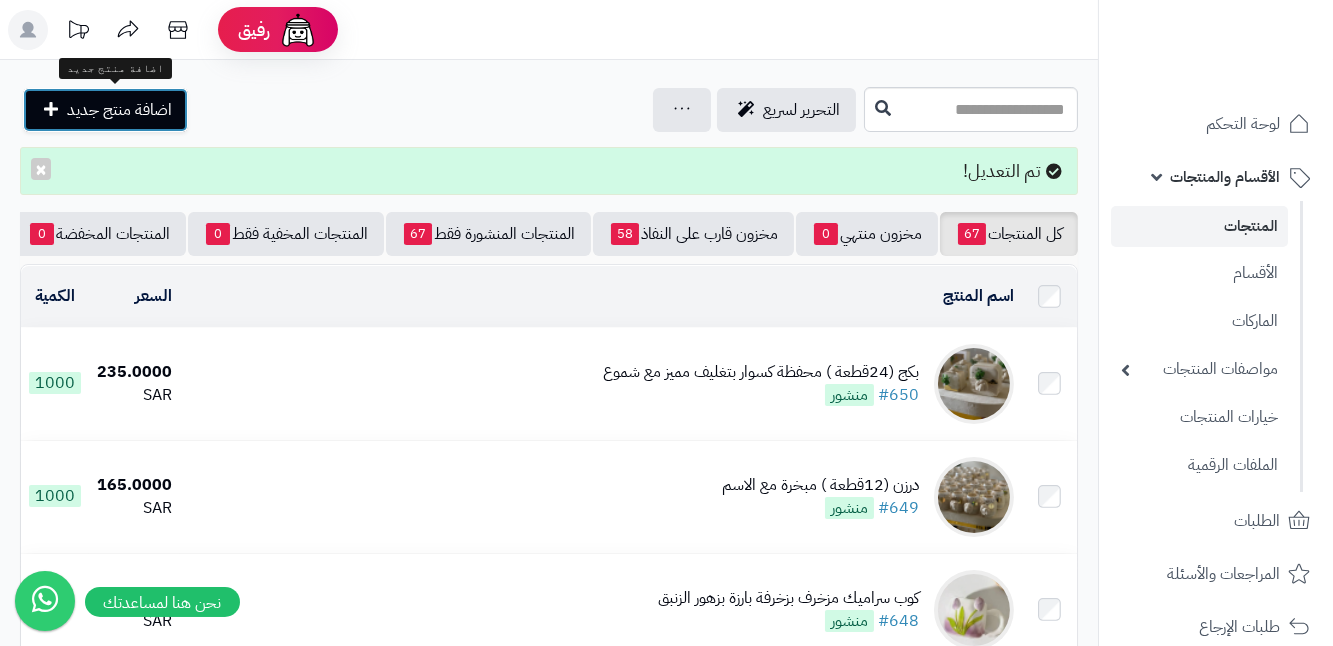 click on "اضافة منتج جديد" at bounding box center [119, 110] 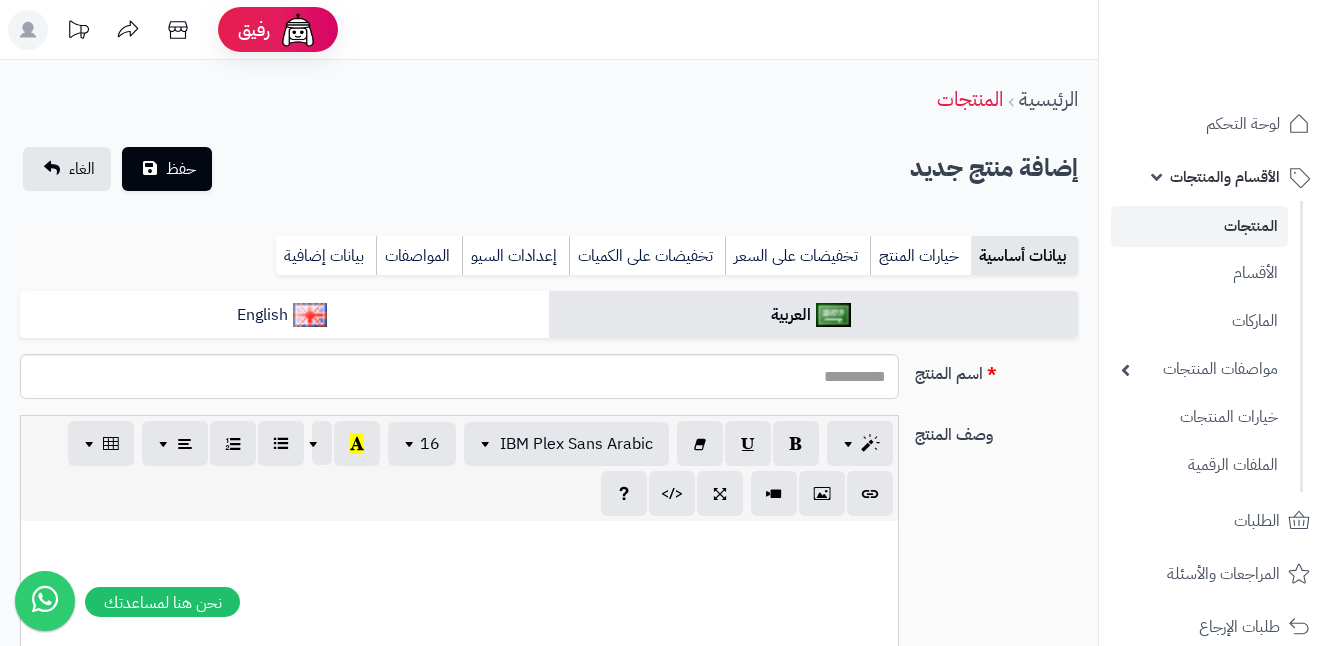 select 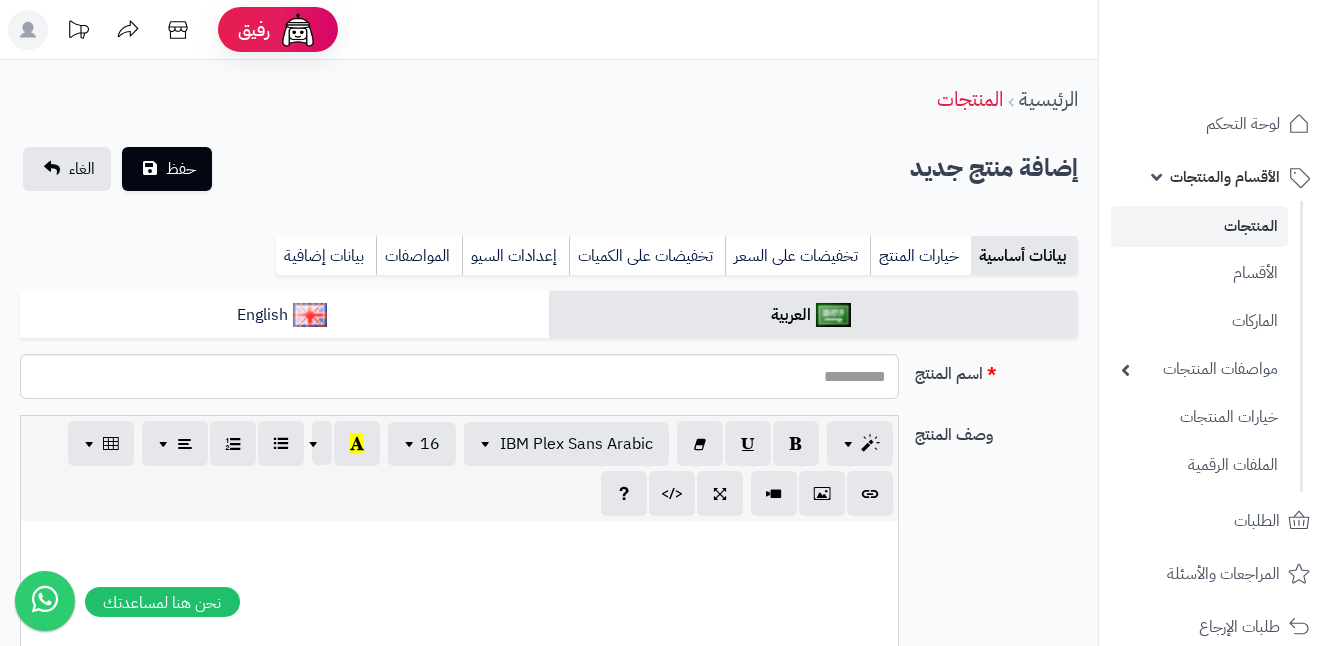 scroll, scrollTop: 0, scrollLeft: 13, axis: horizontal 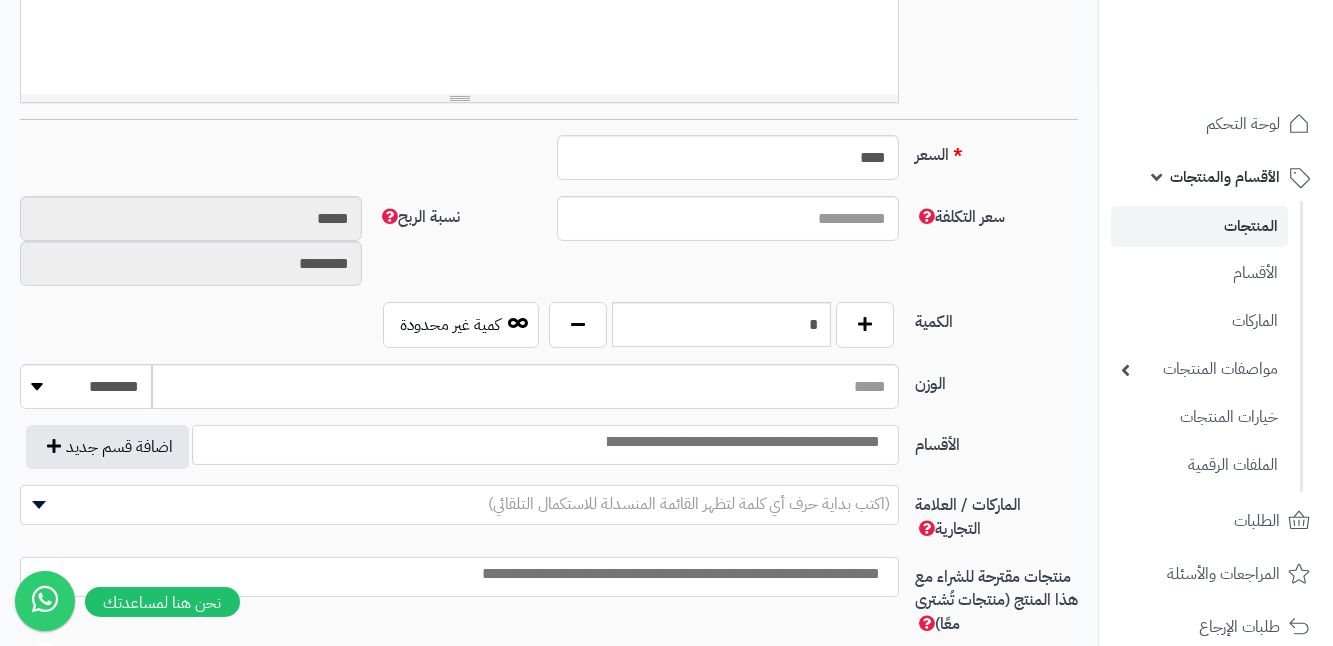 type on "**********" 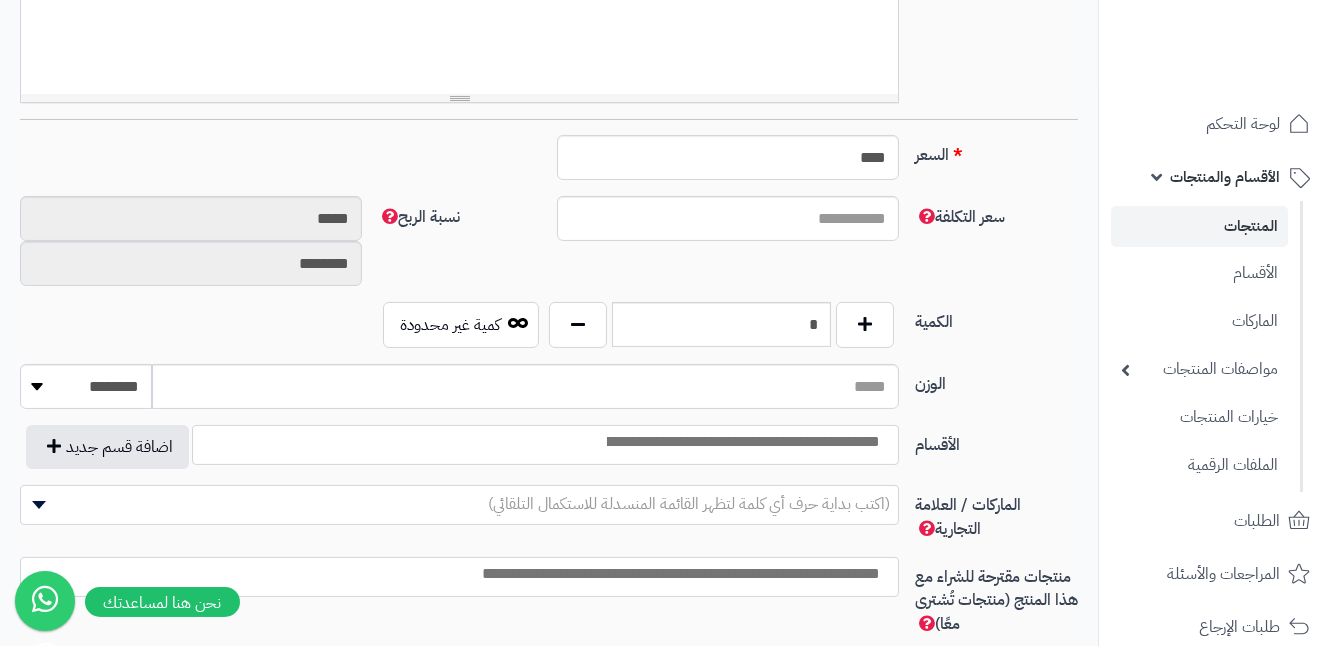 type on "*" 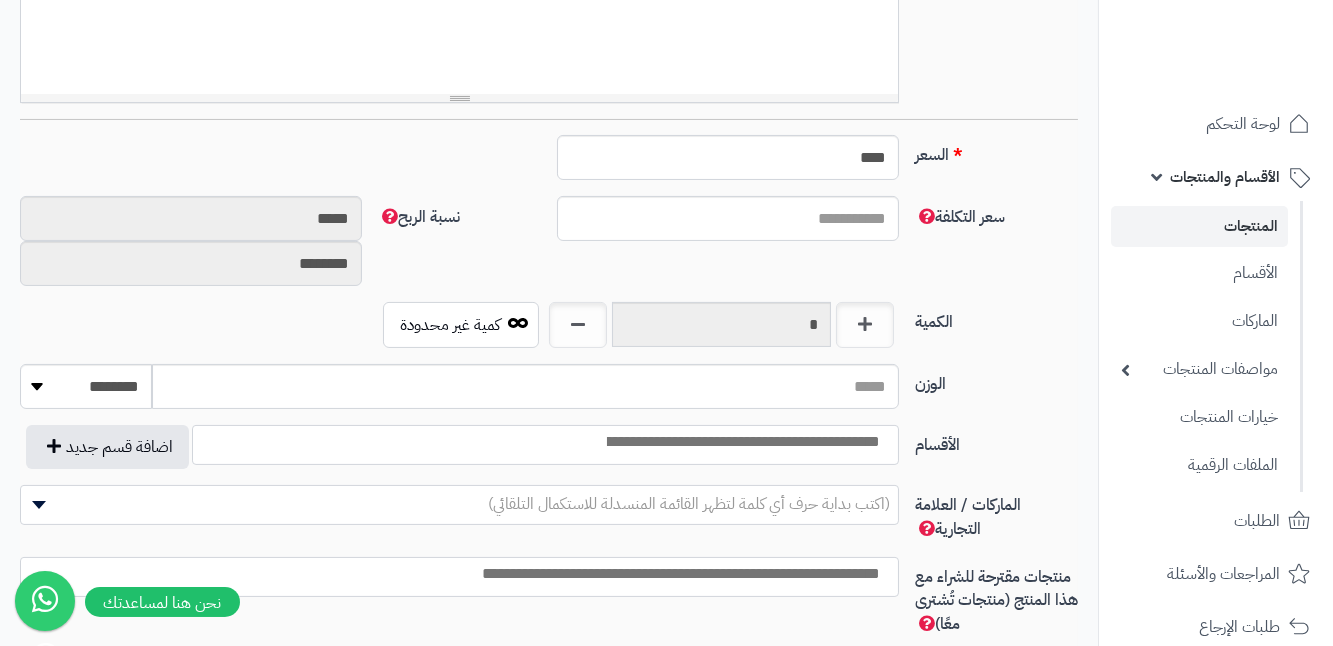 click at bounding box center (742, 442) 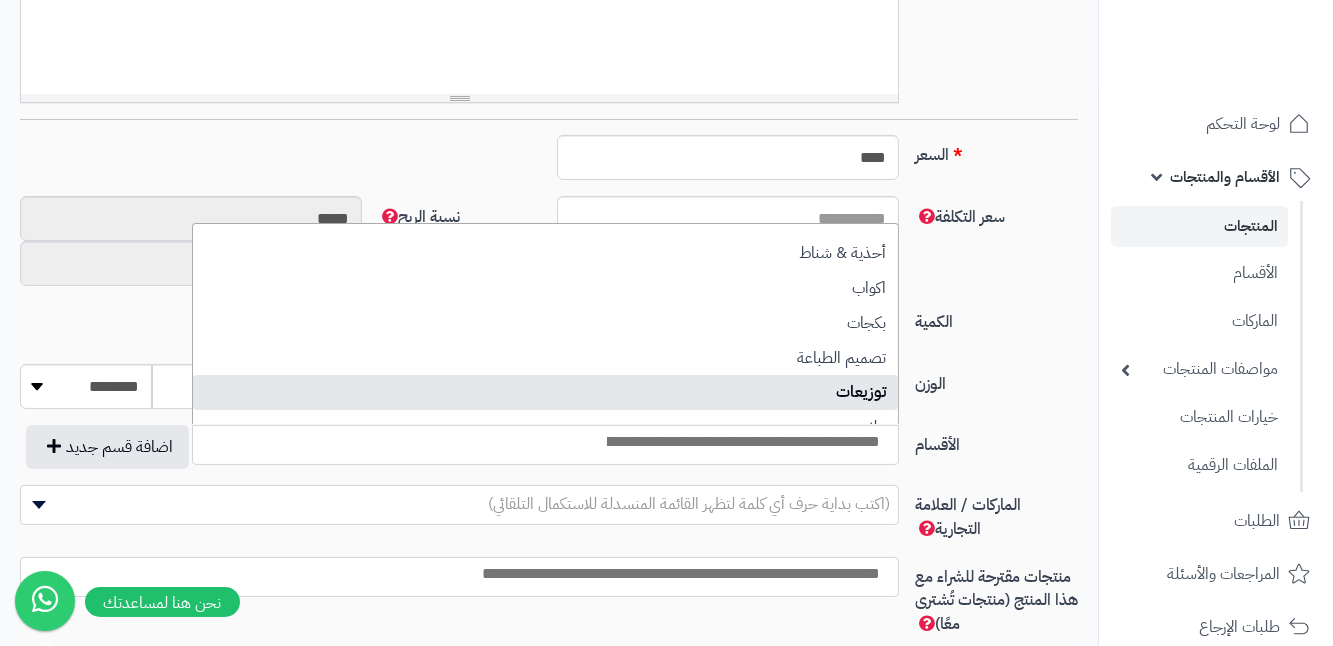 select on "***" 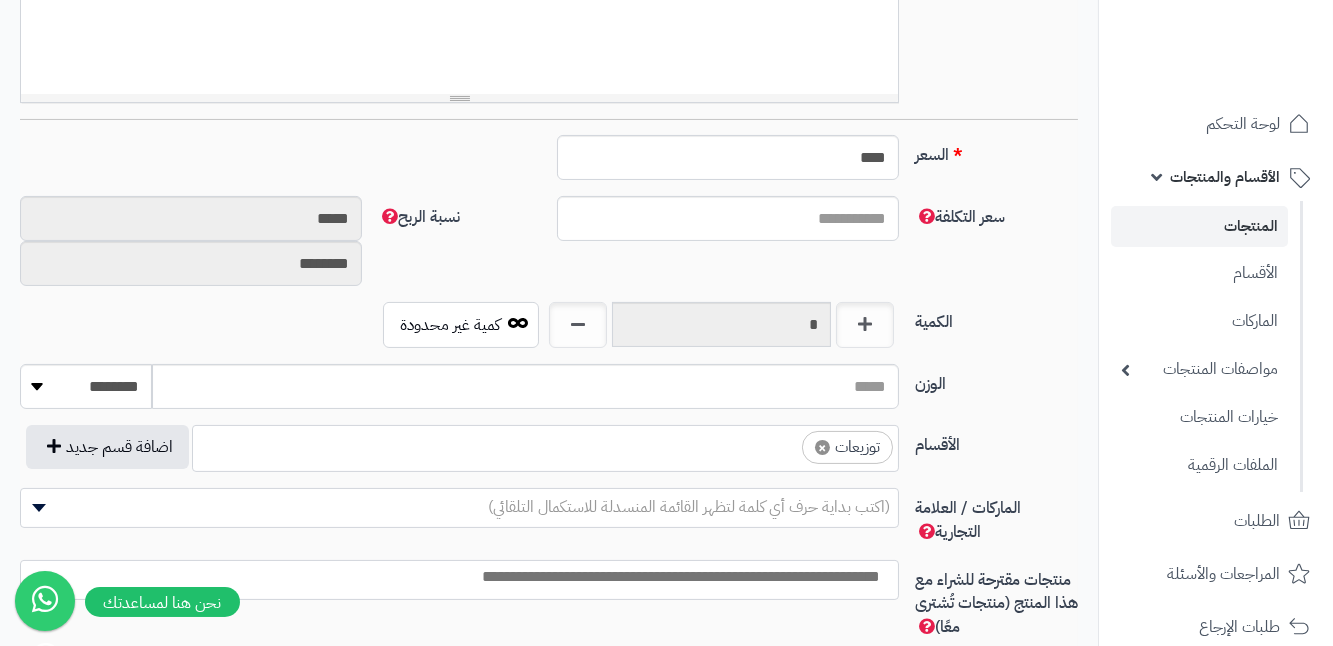 scroll, scrollTop: 119, scrollLeft: 0, axis: vertical 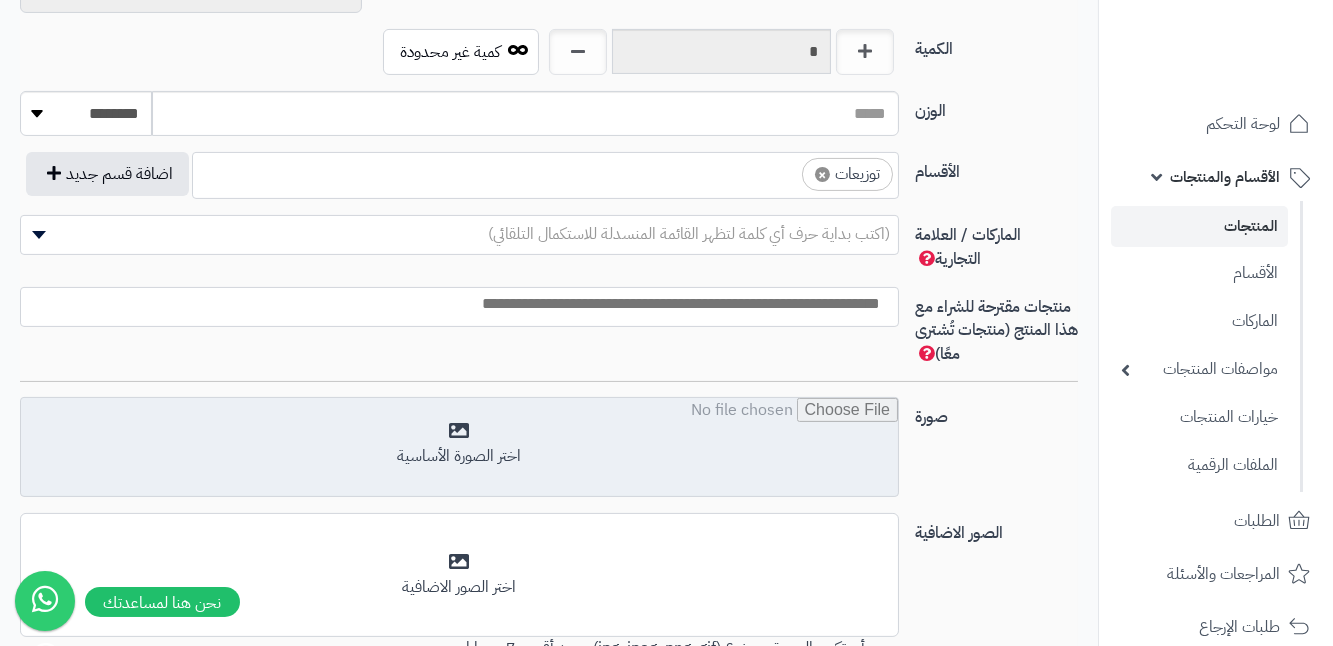 click at bounding box center (459, 448) 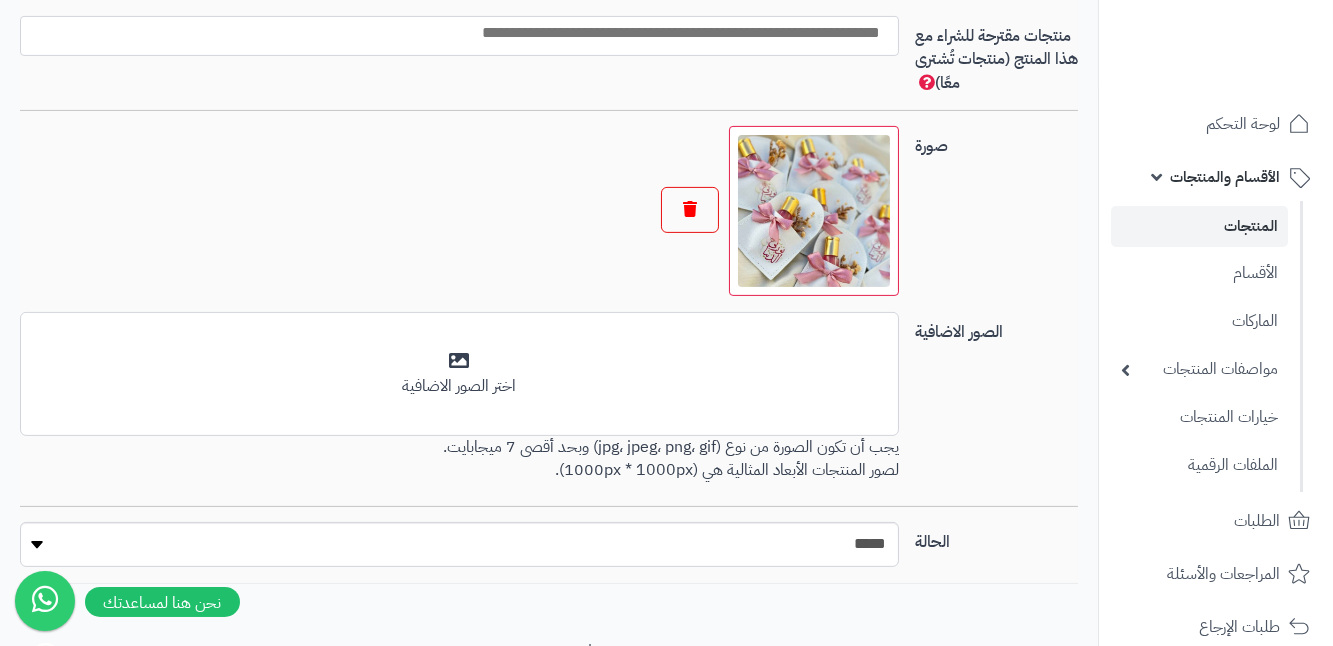 scroll, scrollTop: 1272, scrollLeft: 0, axis: vertical 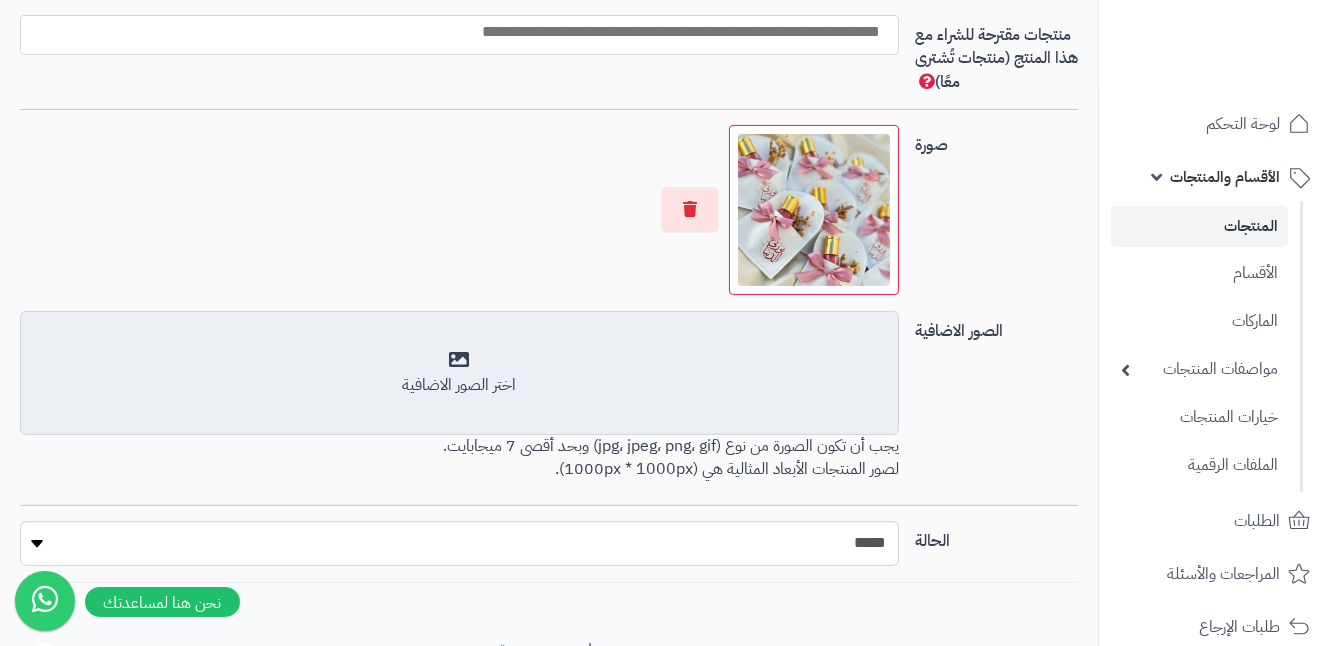 click on "اختر الصور الاضافية" at bounding box center (459, 385) 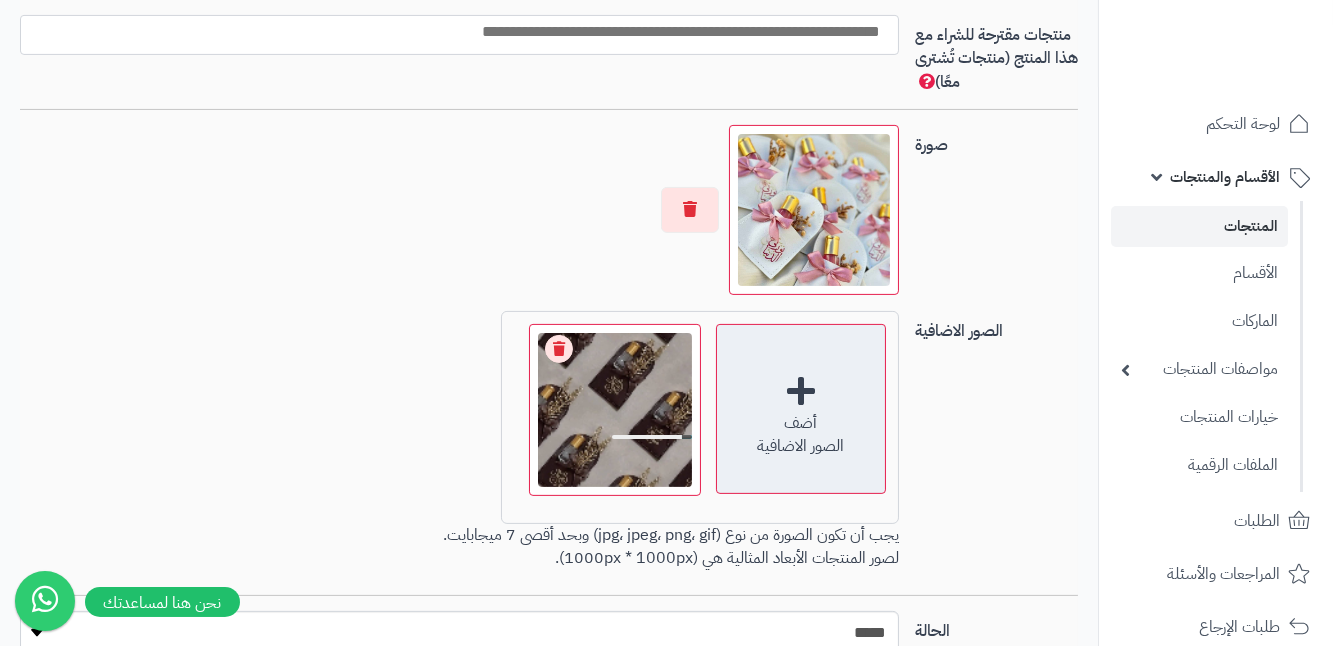 click on "أضف الصور الاضافية" at bounding box center (801, 409) 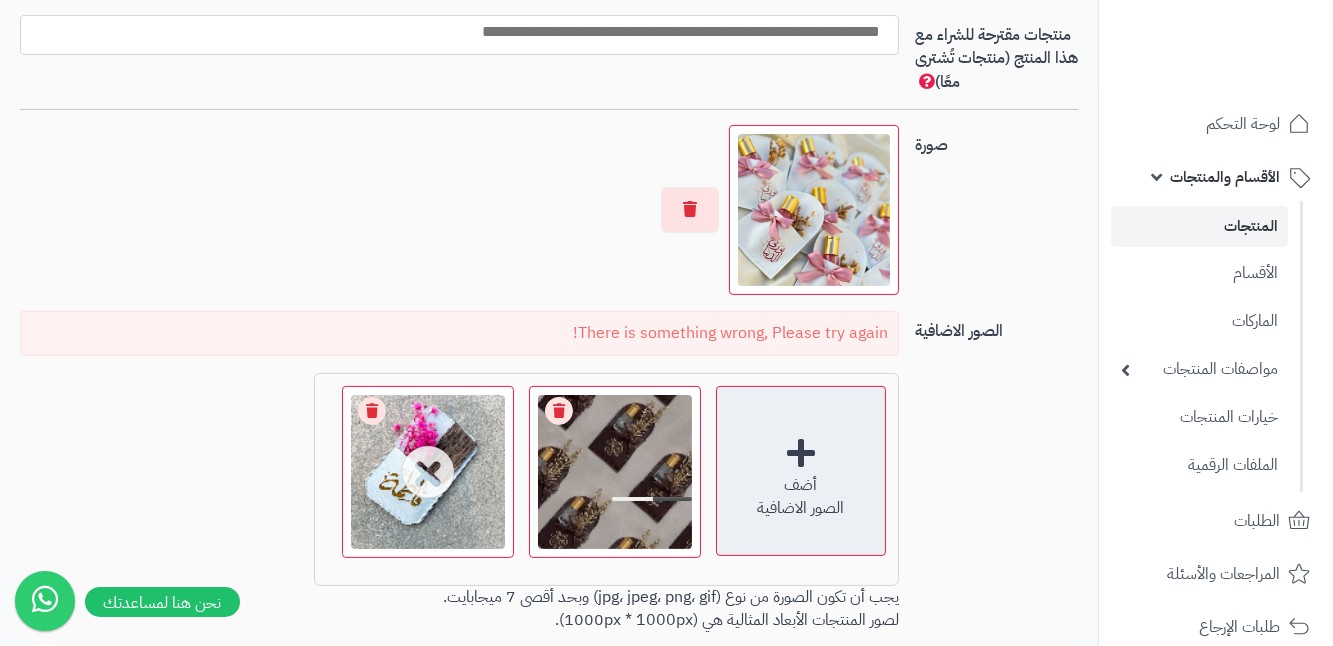 click on "أضف الصور الاضافية" at bounding box center [801, 471] 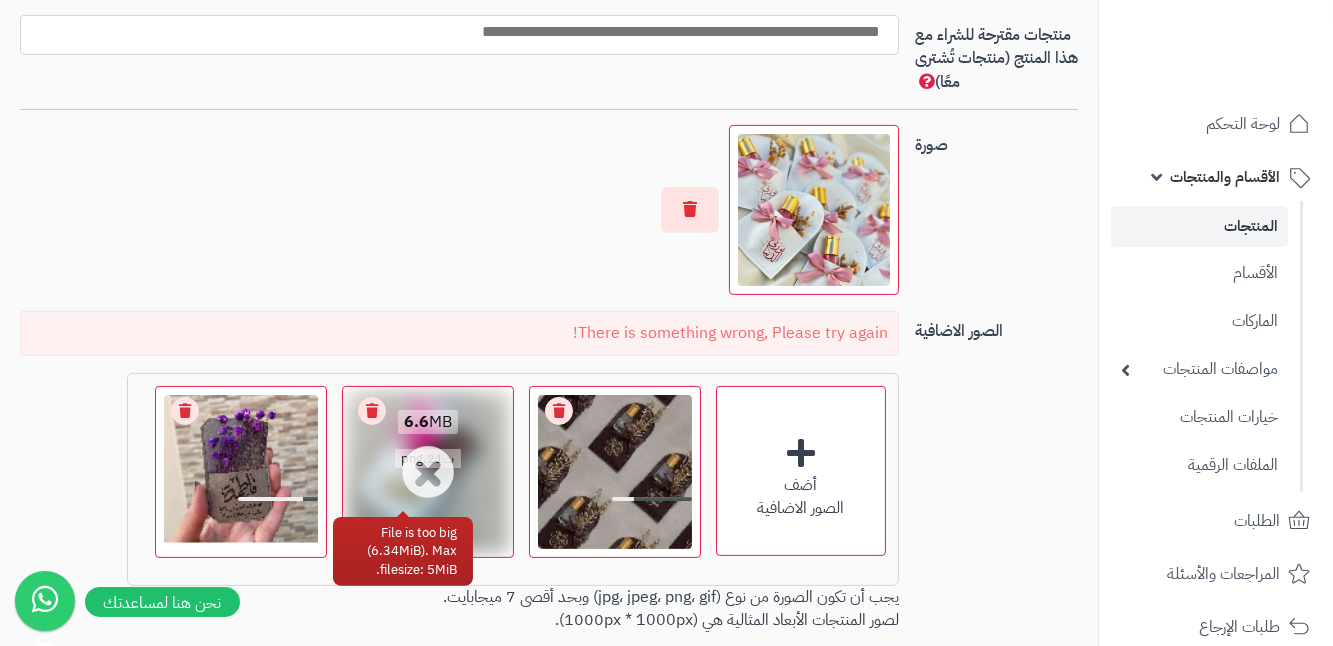 click on "6.6  MB" at bounding box center (428, 423) 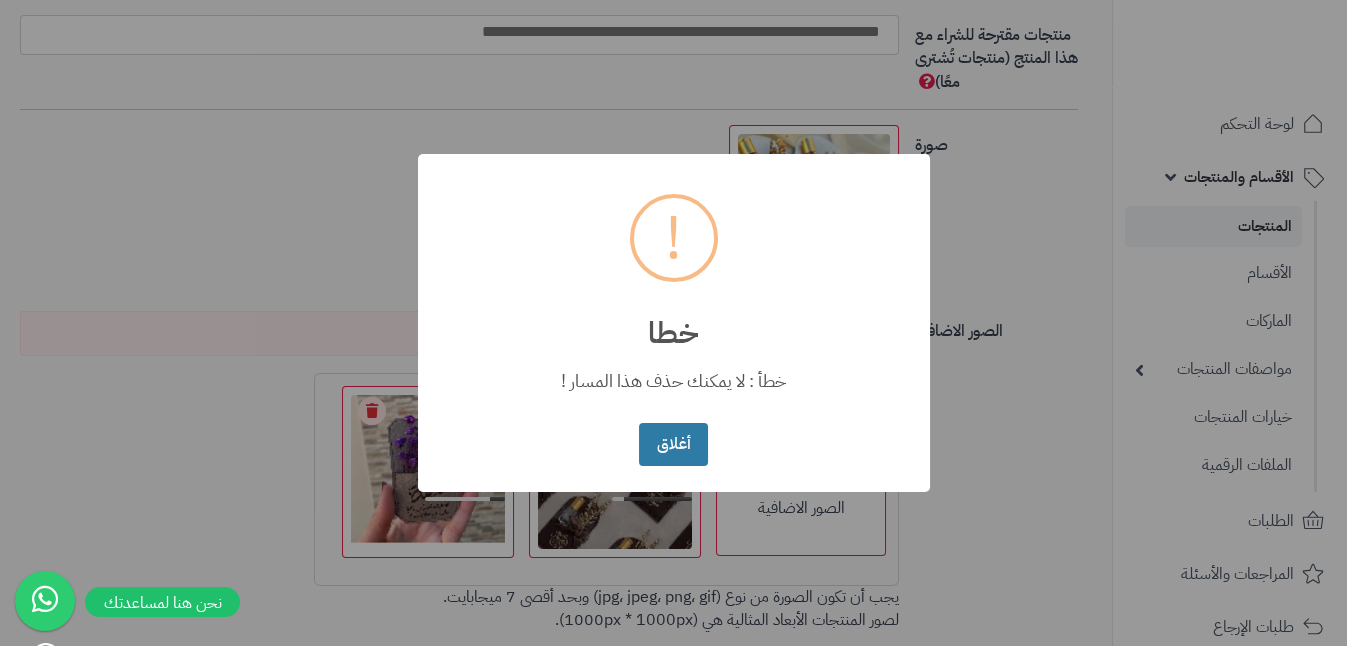 click on "أغلاق" at bounding box center [673, 444] 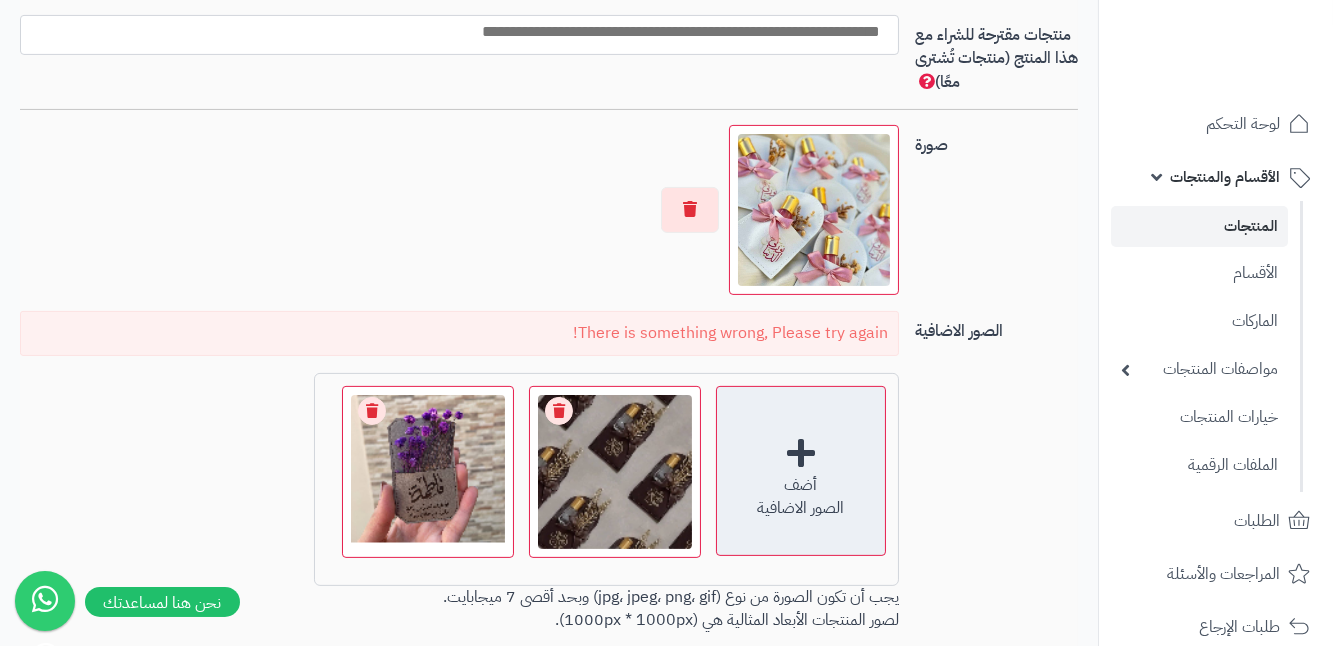 click on "الصور الاضافية" at bounding box center (801, 508) 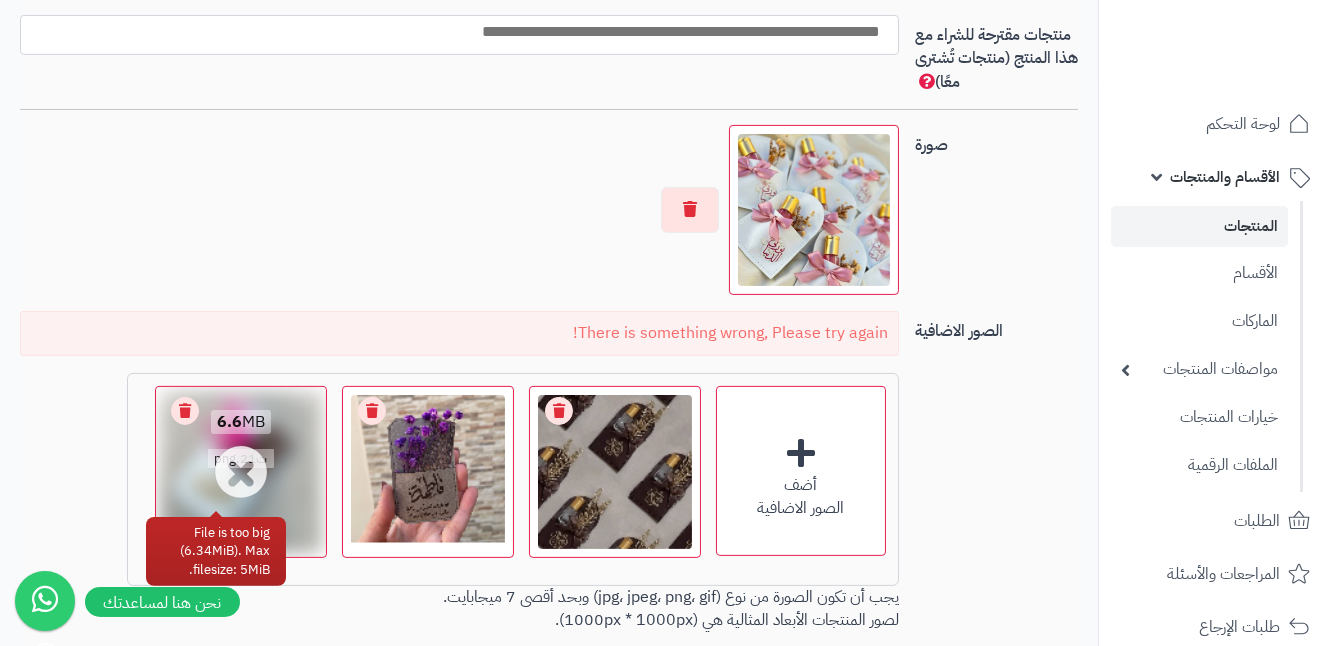 click on "Remove file" at bounding box center [185, 411] 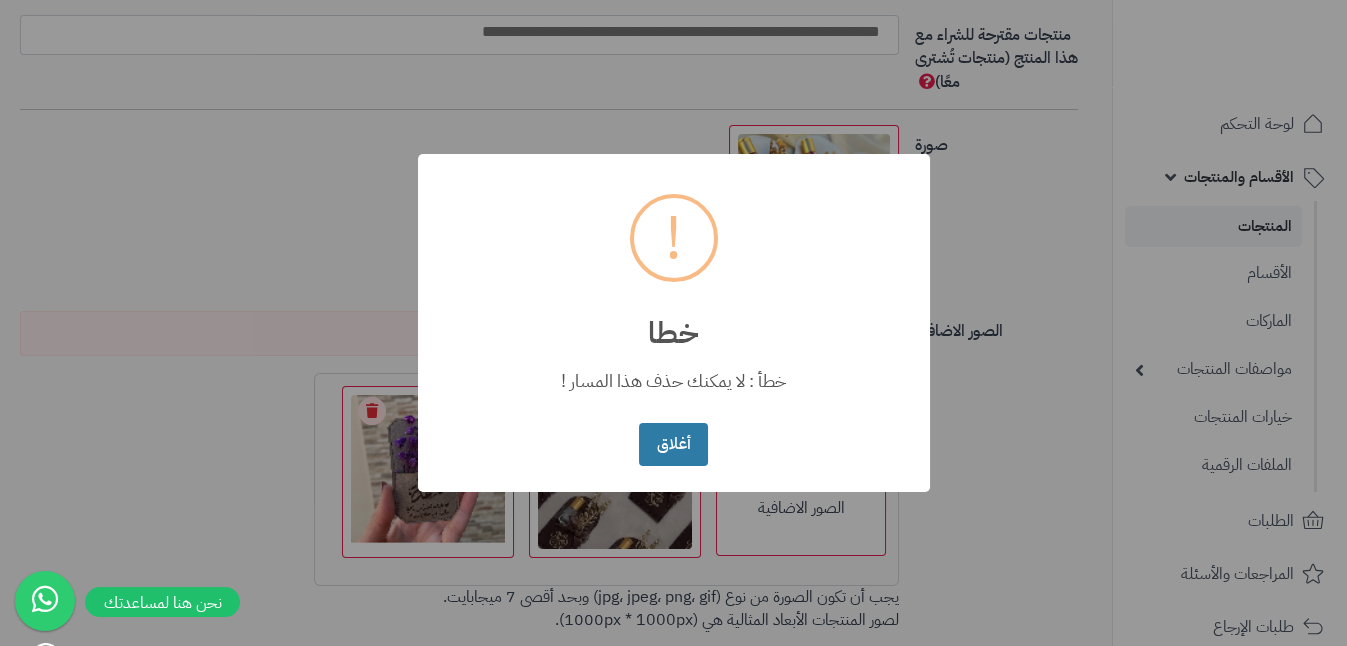 click on "أغلاق" at bounding box center [673, 444] 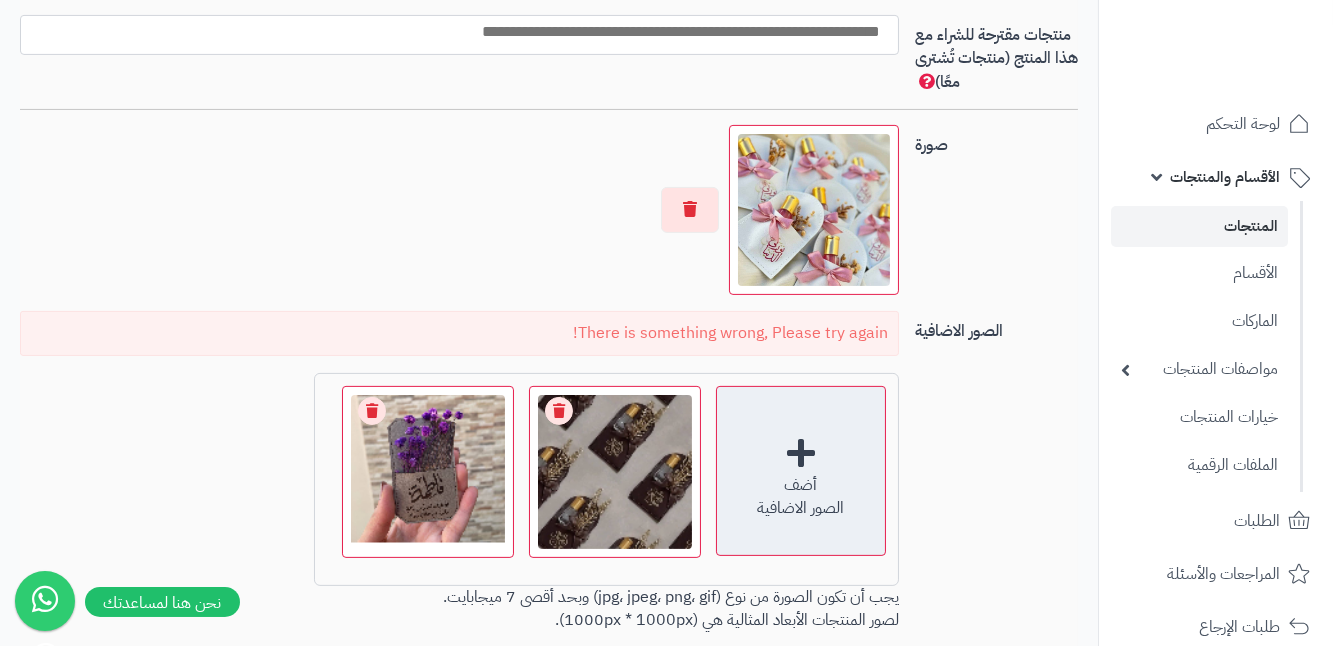 click on "أضف الصور الاضافية" at bounding box center [801, 471] 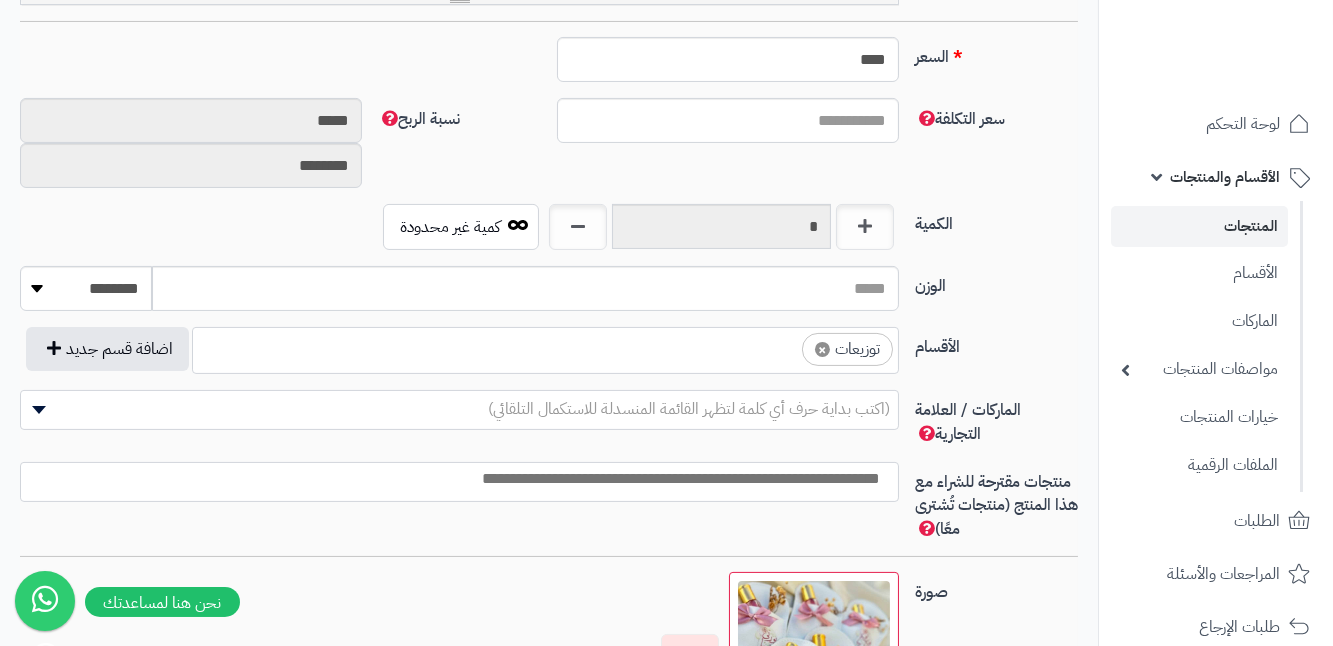 scroll, scrollTop: 818, scrollLeft: 0, axis: vertical 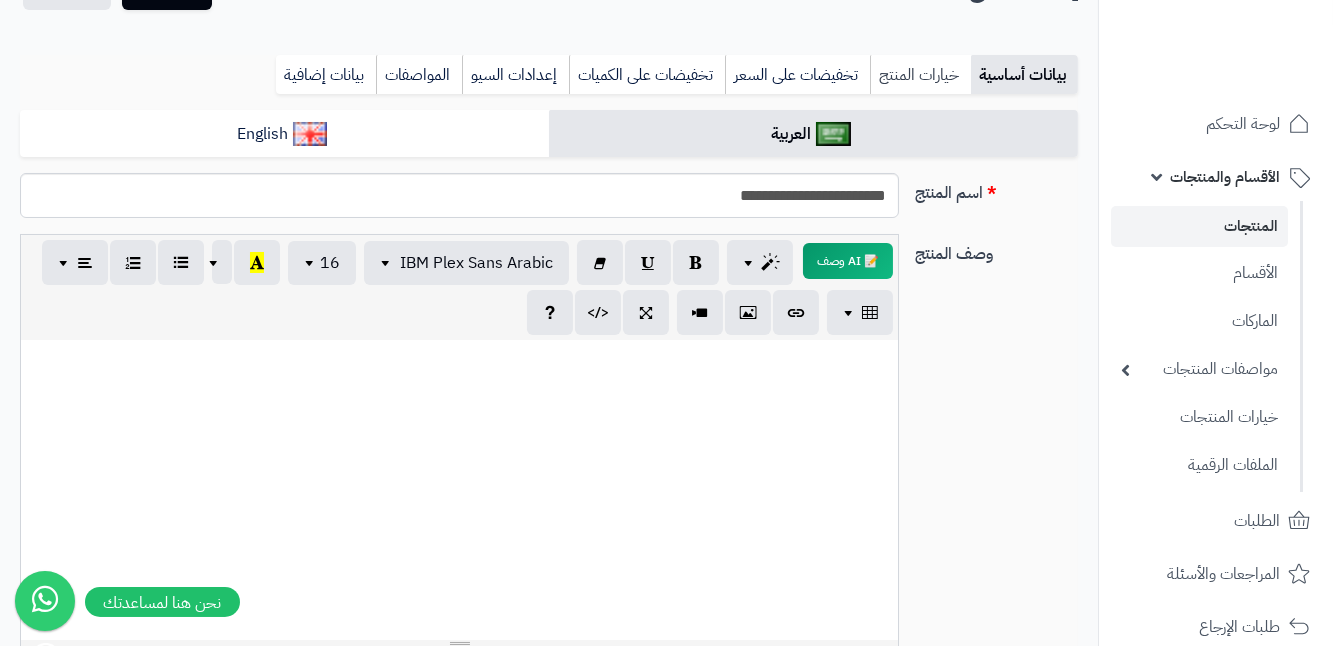 click on "خيارات المنتج" at bounding box center [920, 75] 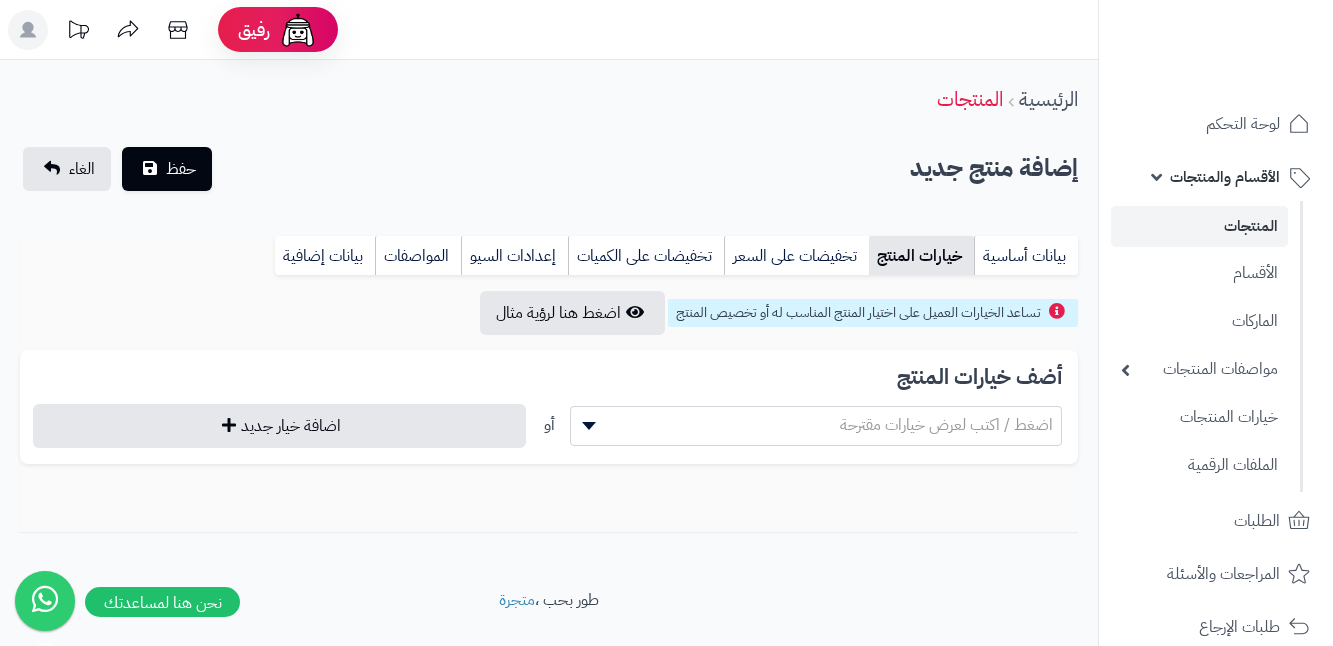 scroll, scrollTop: 43, scrollLeft: 0, axis: vertical 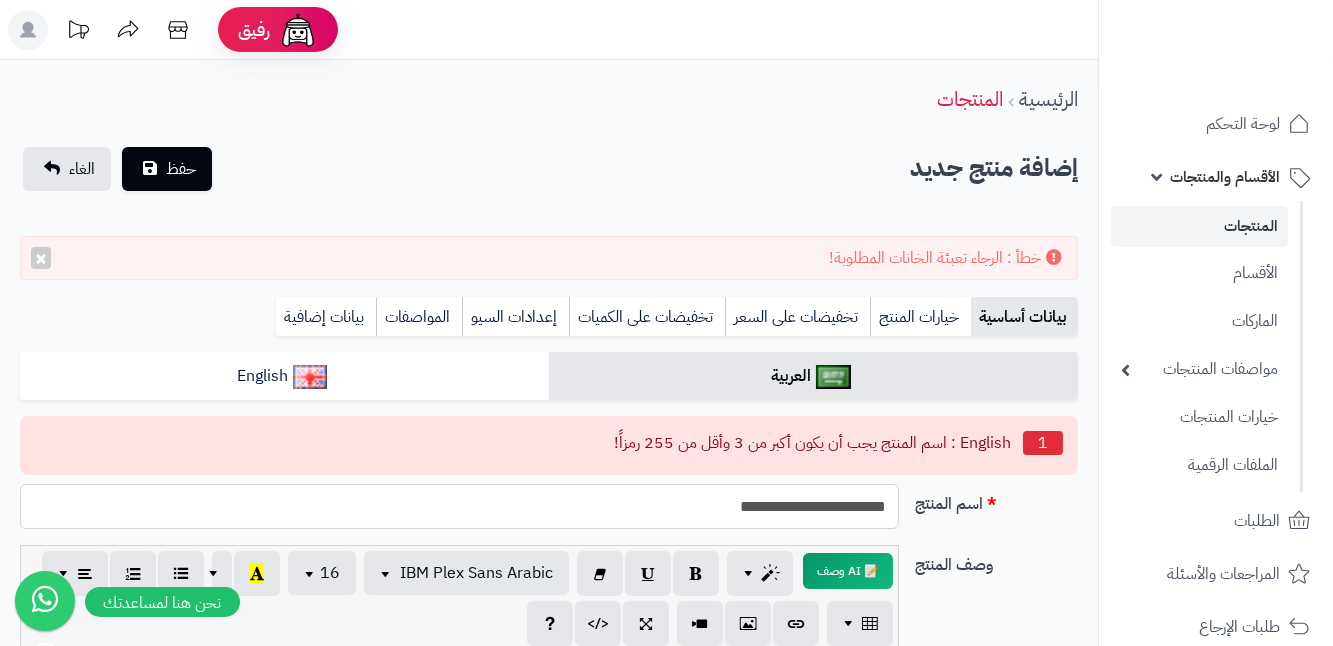 drag, startPoint x: 635, startPoint y: 504, endPoint x: 908, endPoint y: 495, distance: 273.14832 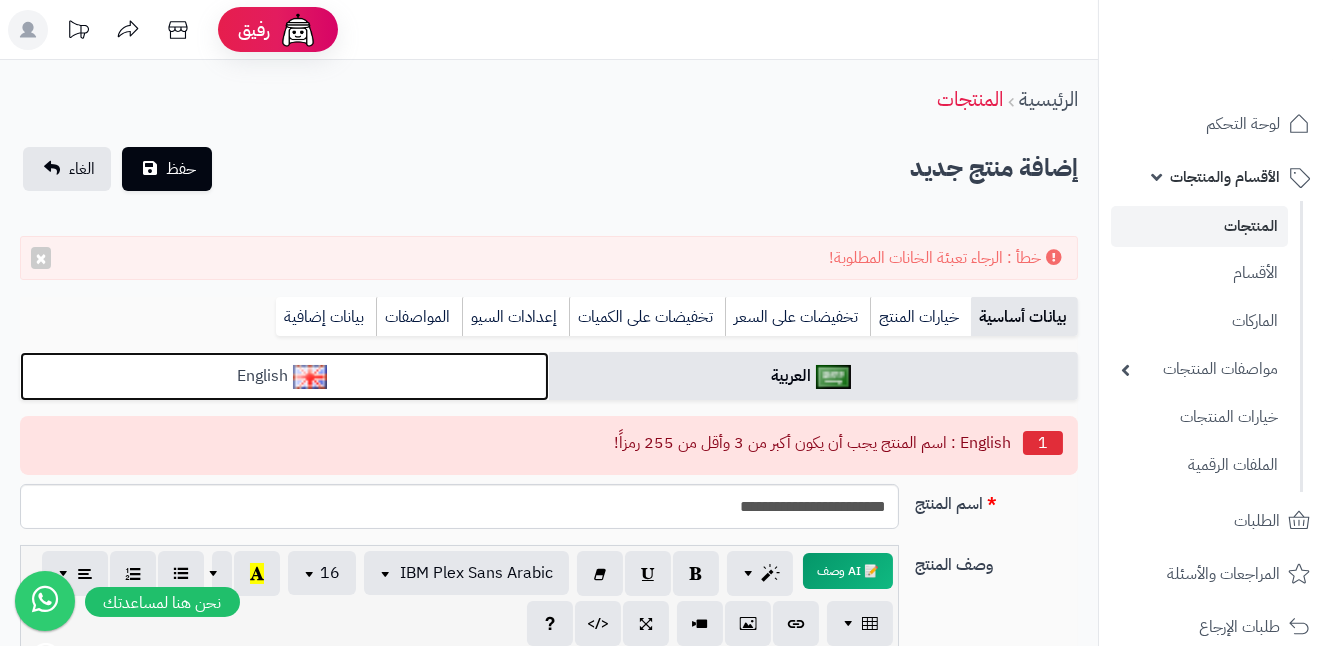 click on "English" at bounding box center [284, 376] 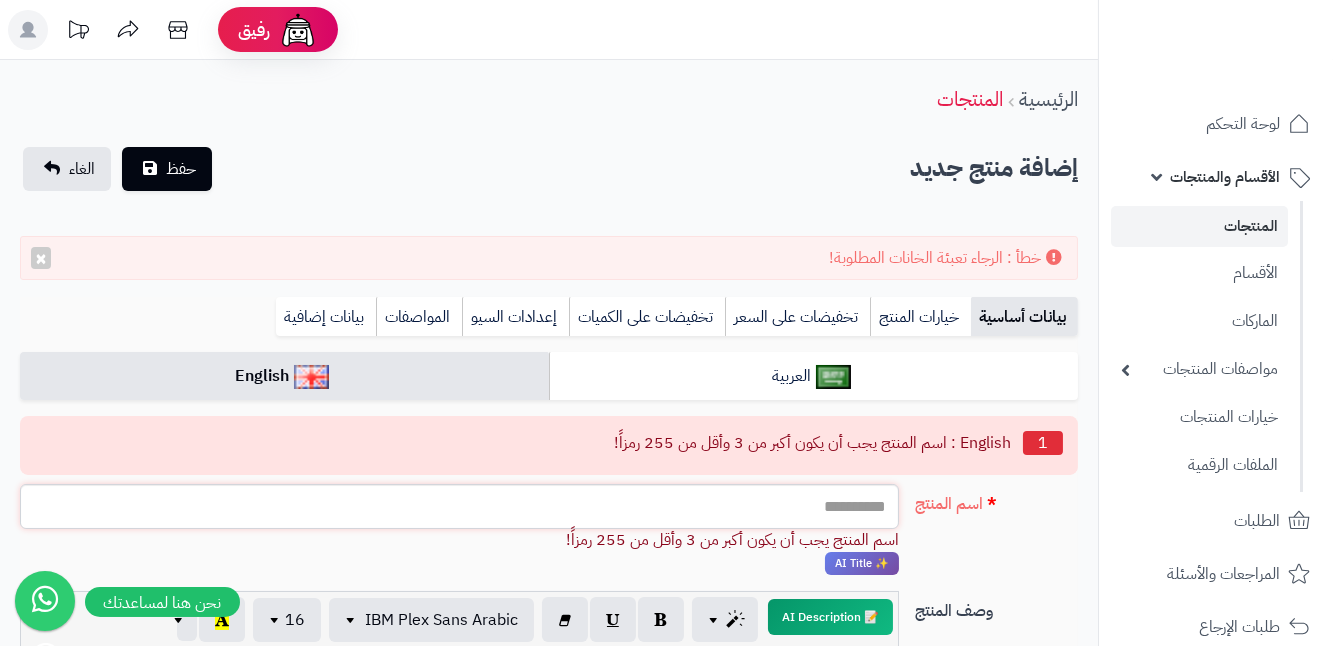 click on "اسم المنتج" at bounding box center [459, 506] 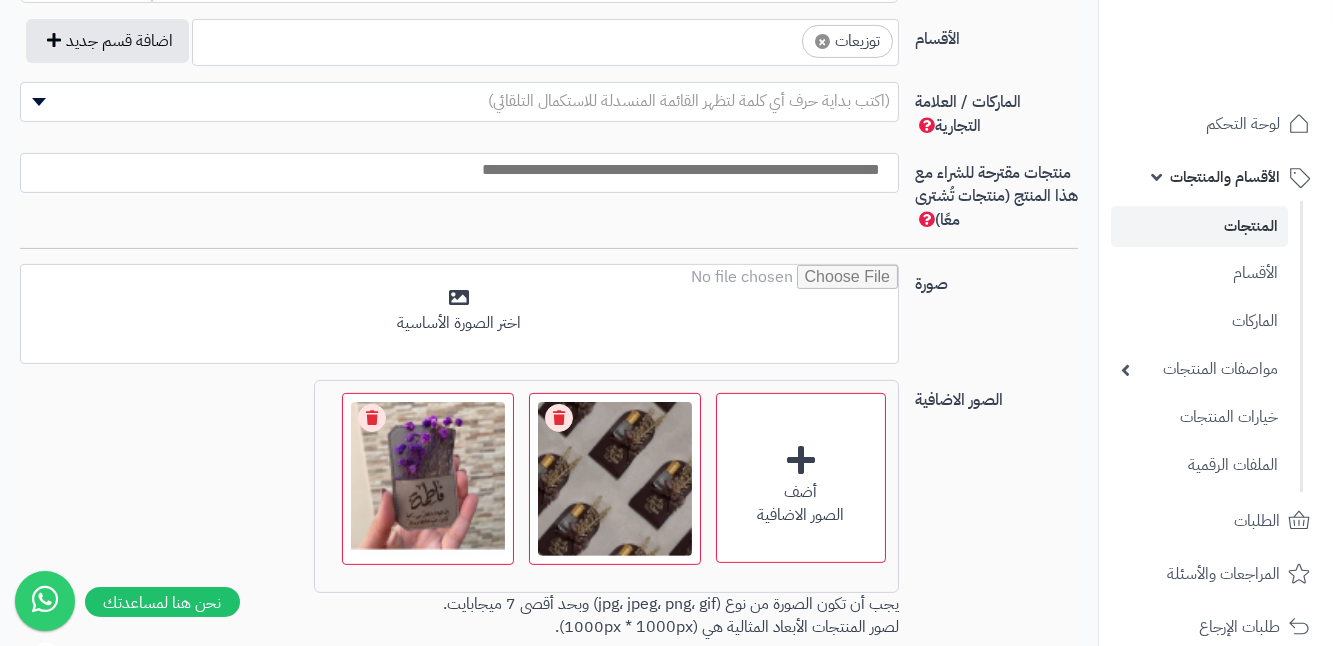 scroll, scrollTop: 1363, scrollLeft: 0, axis: vertical 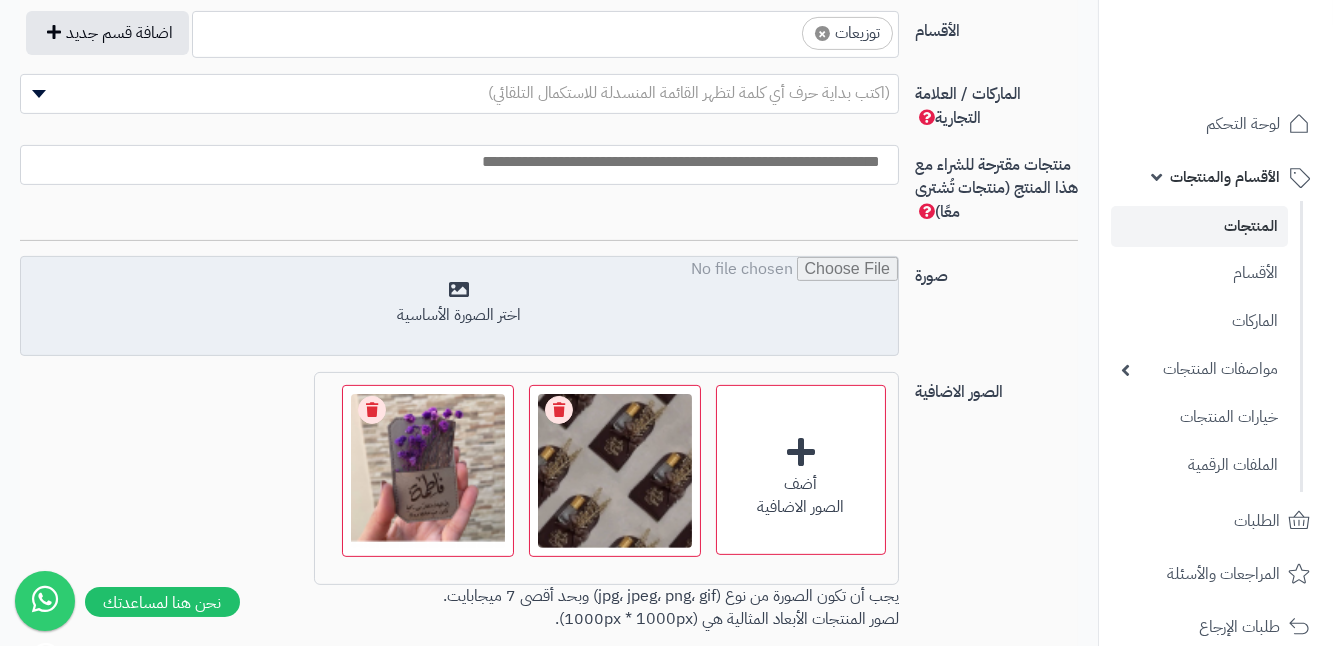 type on "**********" 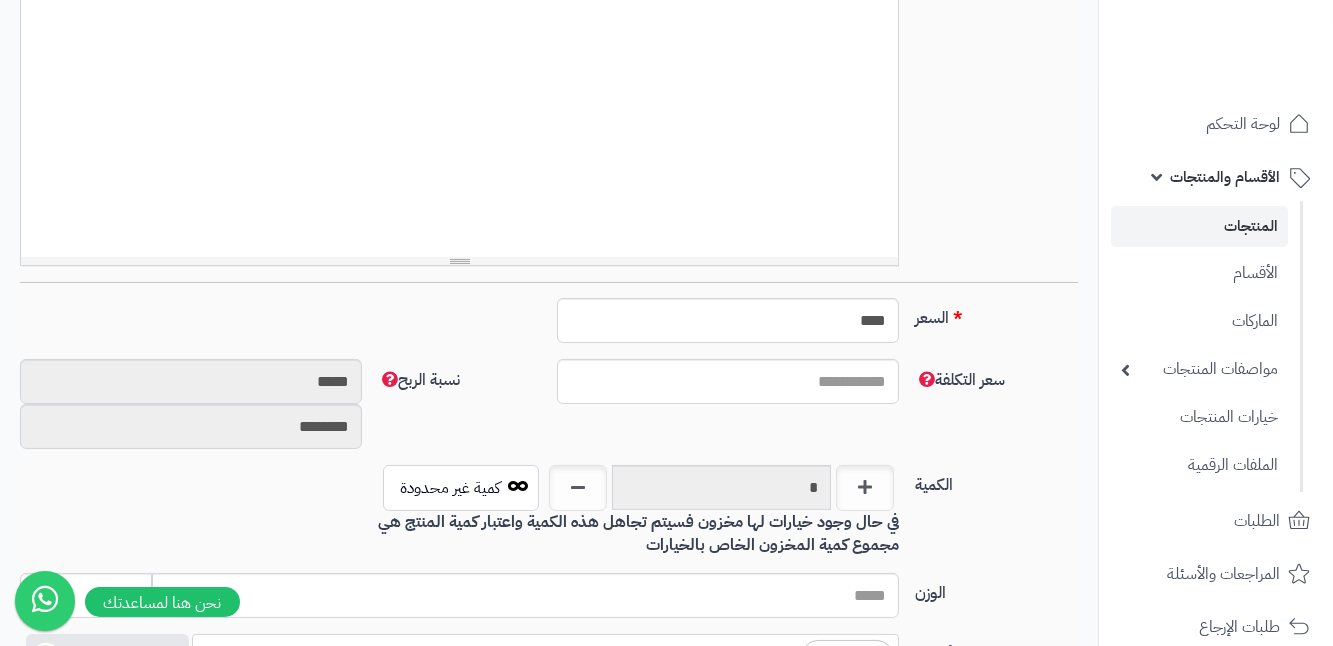 scroll, scrollTop: 727, scrollLeft: 0, axis: vertical 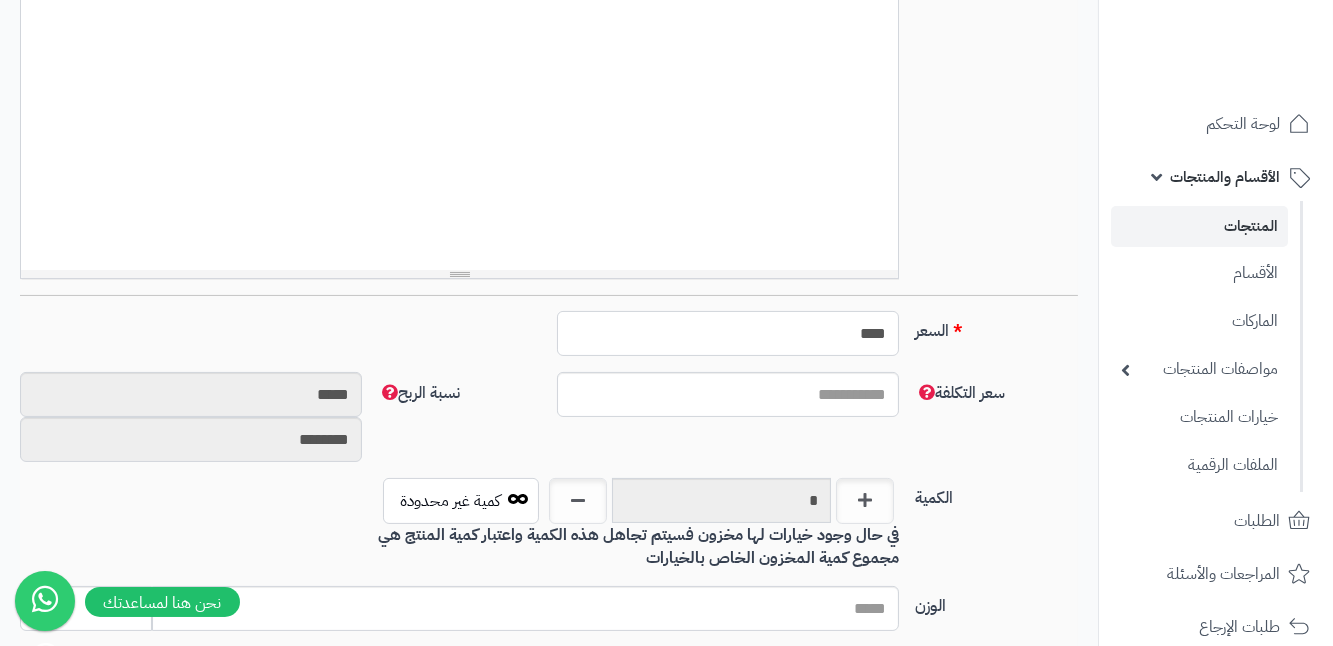 click on "****" at bounding box center (728, 333) 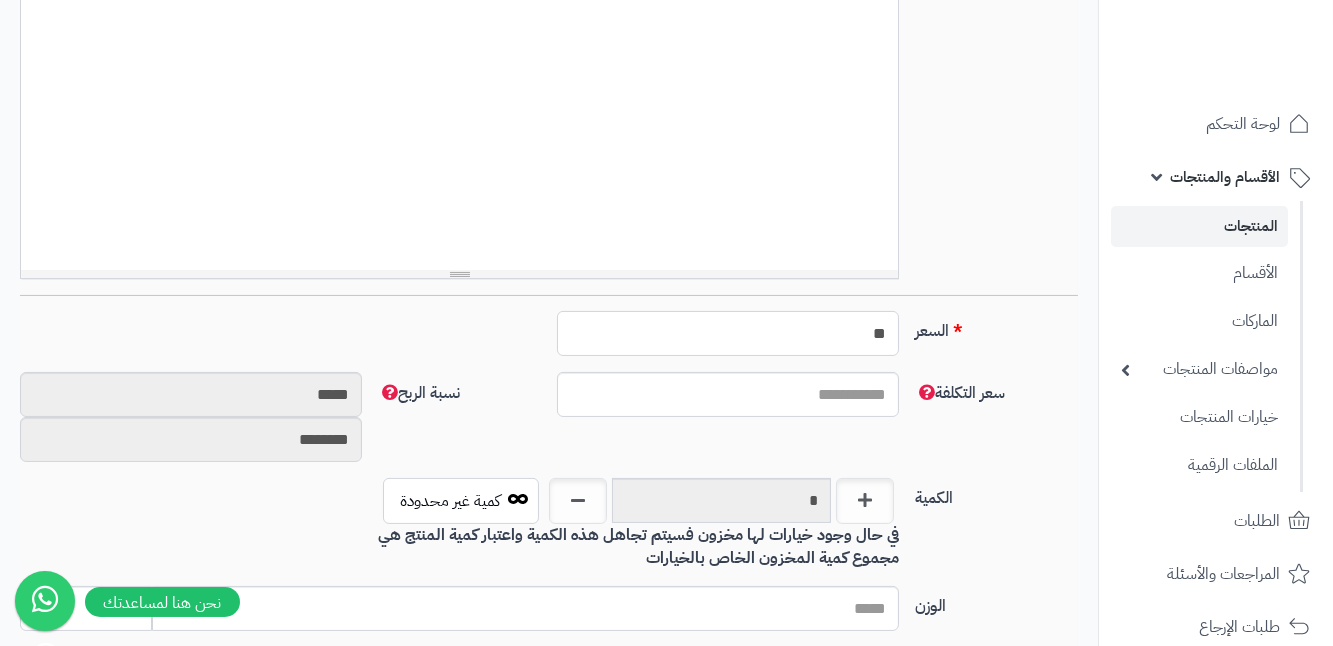 type on "*" 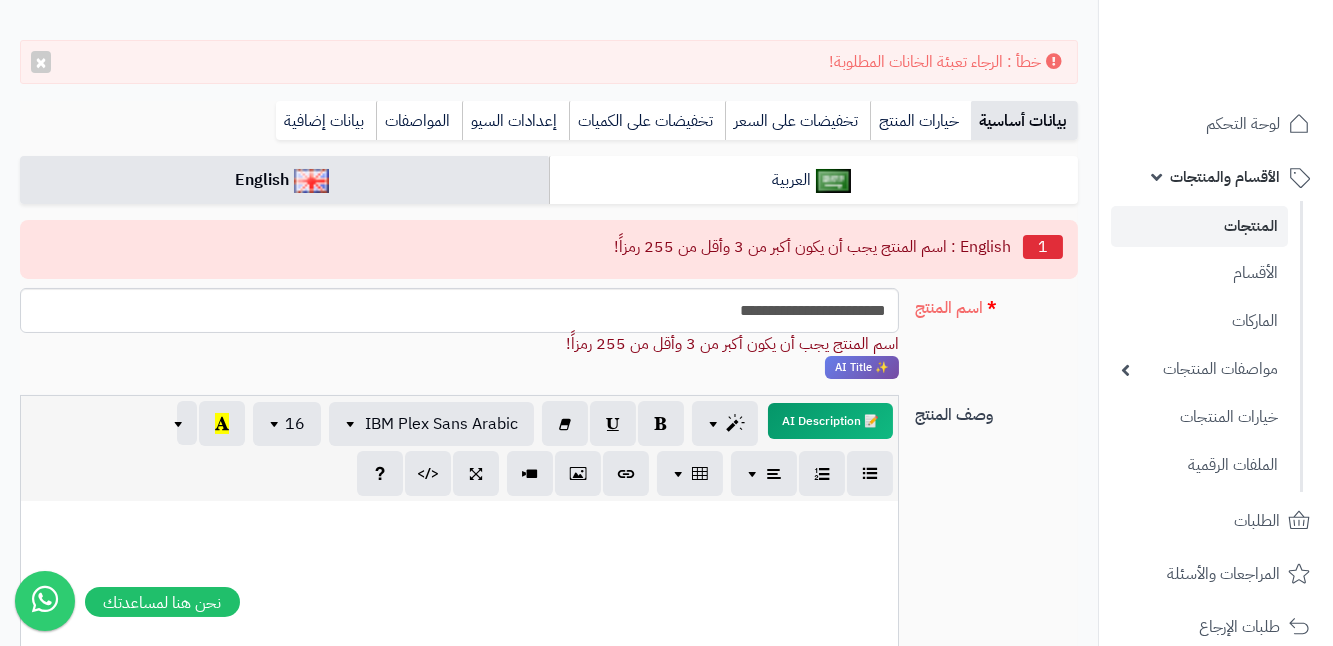 scroll, scrollTop: 181, scrollLeft: 0, axis: vertical 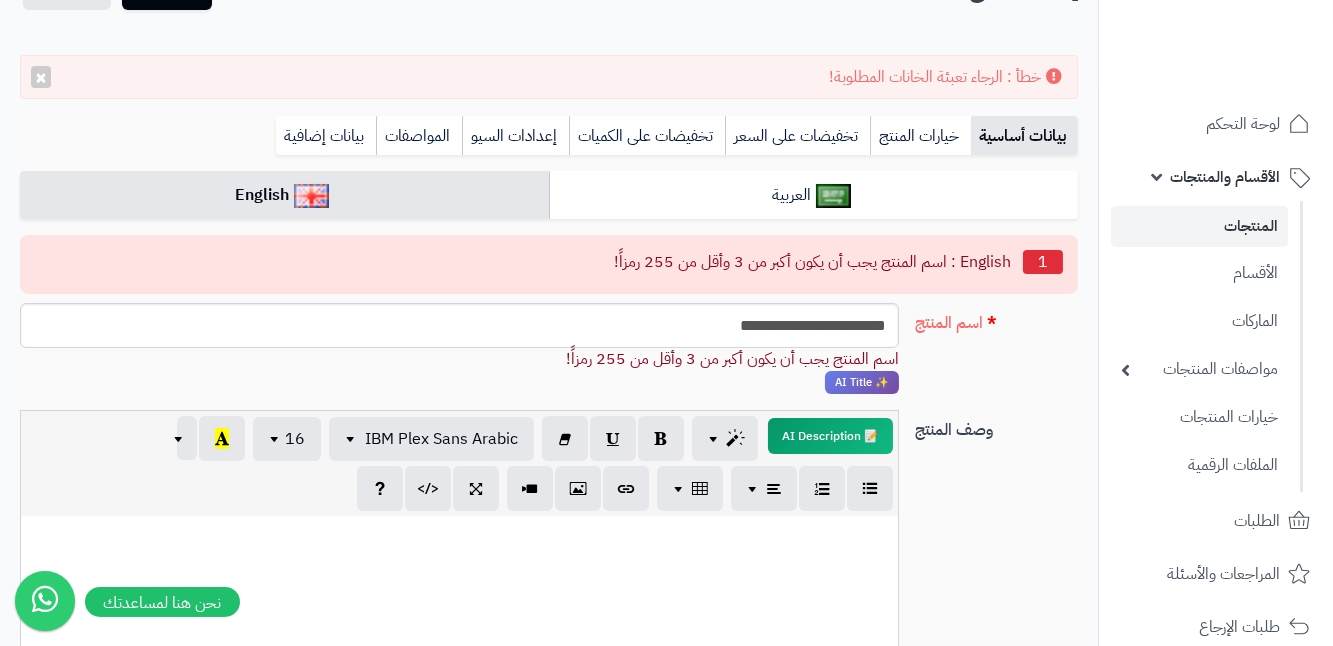 type on "***" 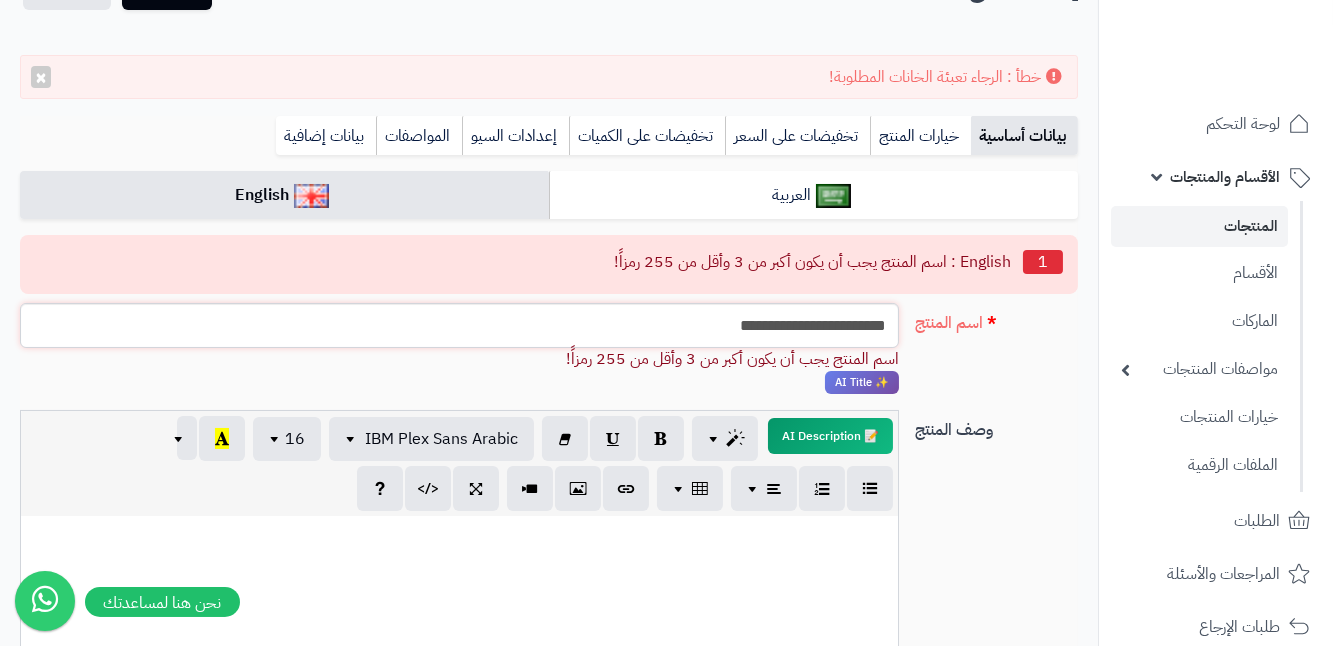 click on "**********" at bounding box center (459, 325) 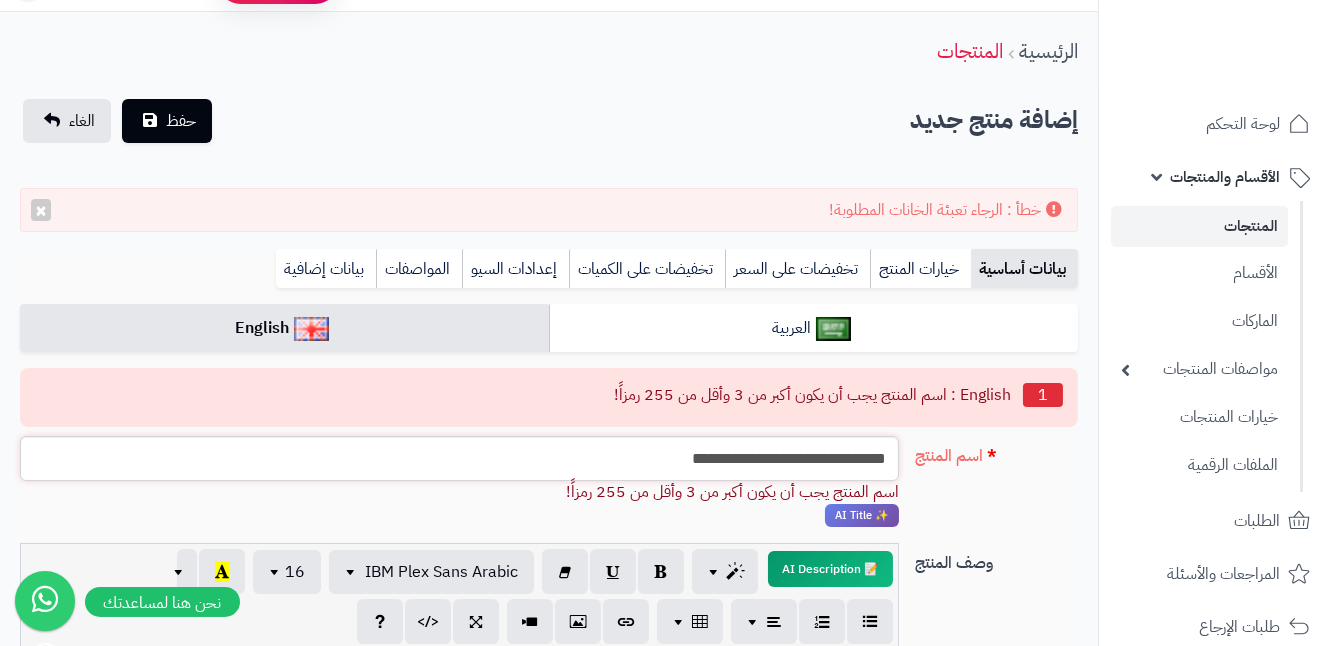 scroll, scrollTop: 0, scrollLeft: 0, axis: both 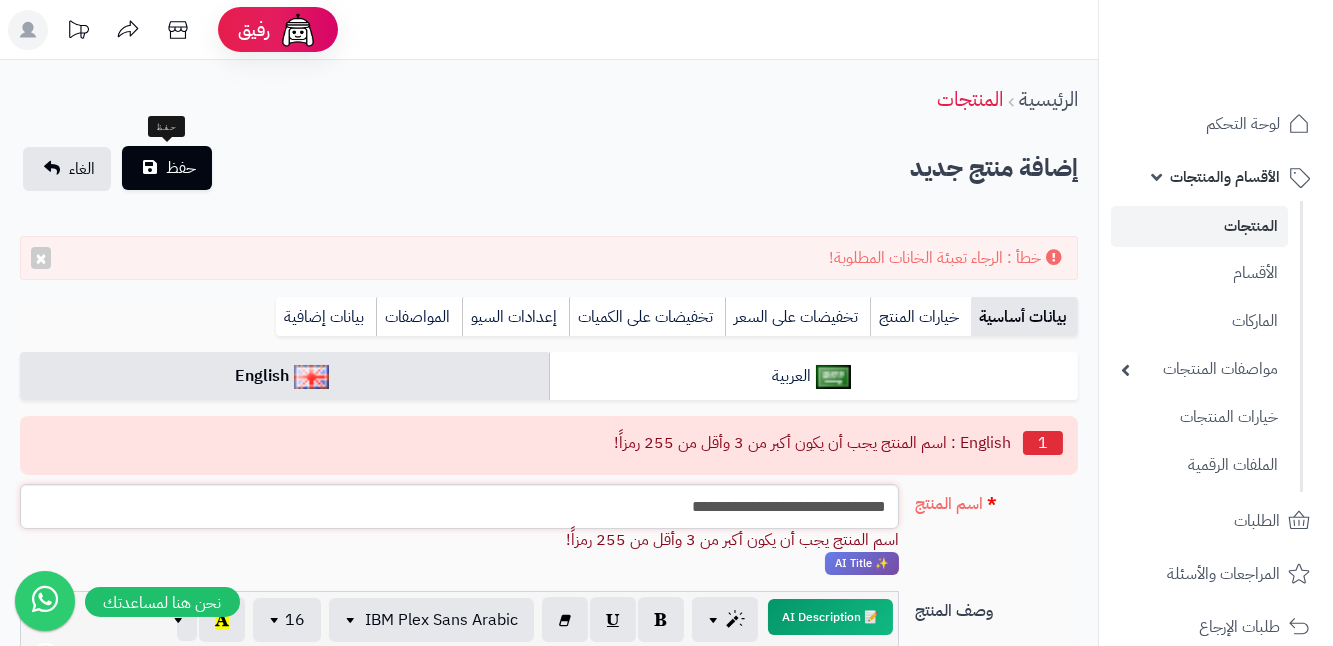 type on "**********" 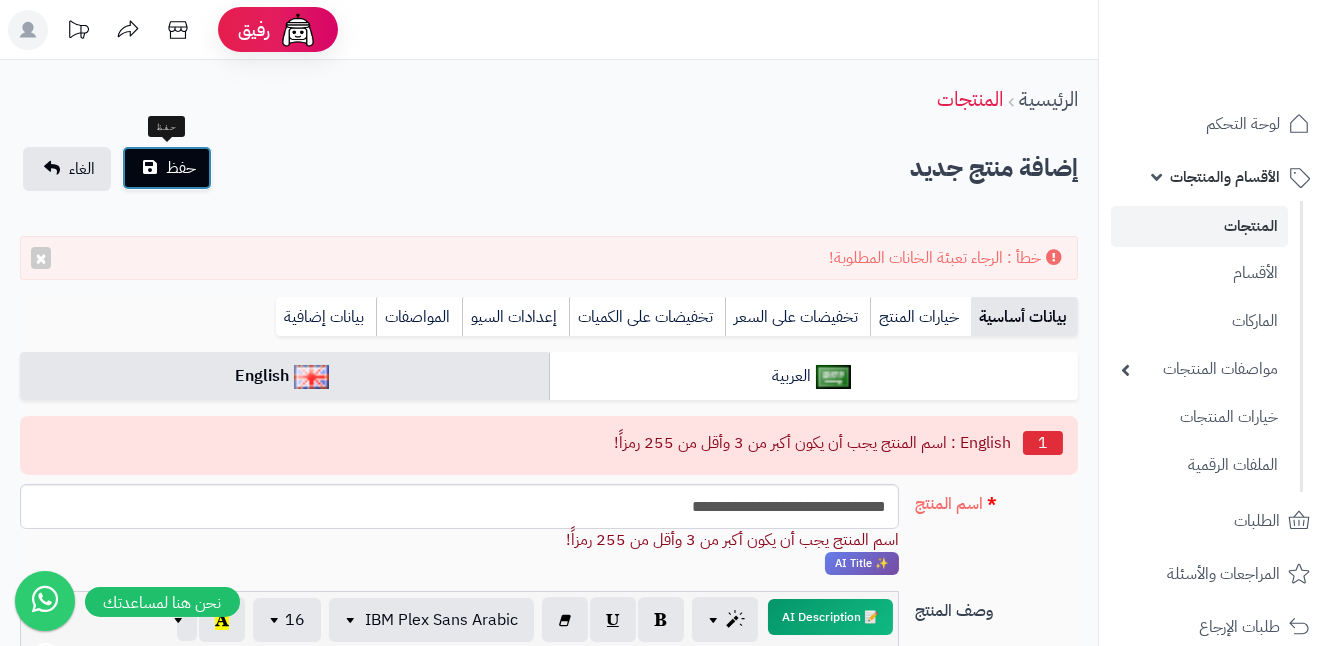 click on "حفظ" at bounding box center (167, 168) 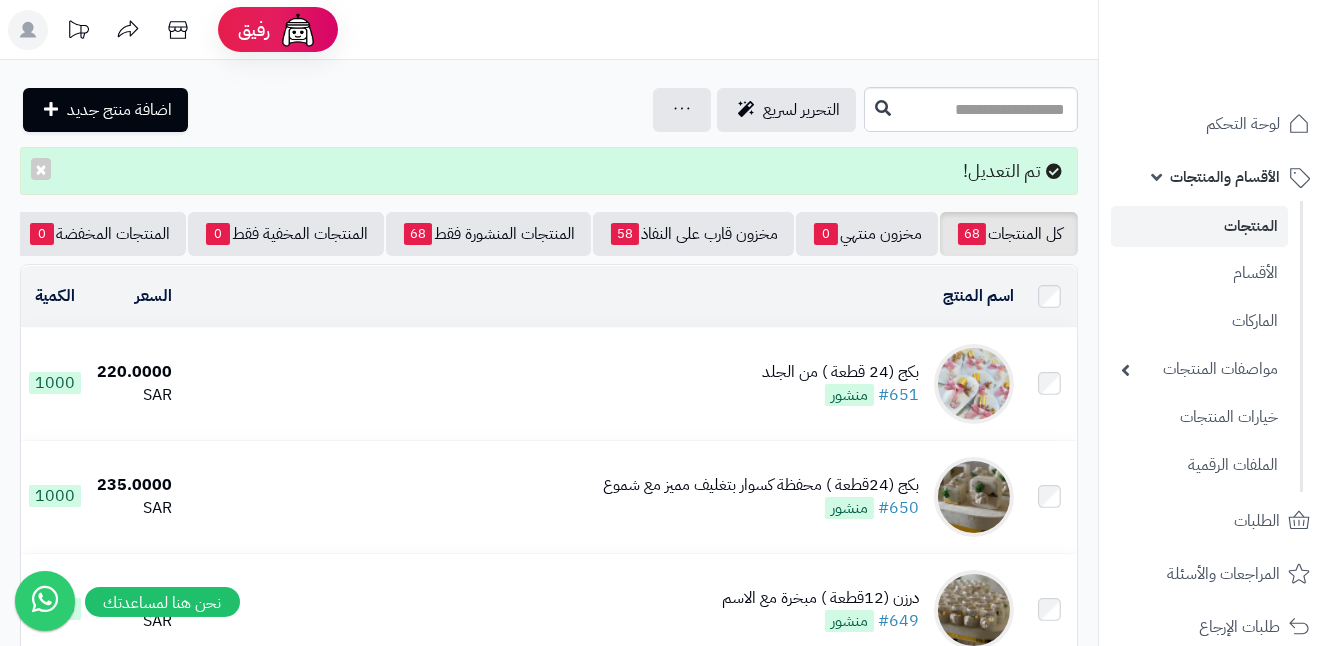 scroll, scrollTop: 0, scrollLeft: 0, axis: both 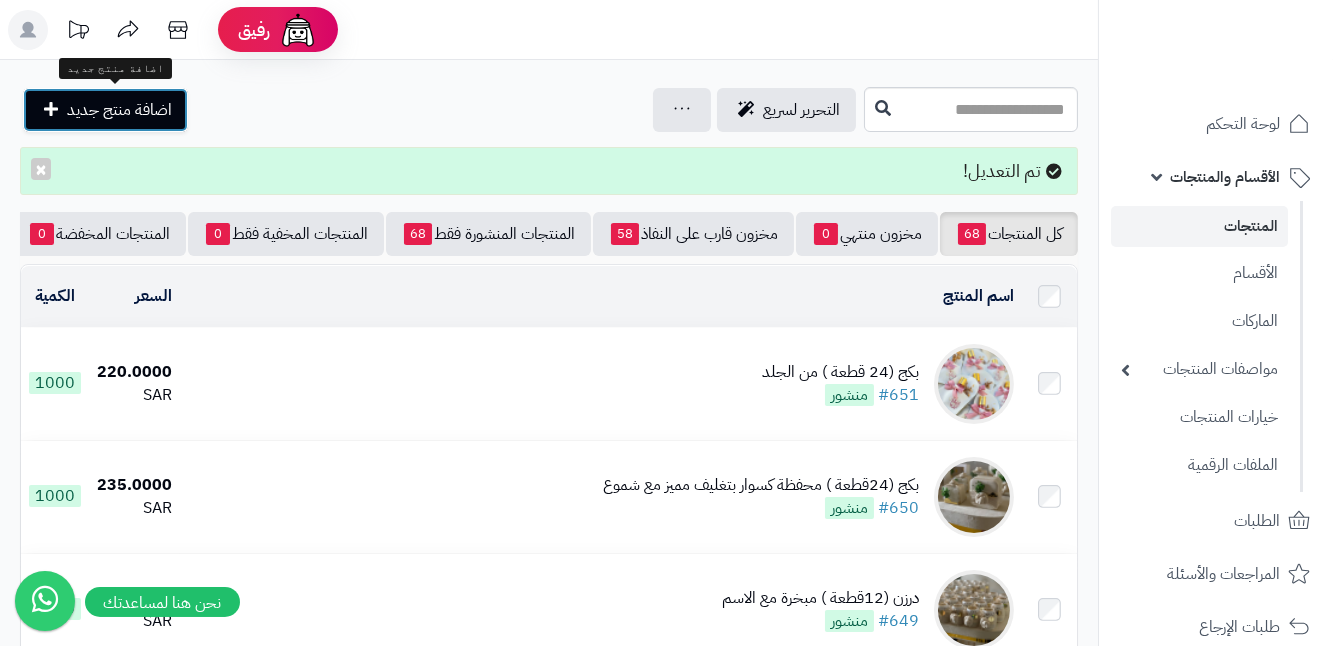 click on "اضافة منتج جديد" at bounding box center [119, 110] 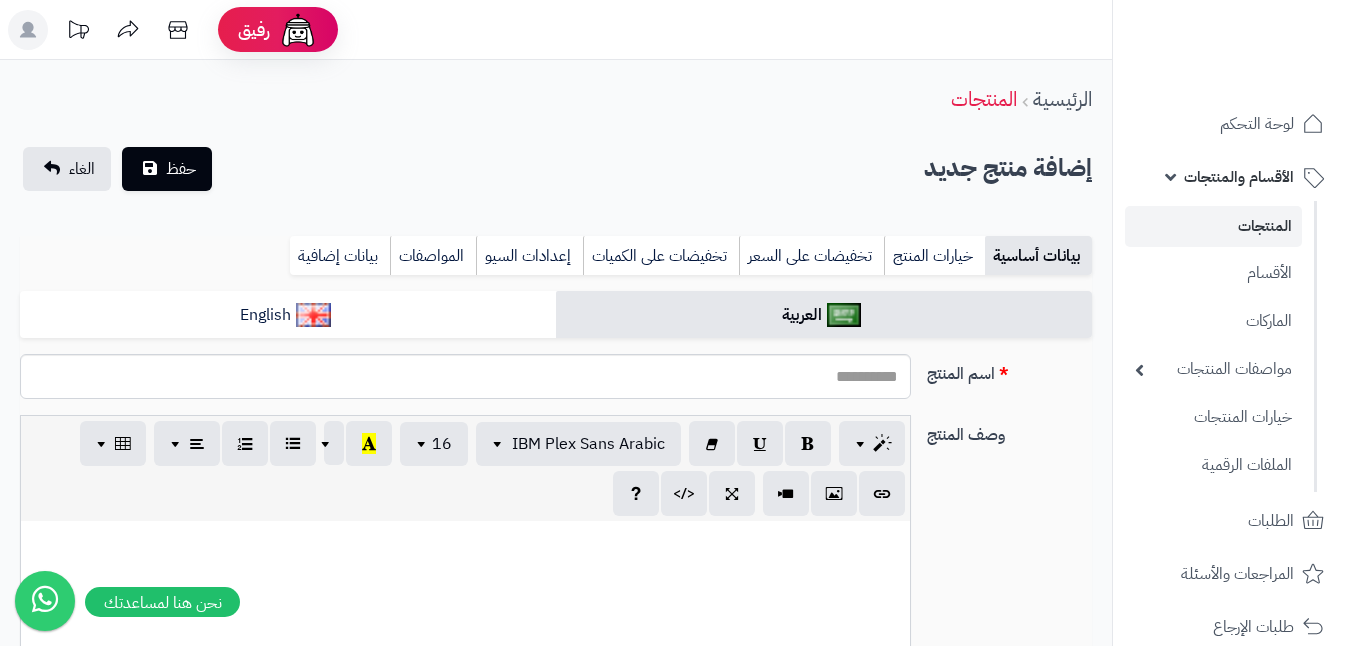 select 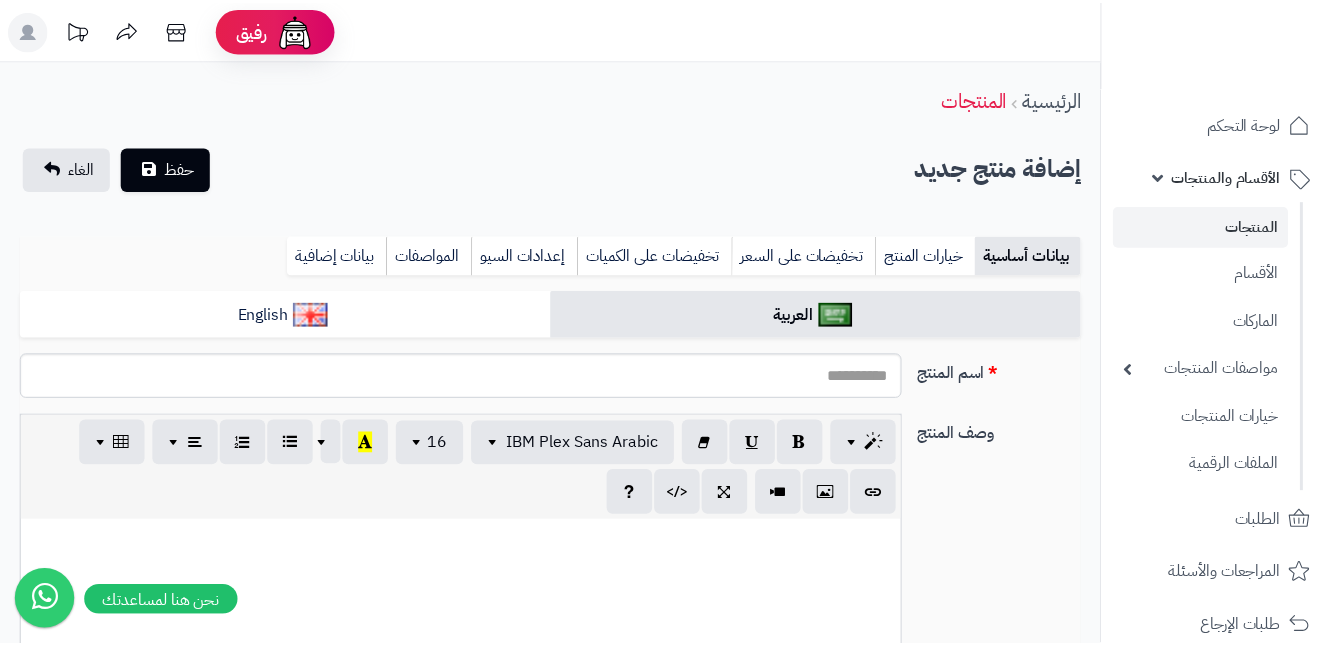 scroll, scrollTop: 0, scrollLeft: 0, axis: both 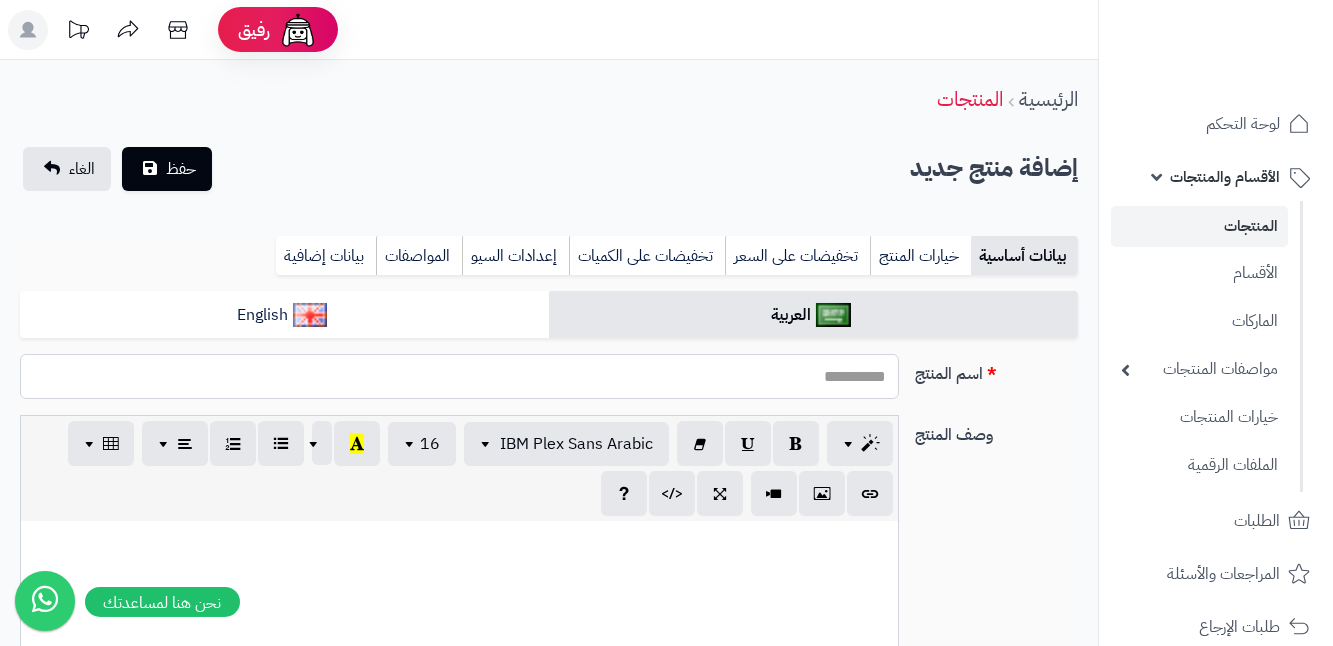click on "اسم المنتج" at bounding box center (459, 376) 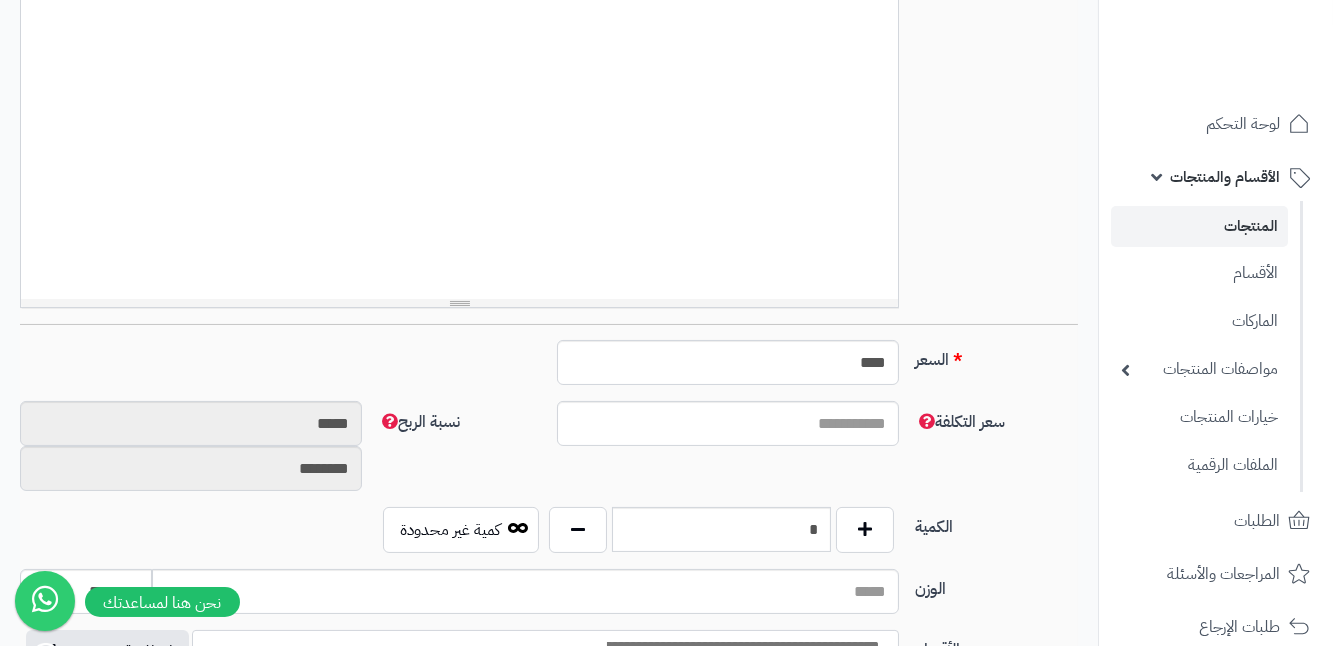 scroll, scrollTop: 545, scrollLeft: 0, axis: vertical 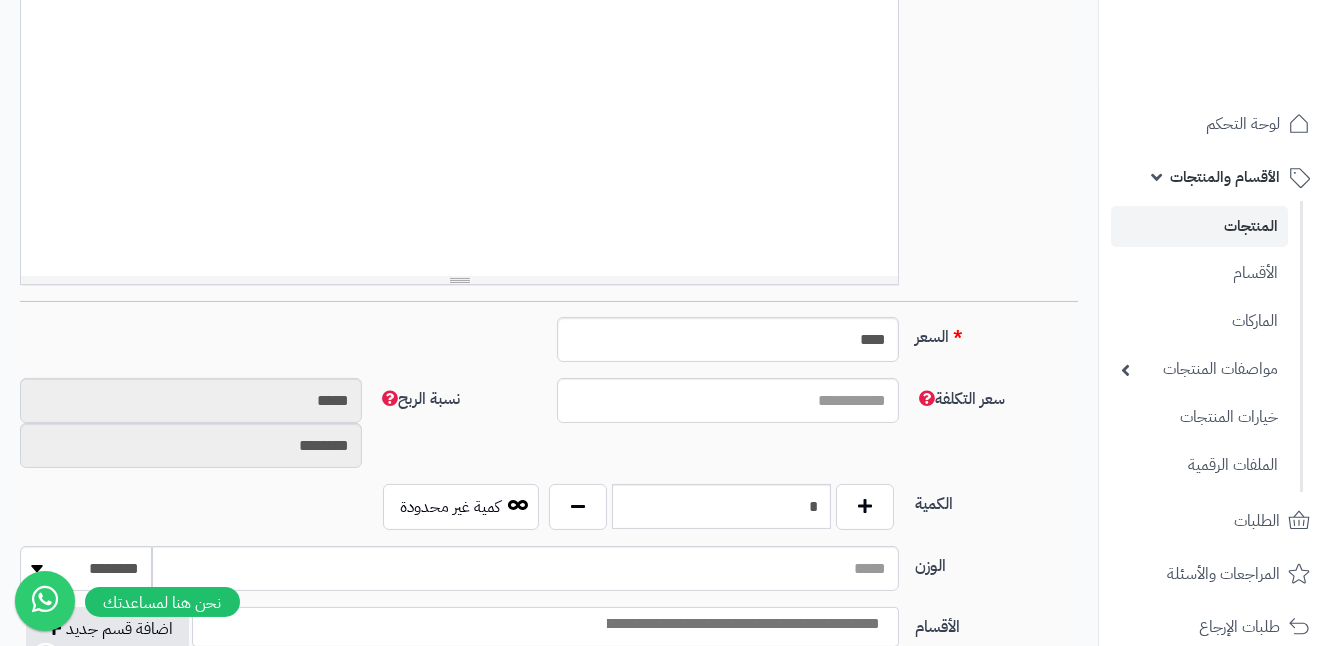 type on "**********" 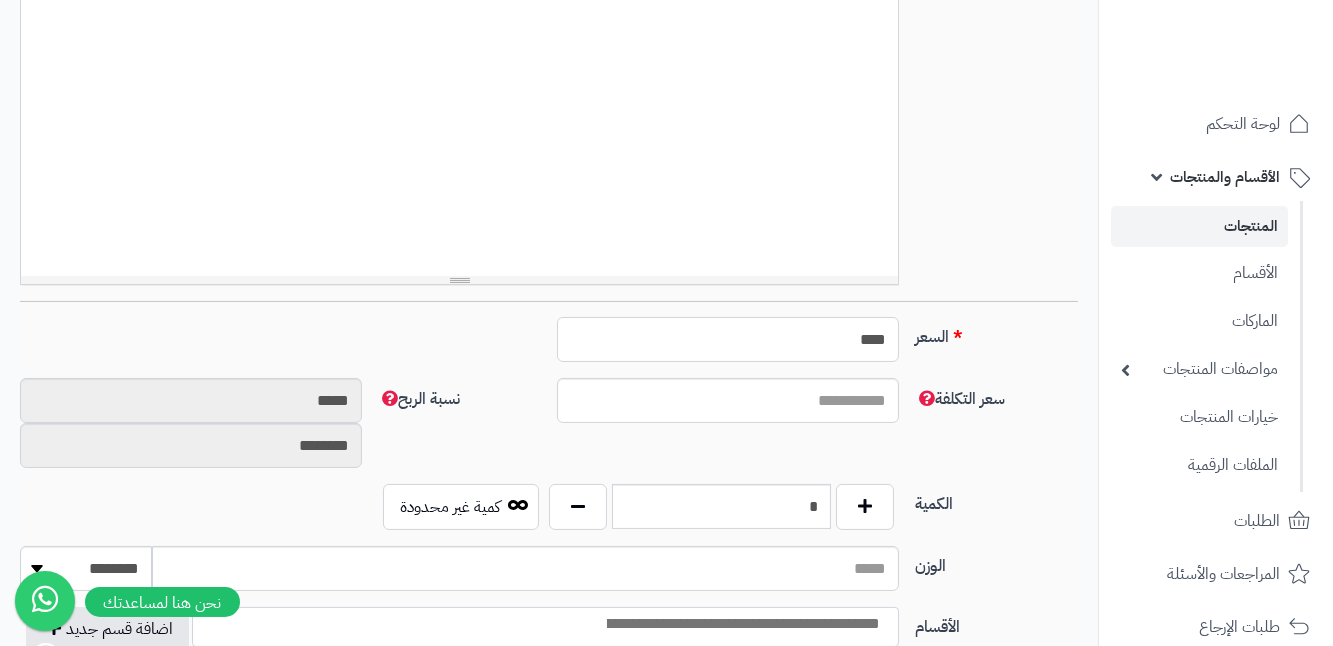 click on "****" at bounding box center (728, 339) 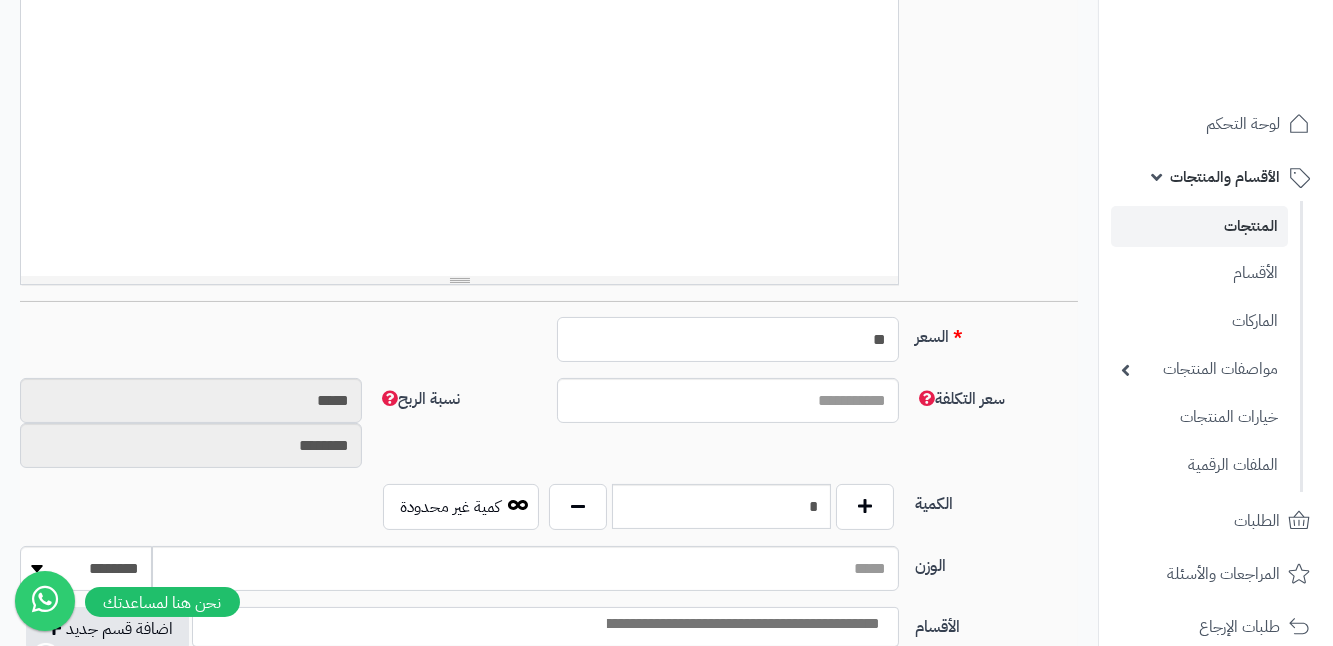 type on "*" 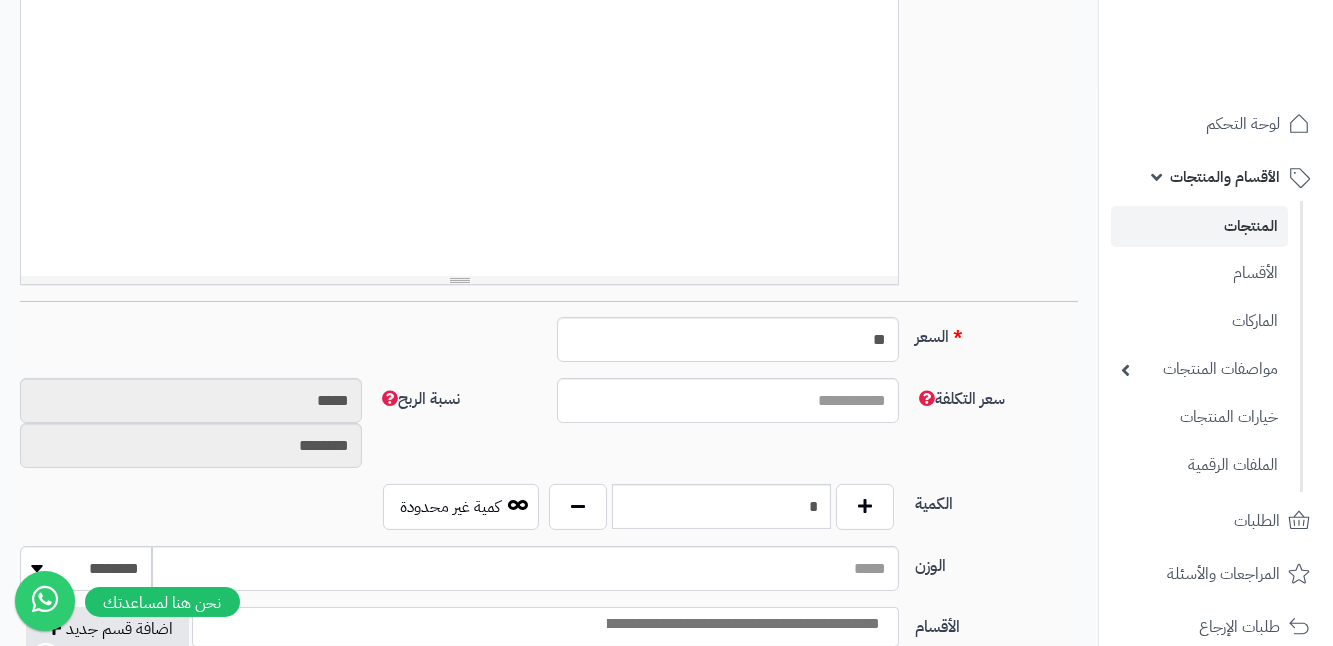 type on "*" 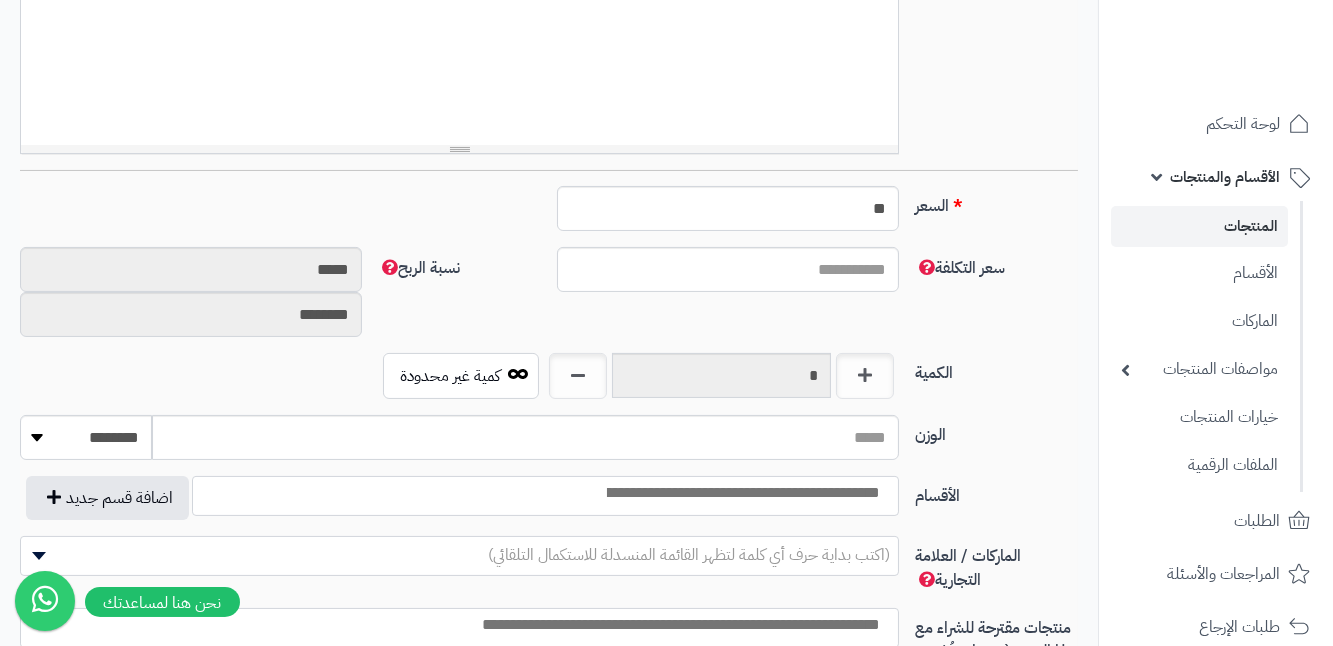 scroll, scrollTop: 909, scrollLeft: 0, axis: vertical 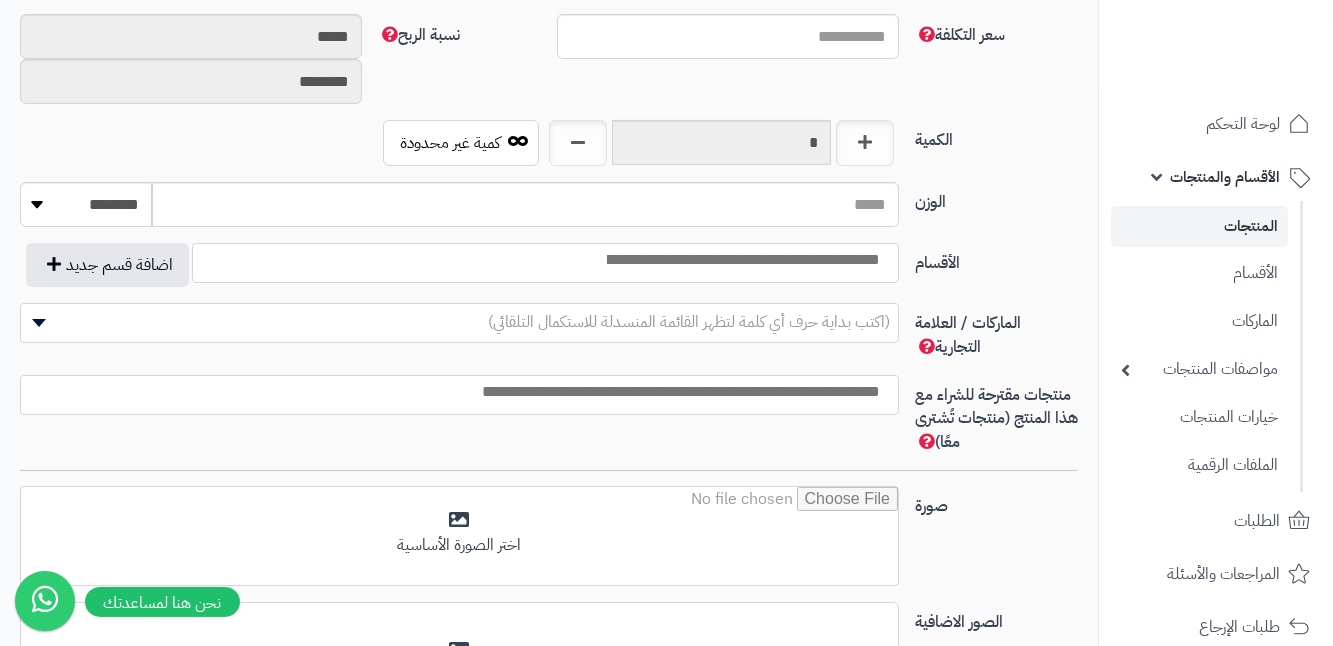 click at bounding box center (742, 260) 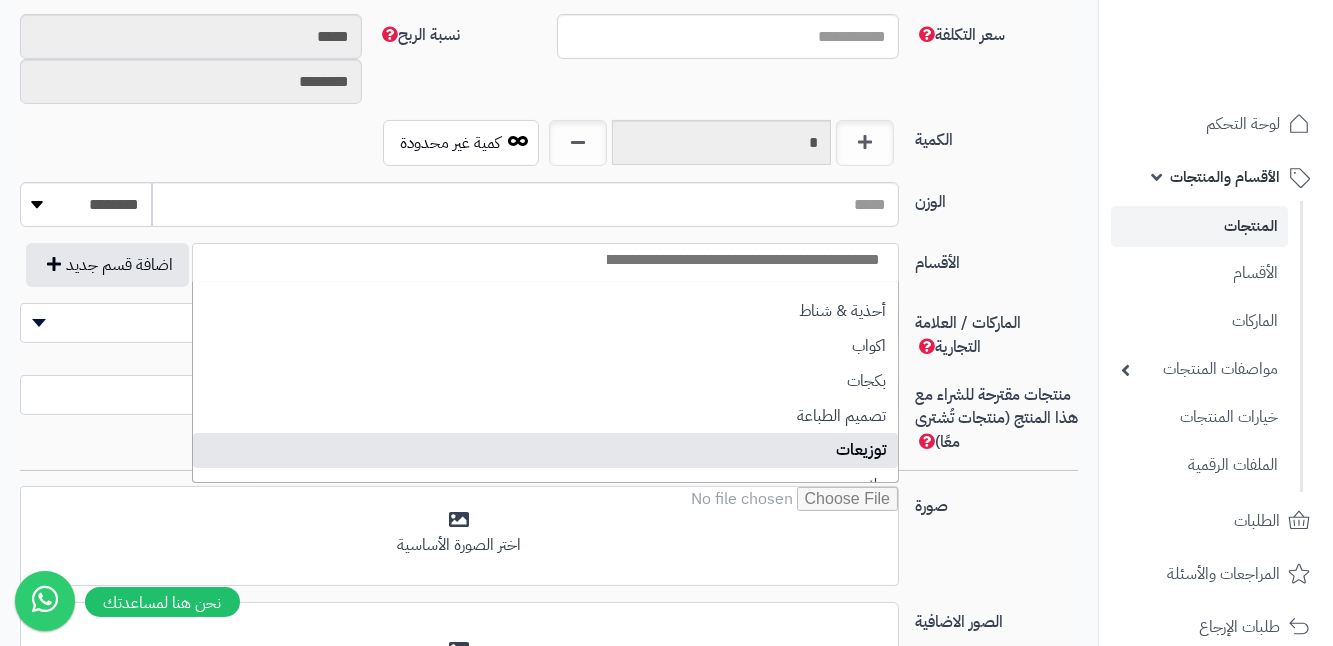 select on "***" 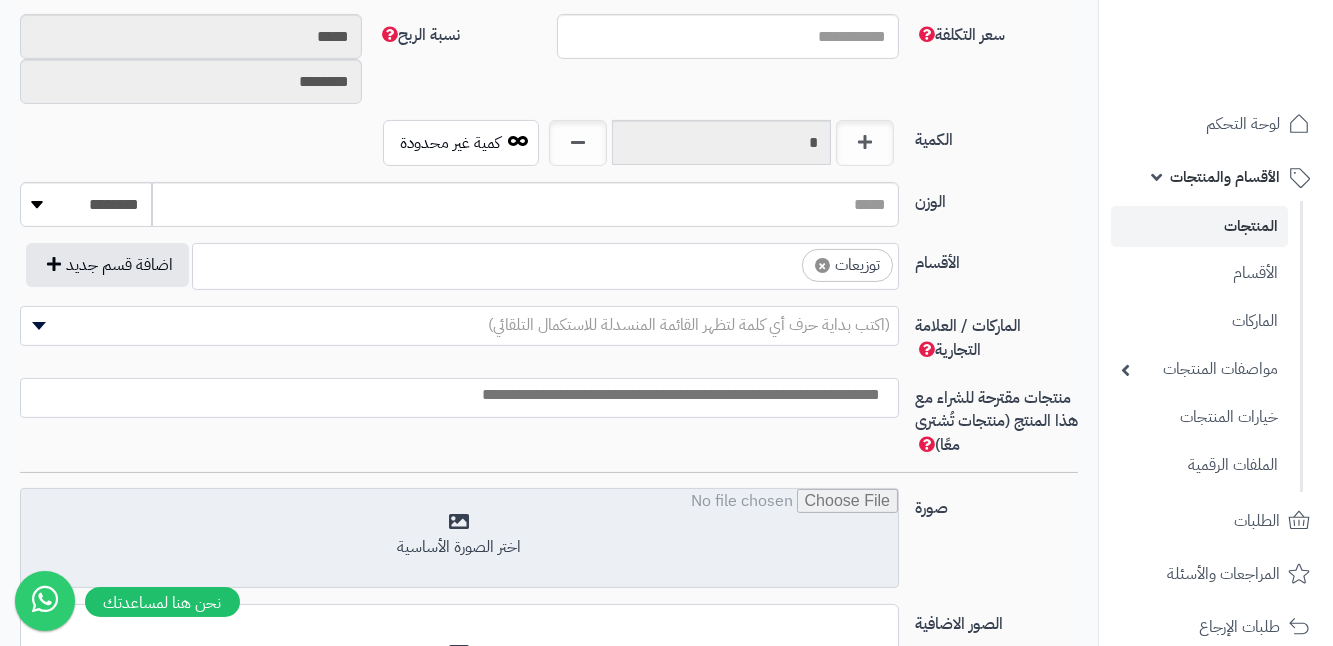 click at bounding box center [459, 539] 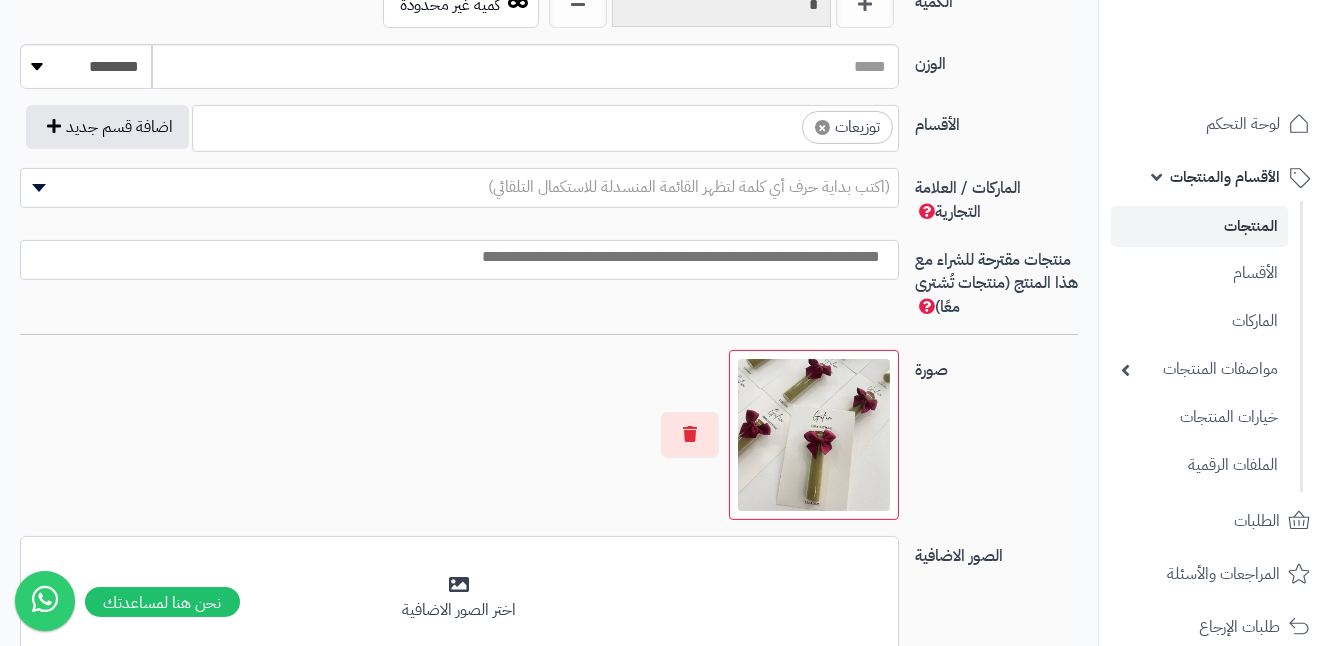 scroll, scrollTop: 1272, scrollLeft: 0, axis: vertical 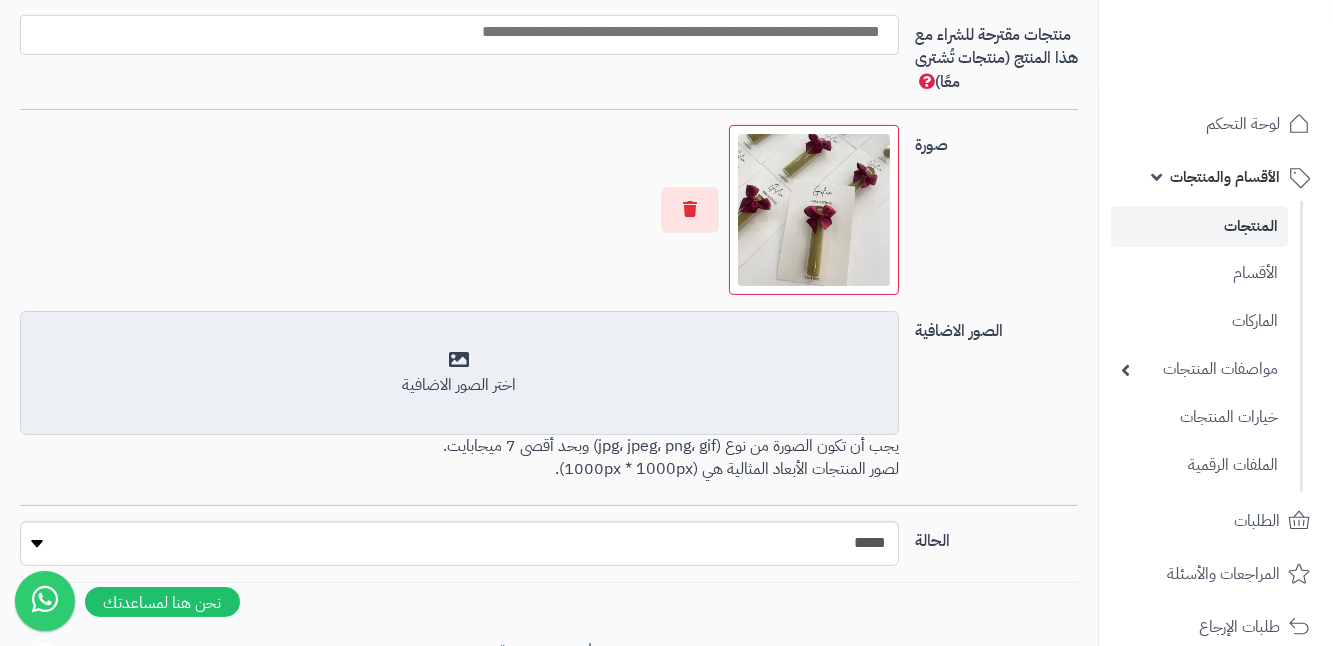 click on "اختر الصور الاضافية" at bounding box center [459, 385] 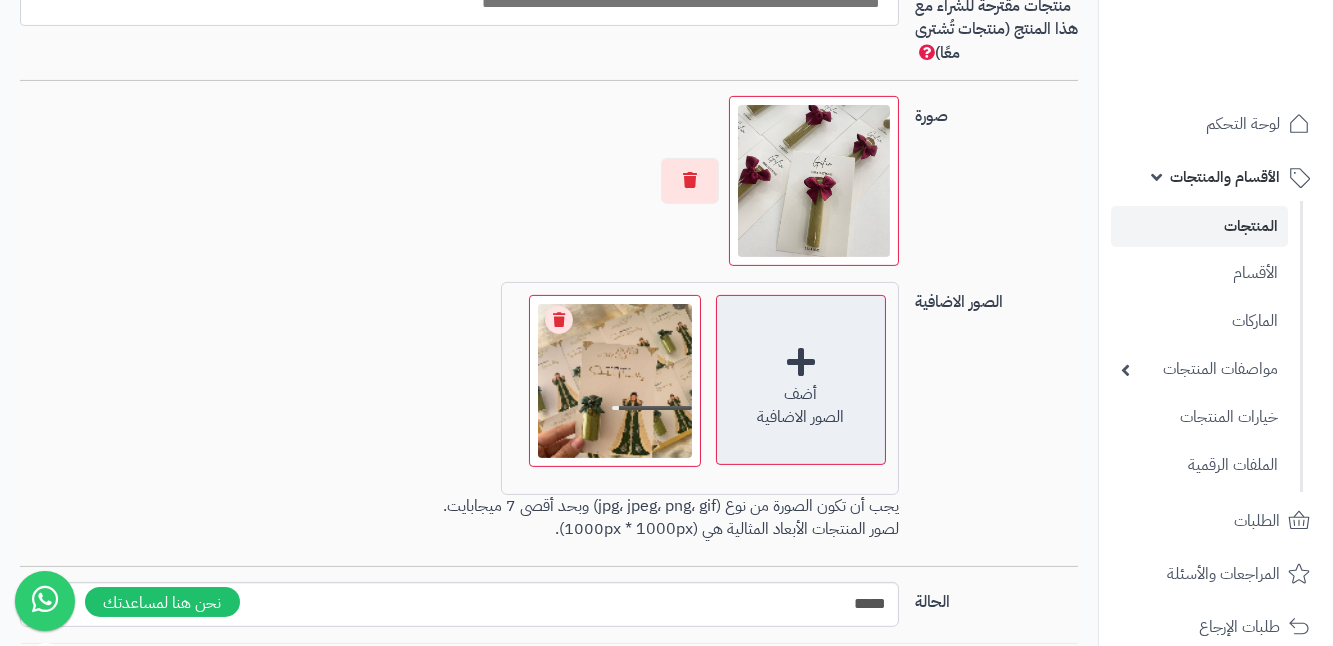 scroll, scrollTop: 1448, scrollLeft: 0, axis: vertical 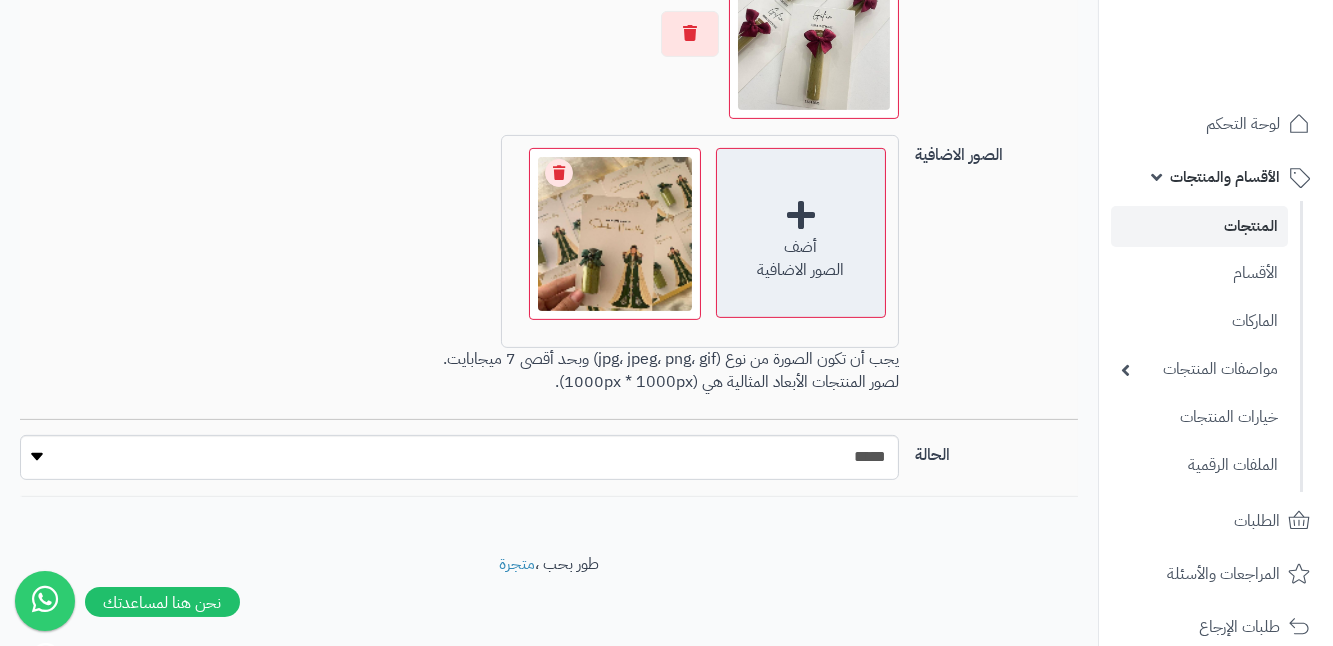 click on "أضف" at bounding box center [801, 247] 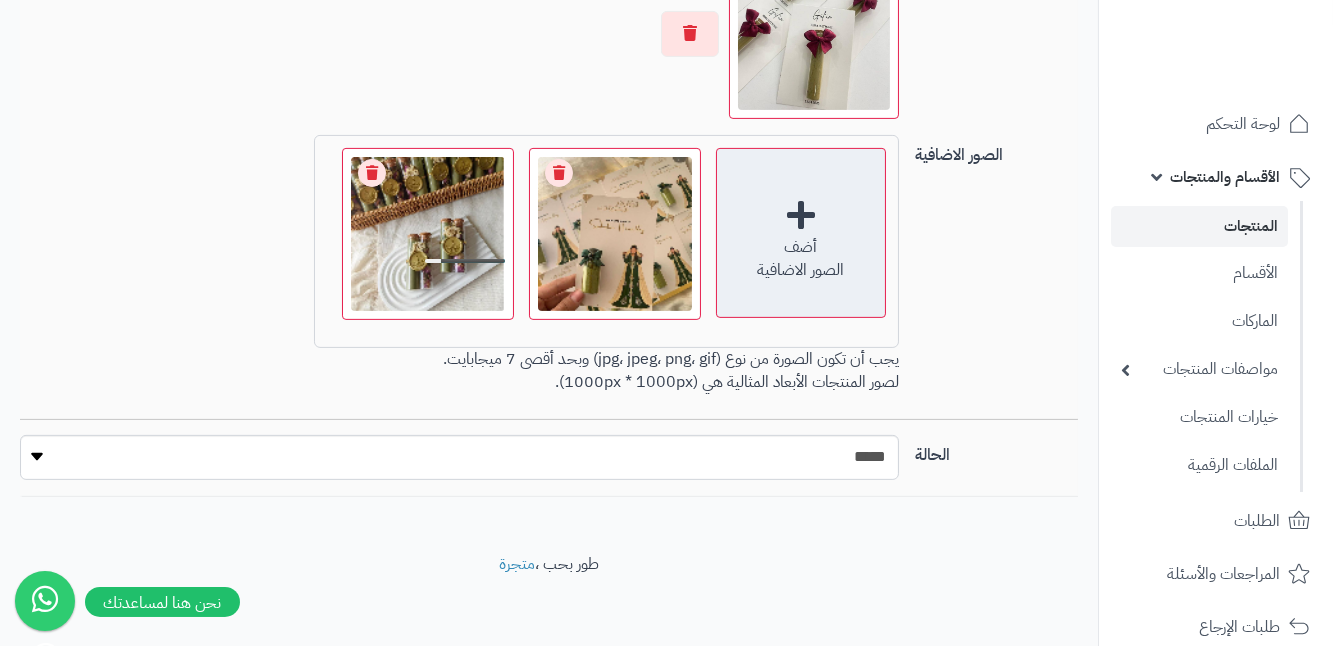 click on "أضف" at bounding box center [801, 247] 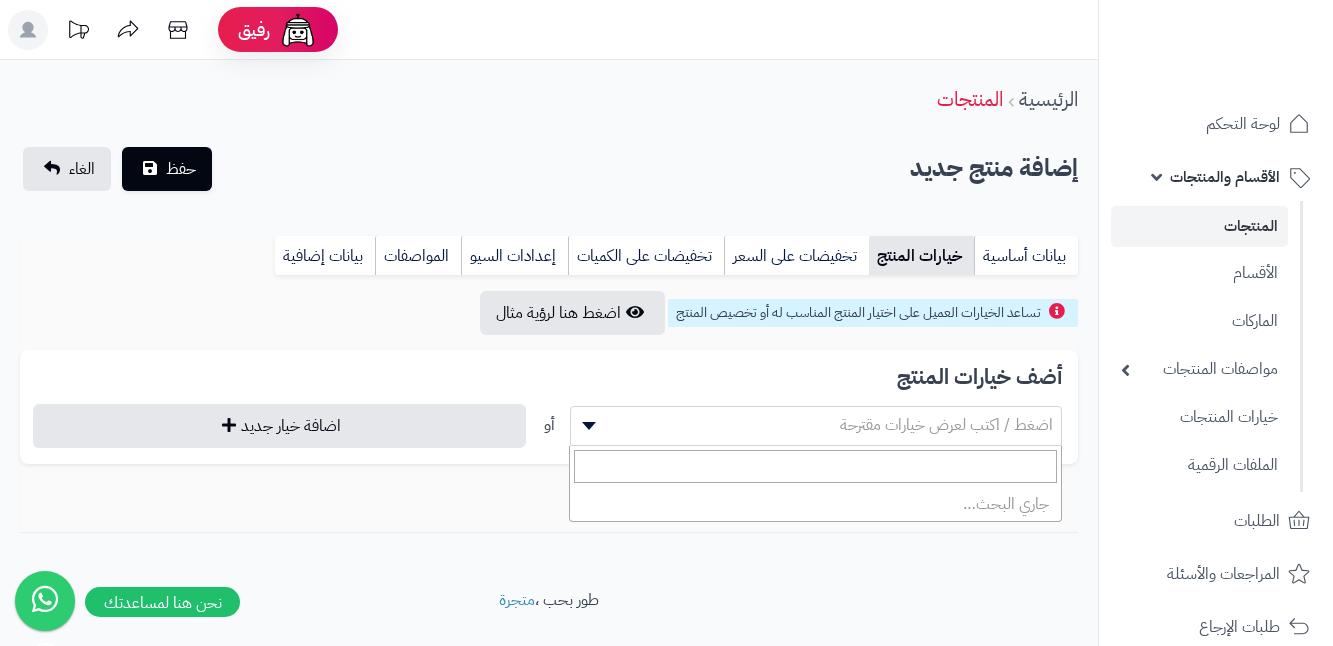 scroll, scrollTop: 0, scrollLeft: 0, axis: both 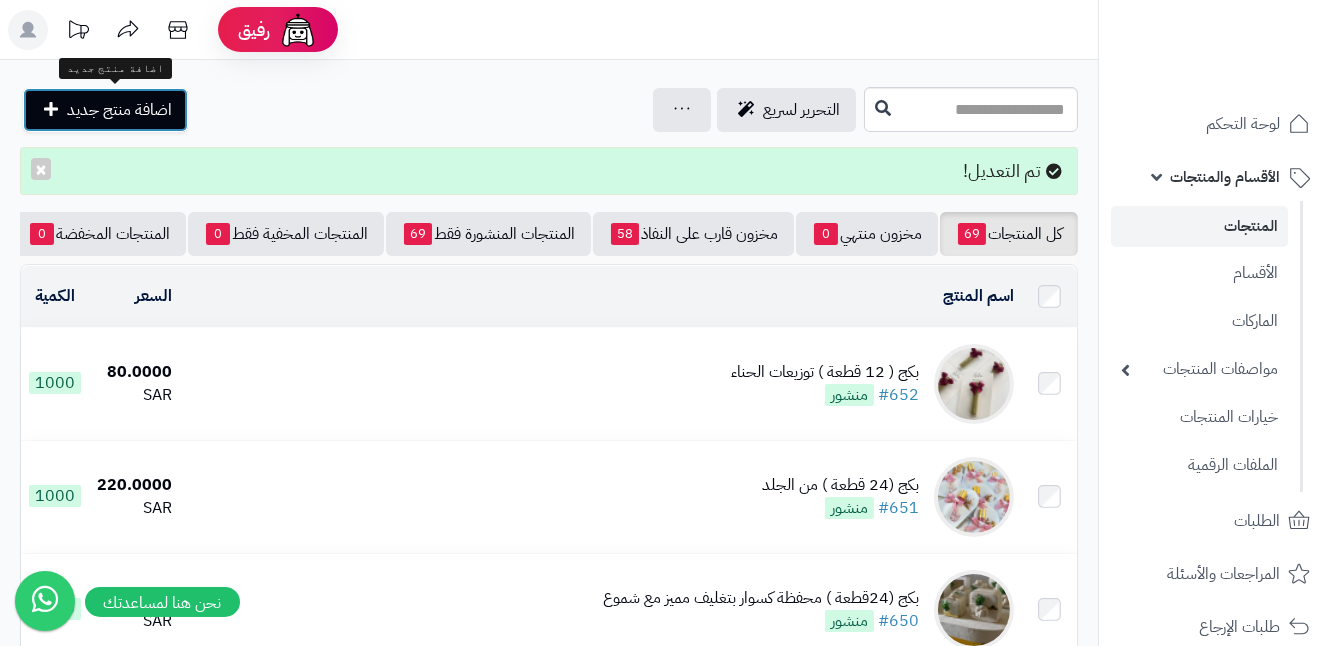 click on "اضافة منتج جديد" at bounding box center [119, 110] 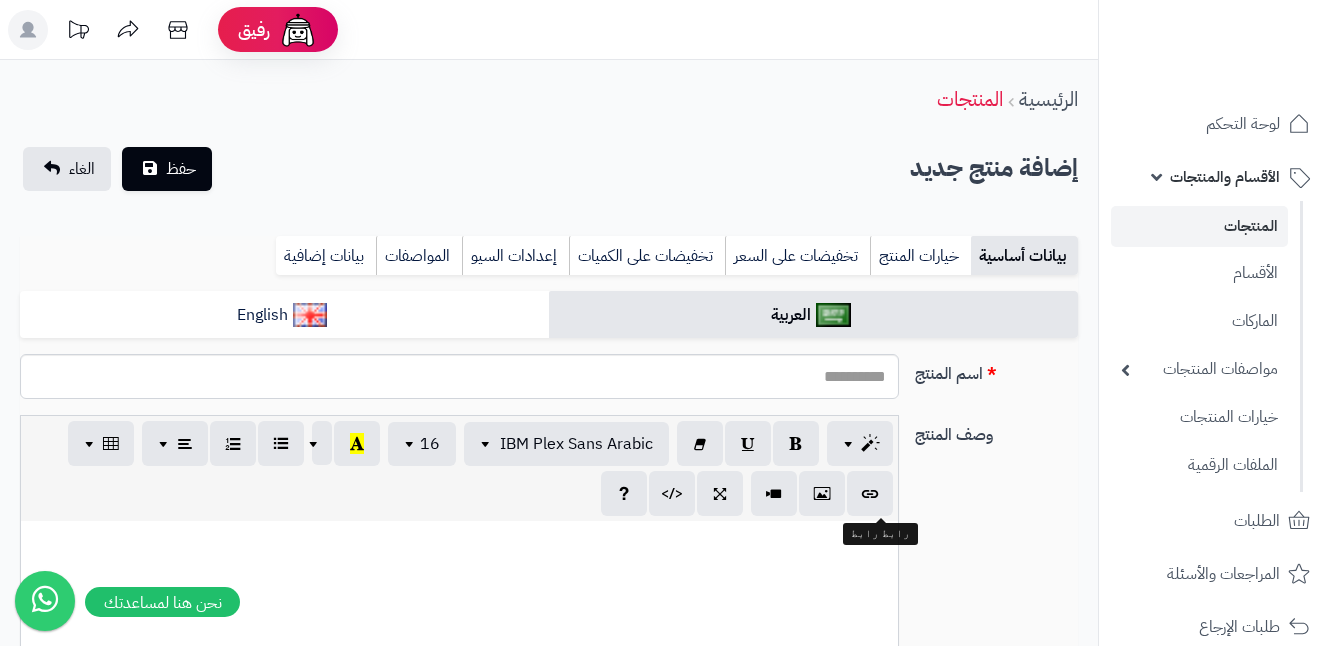 select 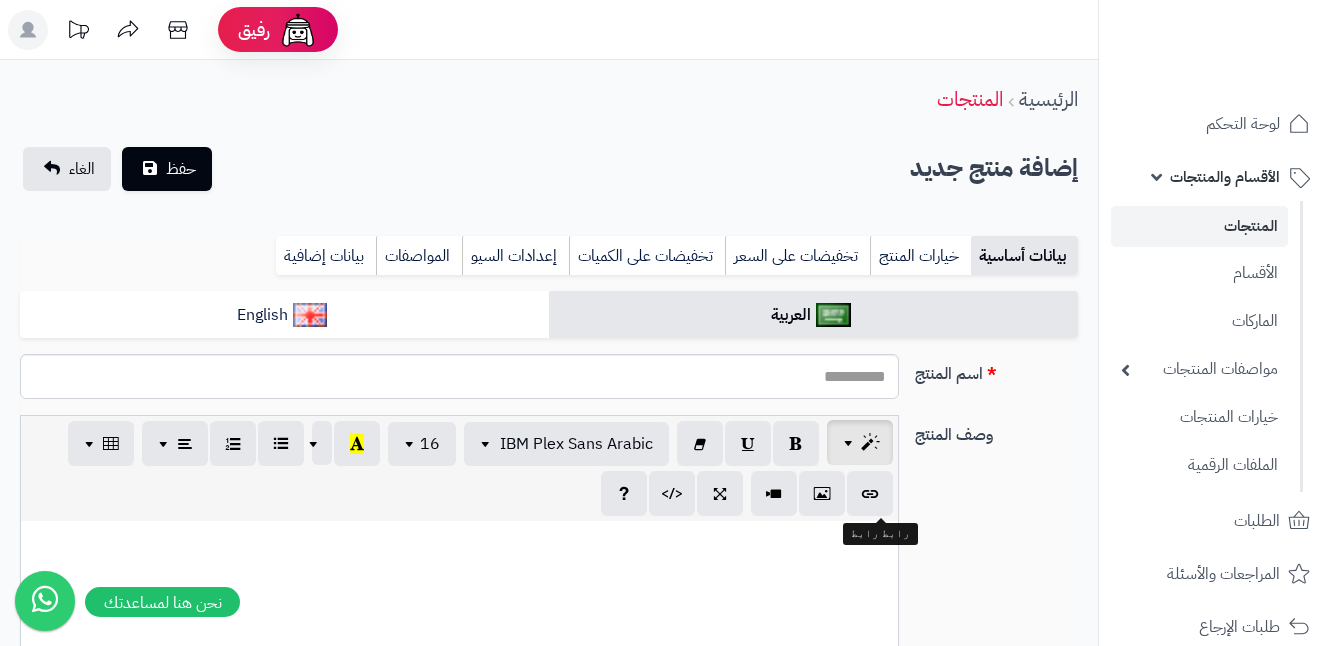 scroll, scrollTop: 0, scrollLeft: 0, axis: both 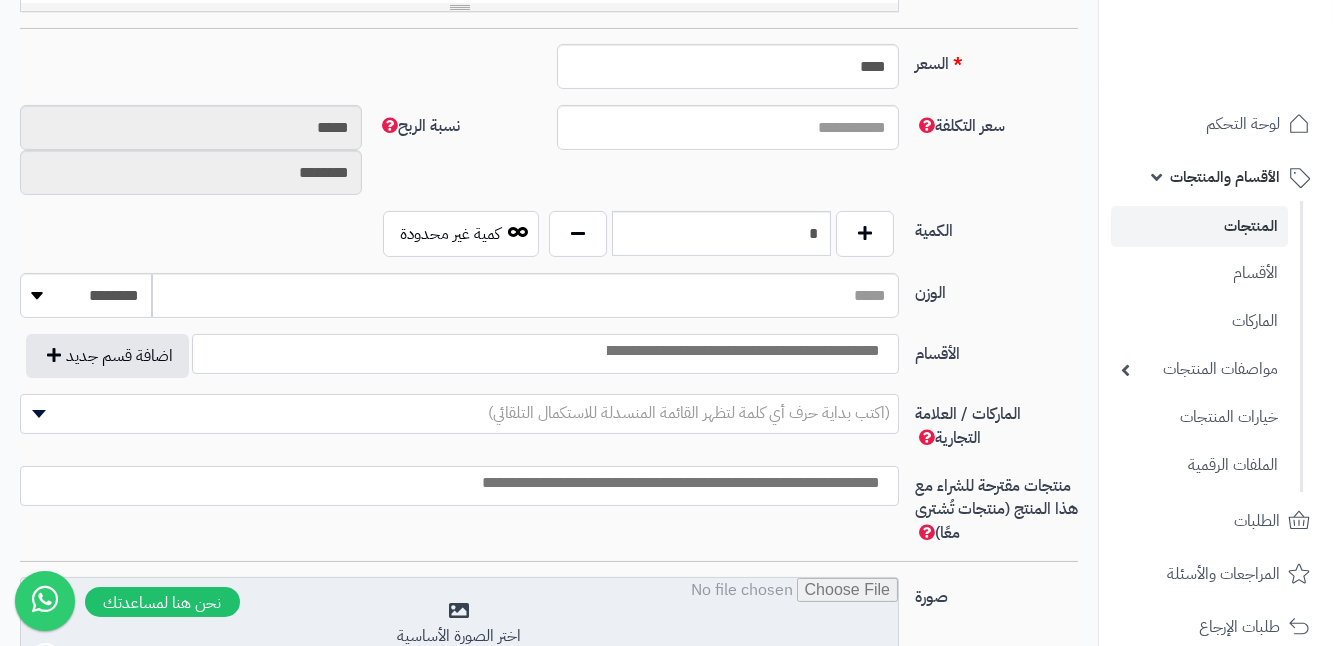 click at bounding box center (459, 628) 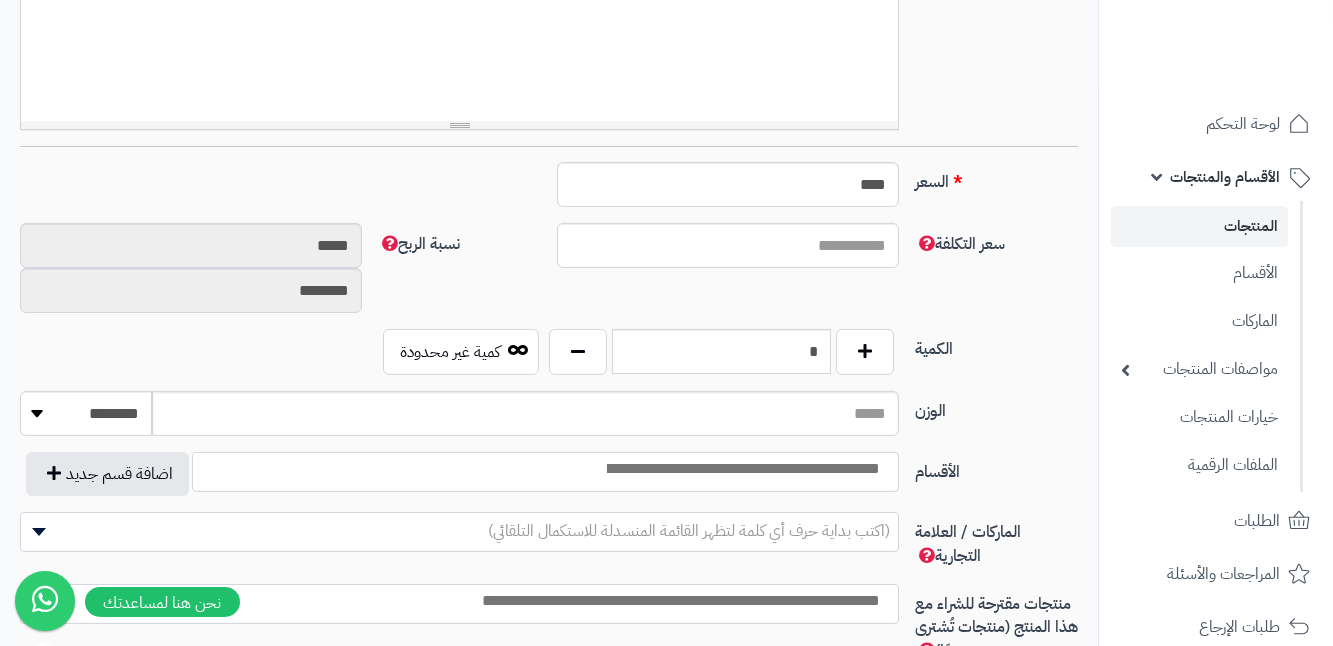 scroll, scrollTop: 636, scrollLeft: 0, axis: vertical 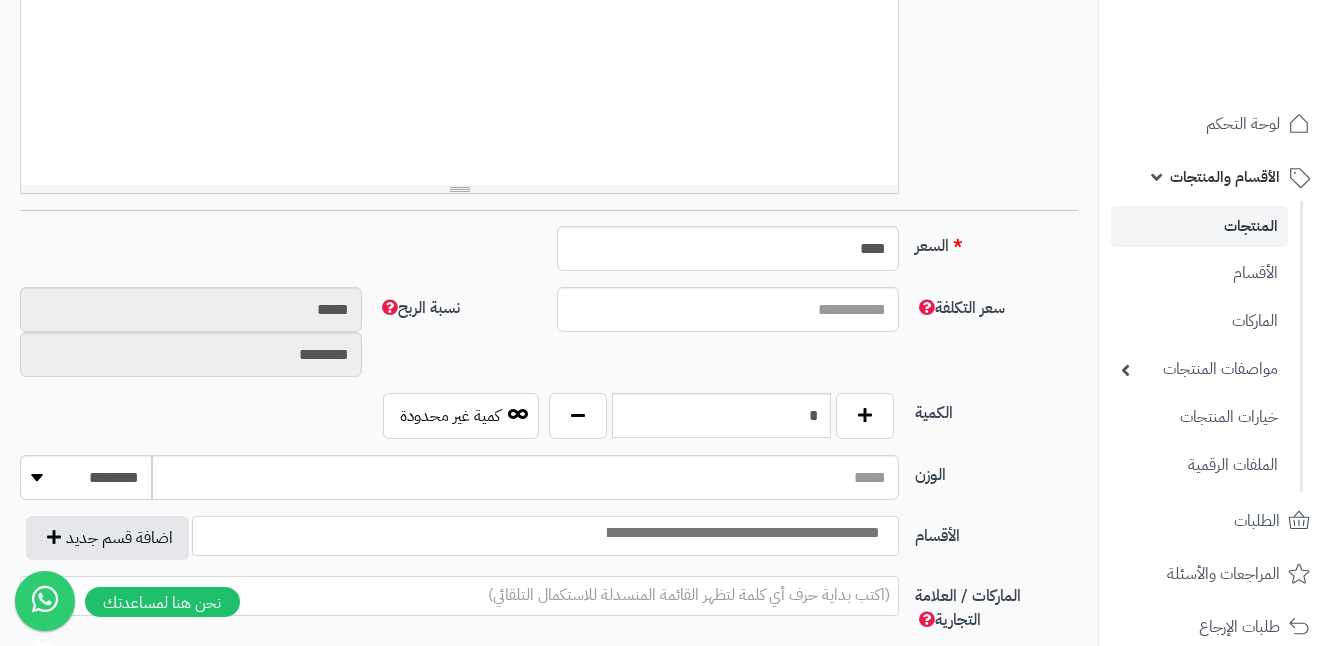 type on "*" 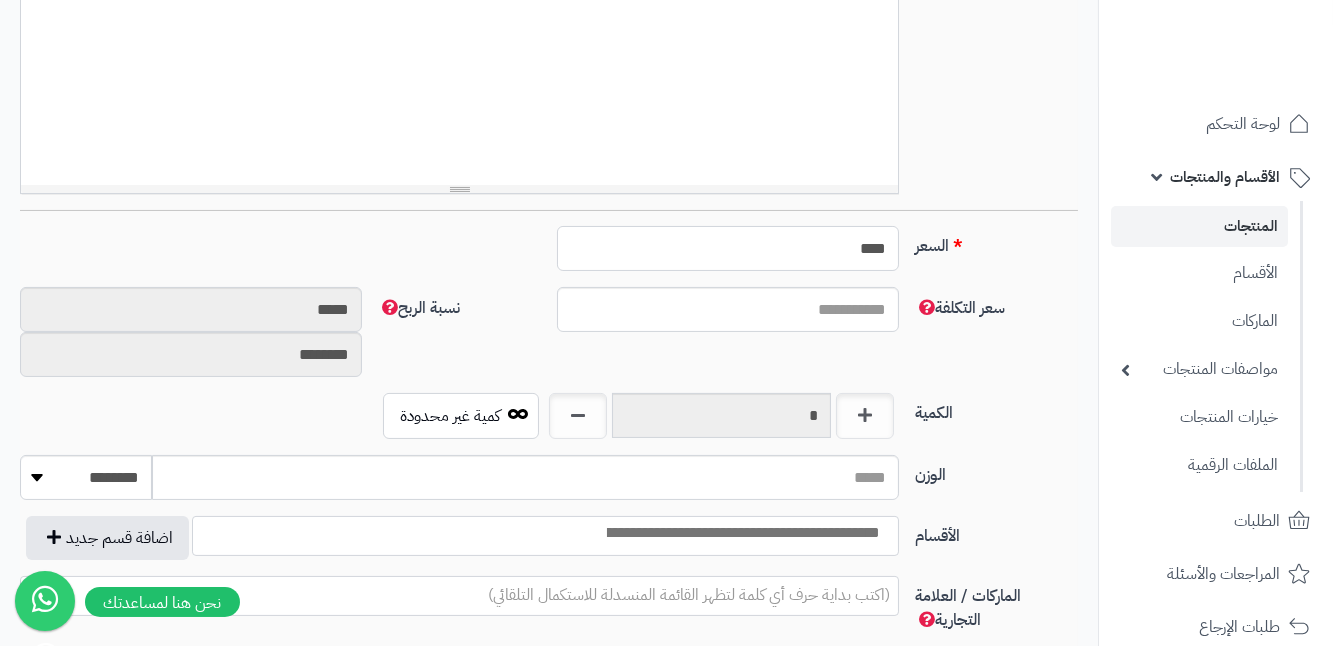 click on "****" at bounding box center (728, 248) 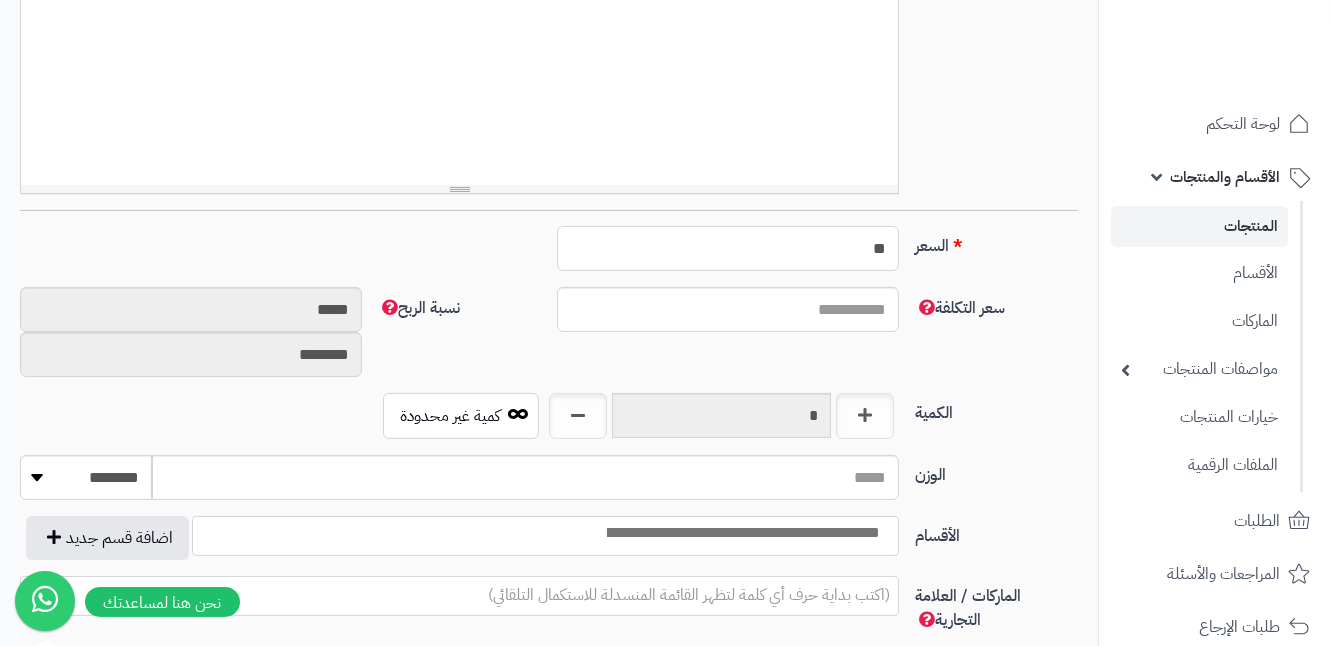 type on "*" 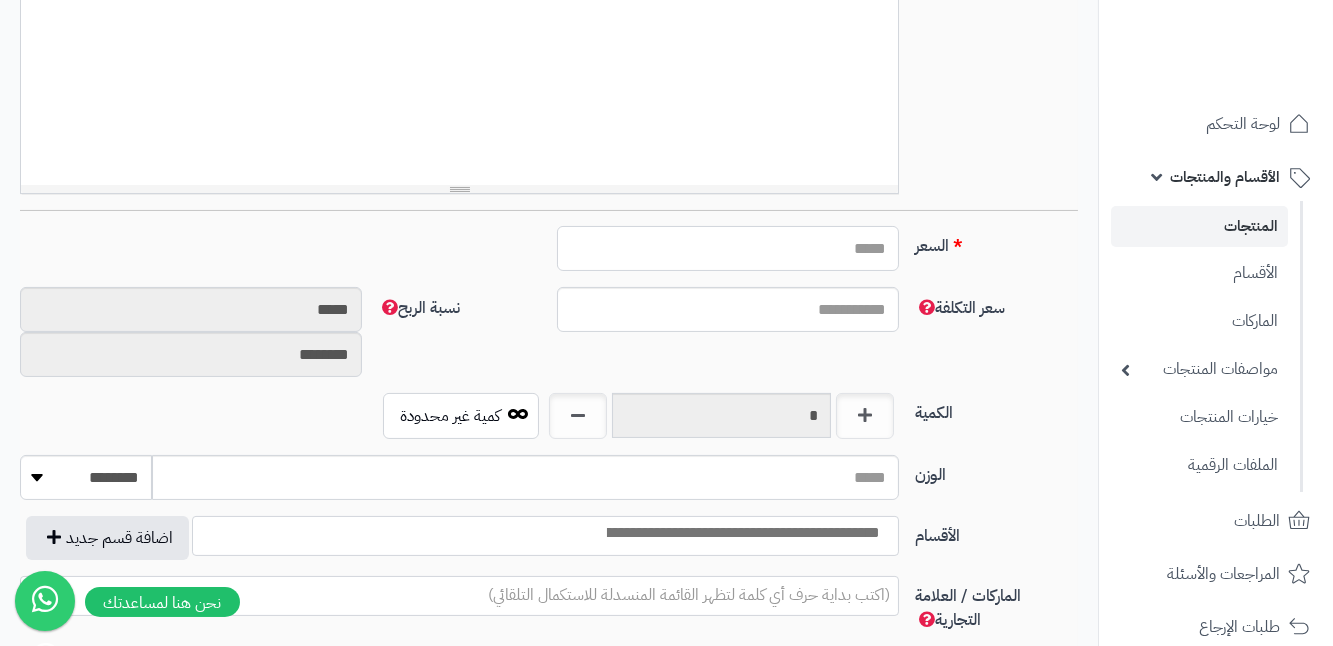 type on "*" 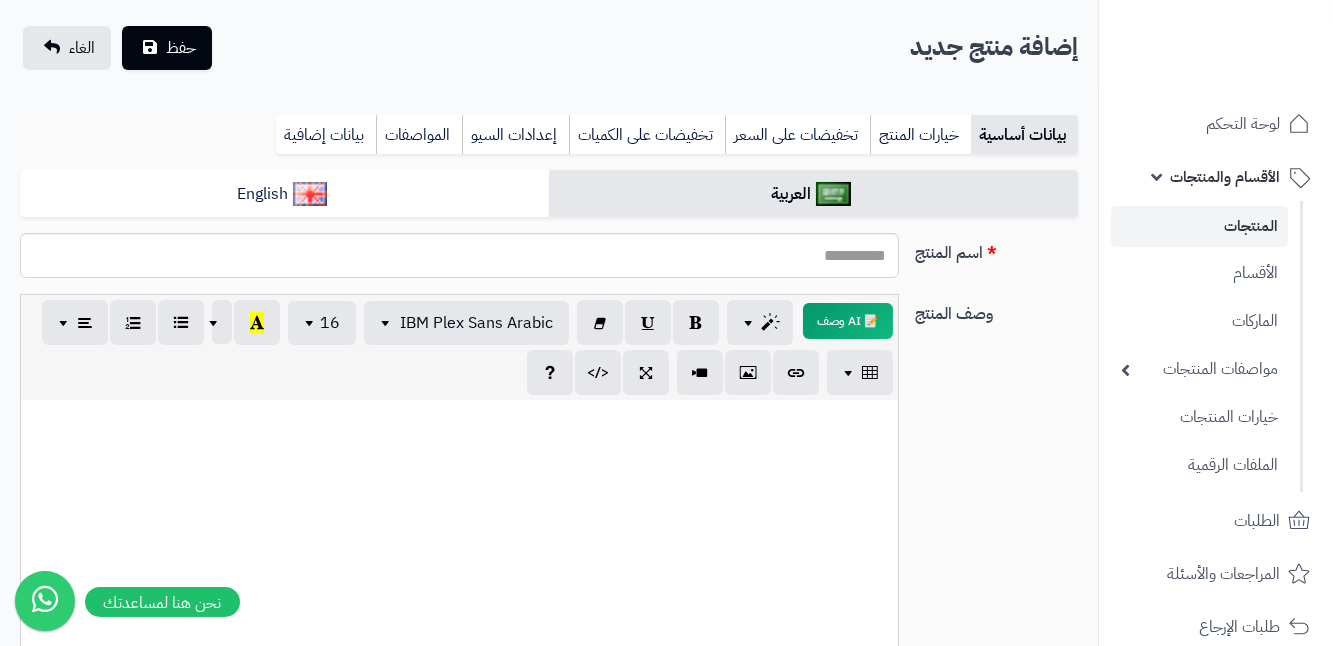scroll, scrollTop: 90, scrollLeft: 0, axis: vertical 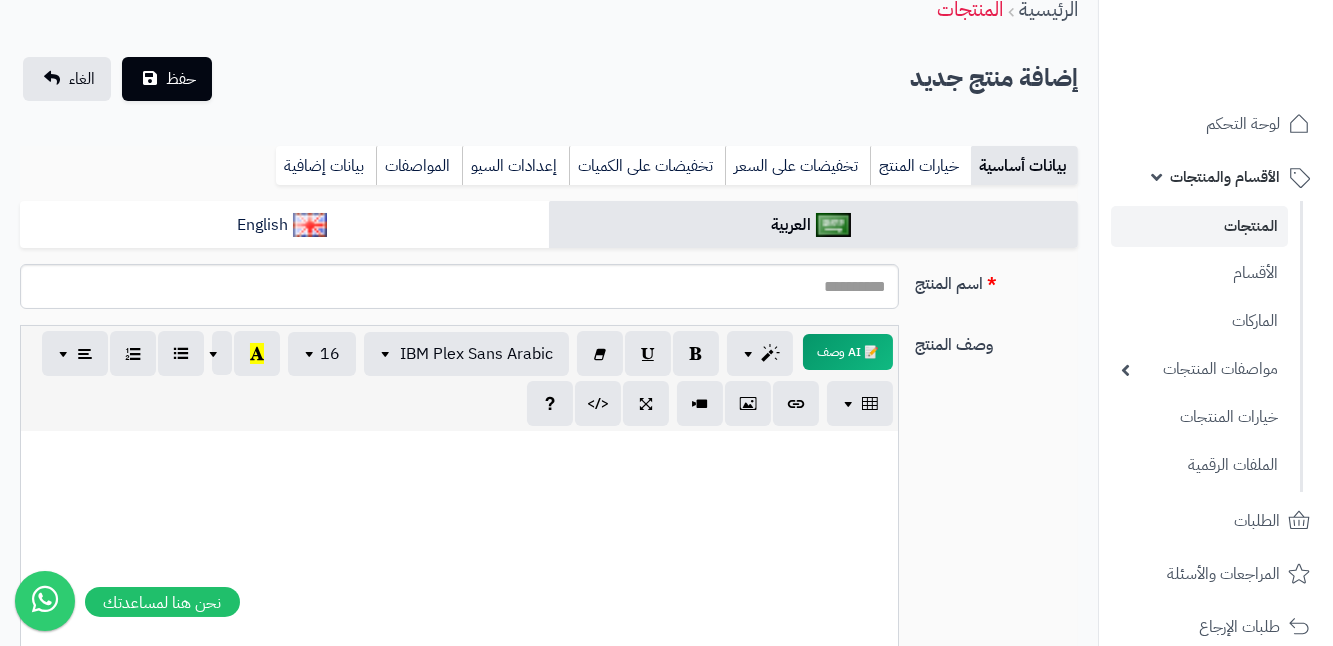 type on "**" 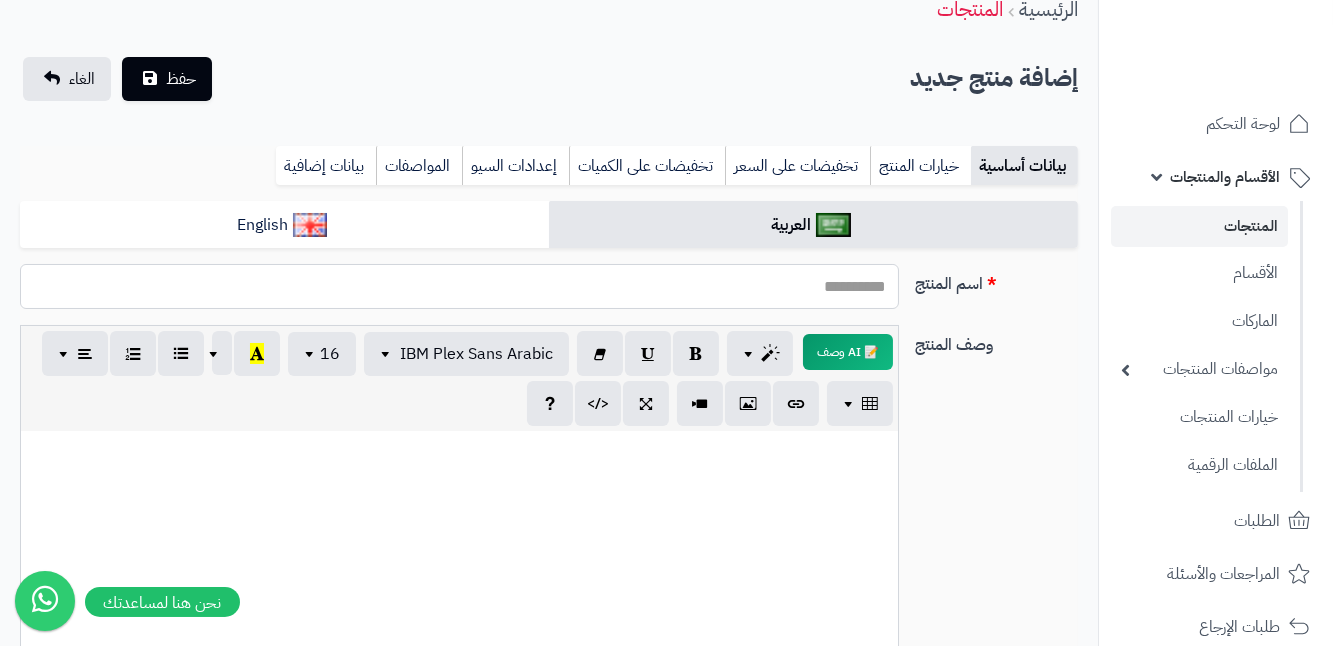 click on "اسم المنتج" at bounding box center [459, 286] 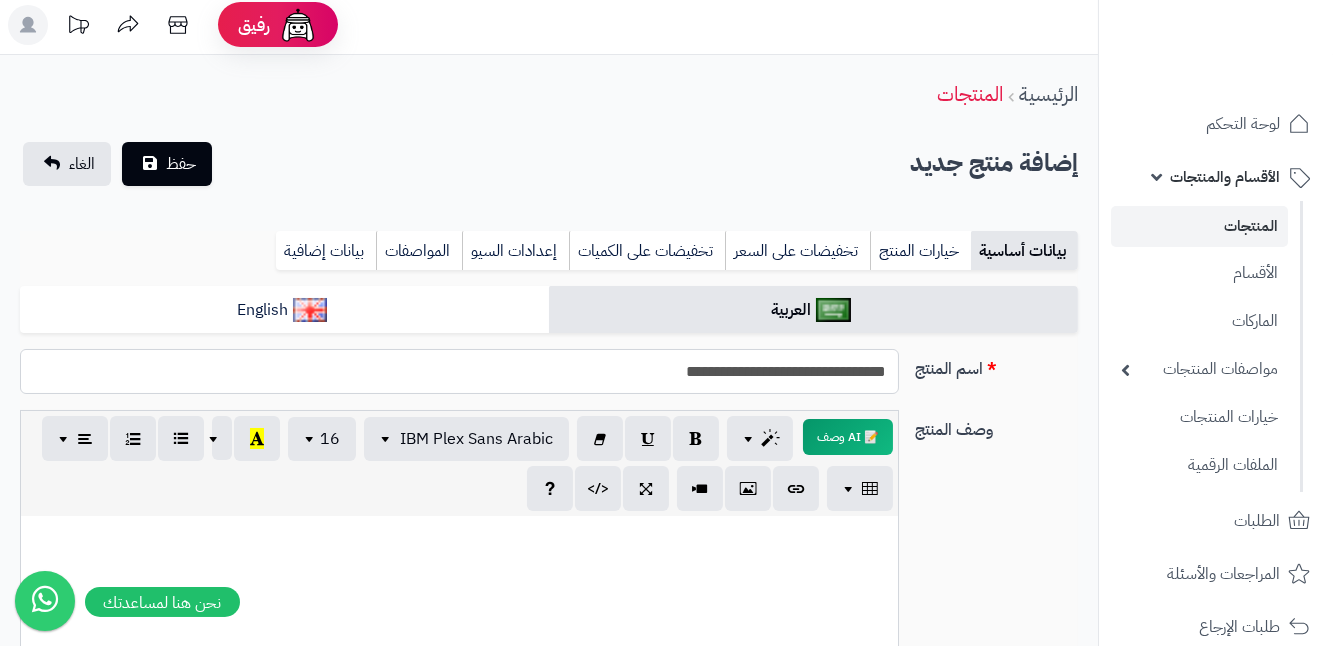 scroll, scrollTop: 0, scrollLeft: 0, axis: both 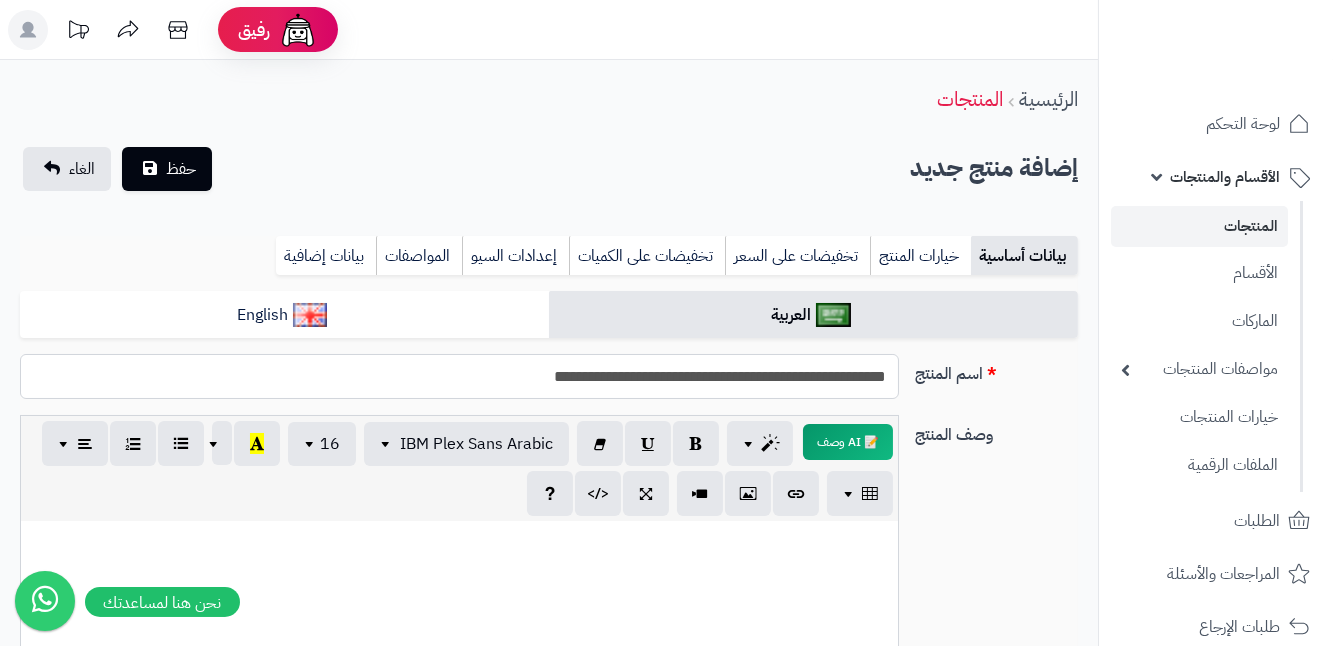 drag, startPoint x: 528, startPoint y: 379, endPoint x: 897, endPoint y: 402, distance: 369.7161 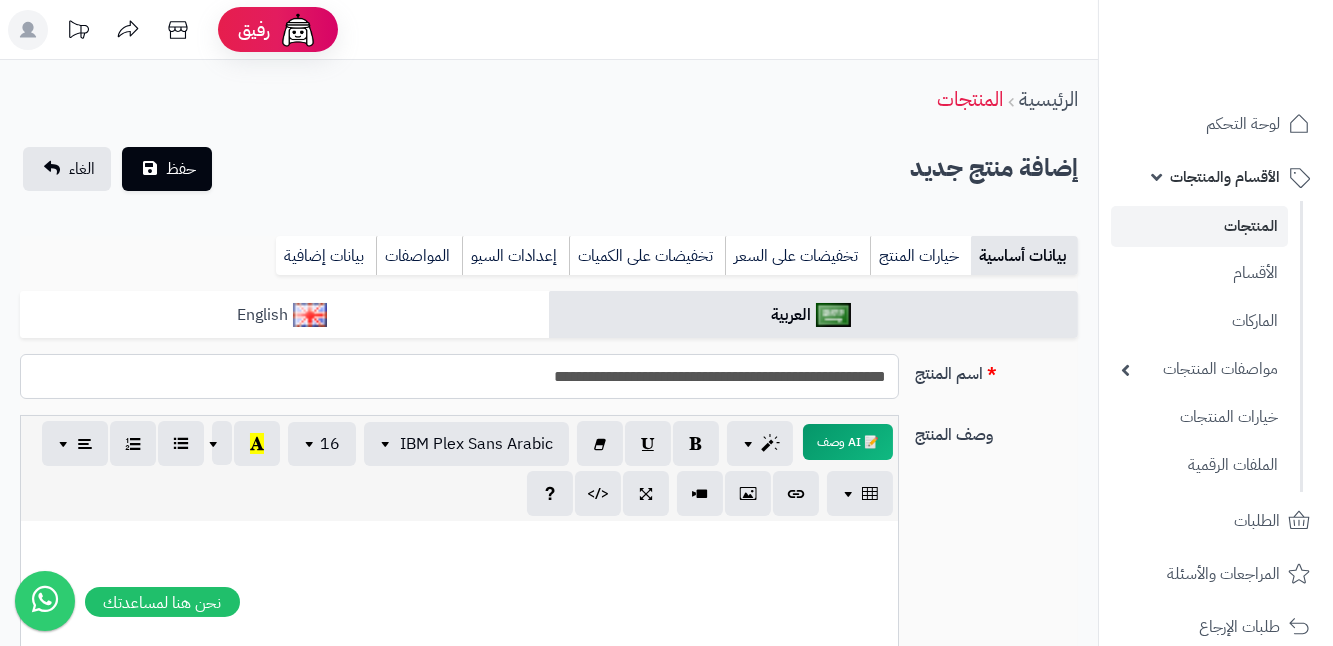 type on "**********" 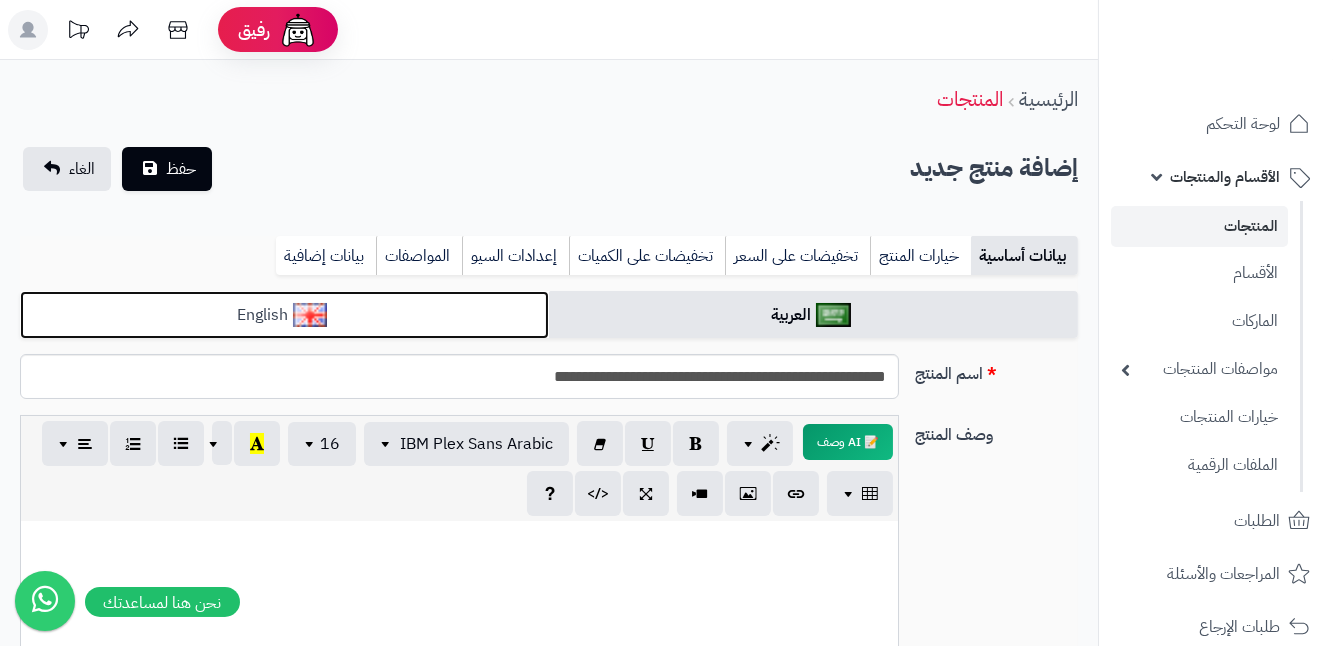click on "English" at bounding box center [284, 315] 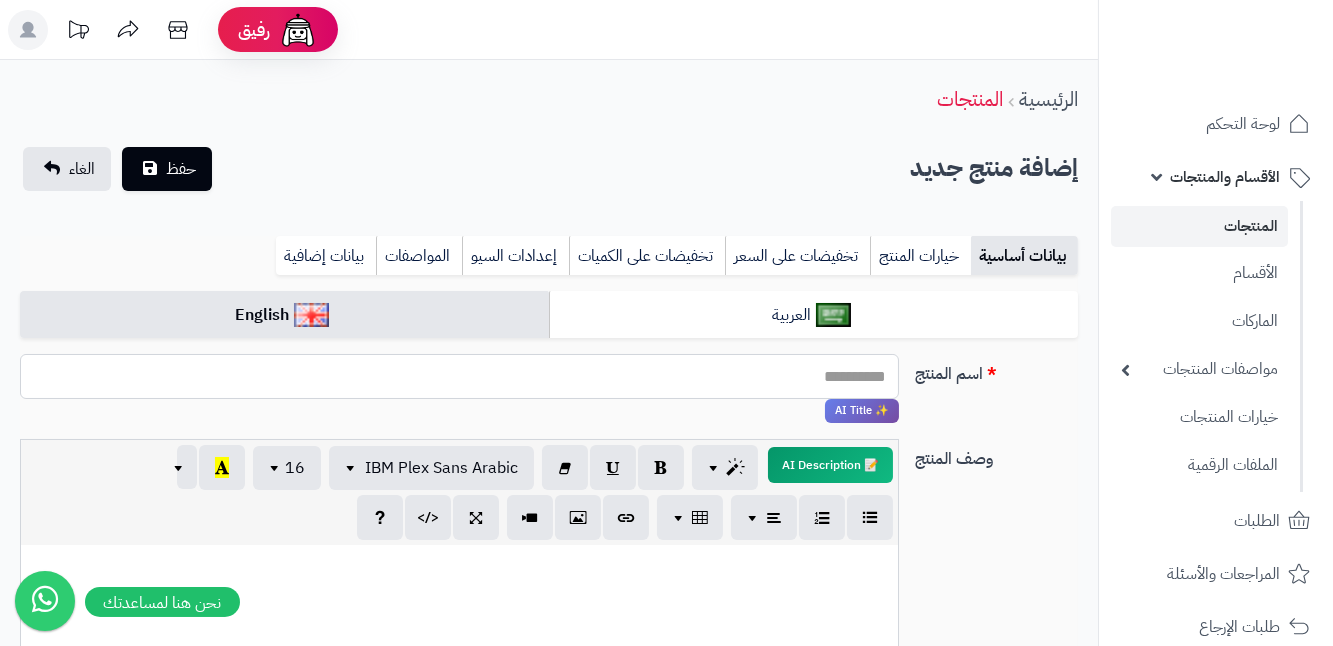 paste on "**********" 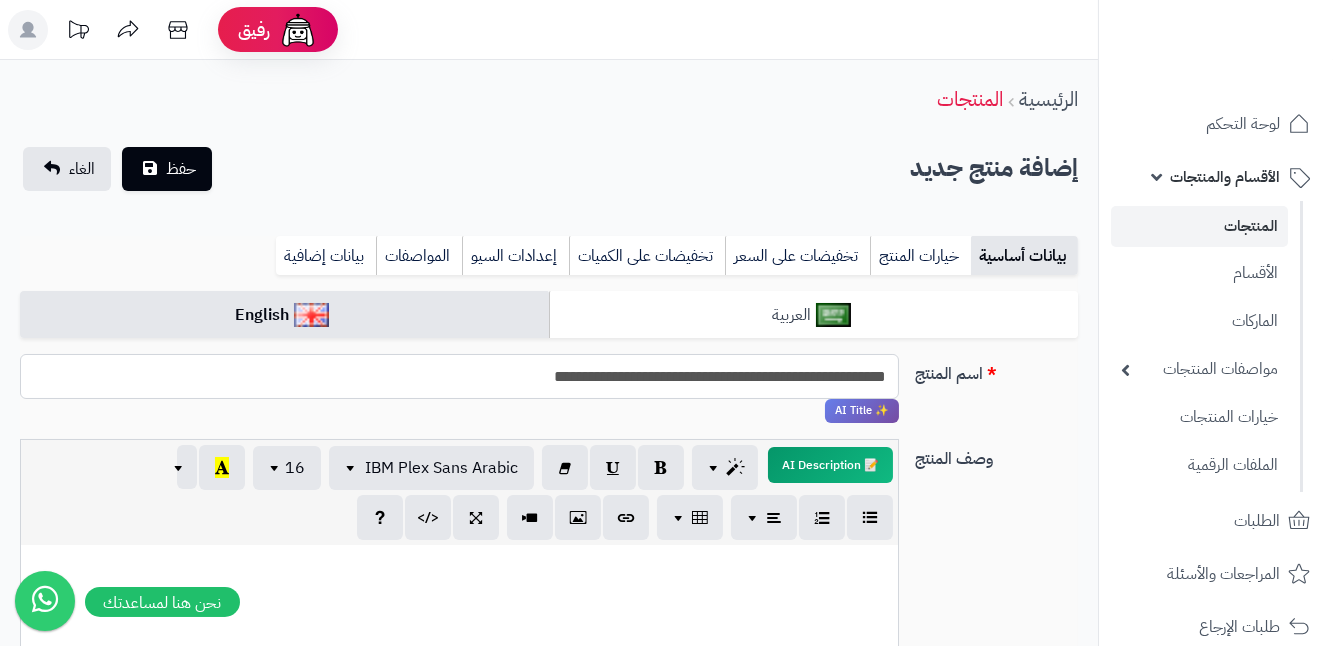 type on "**********" 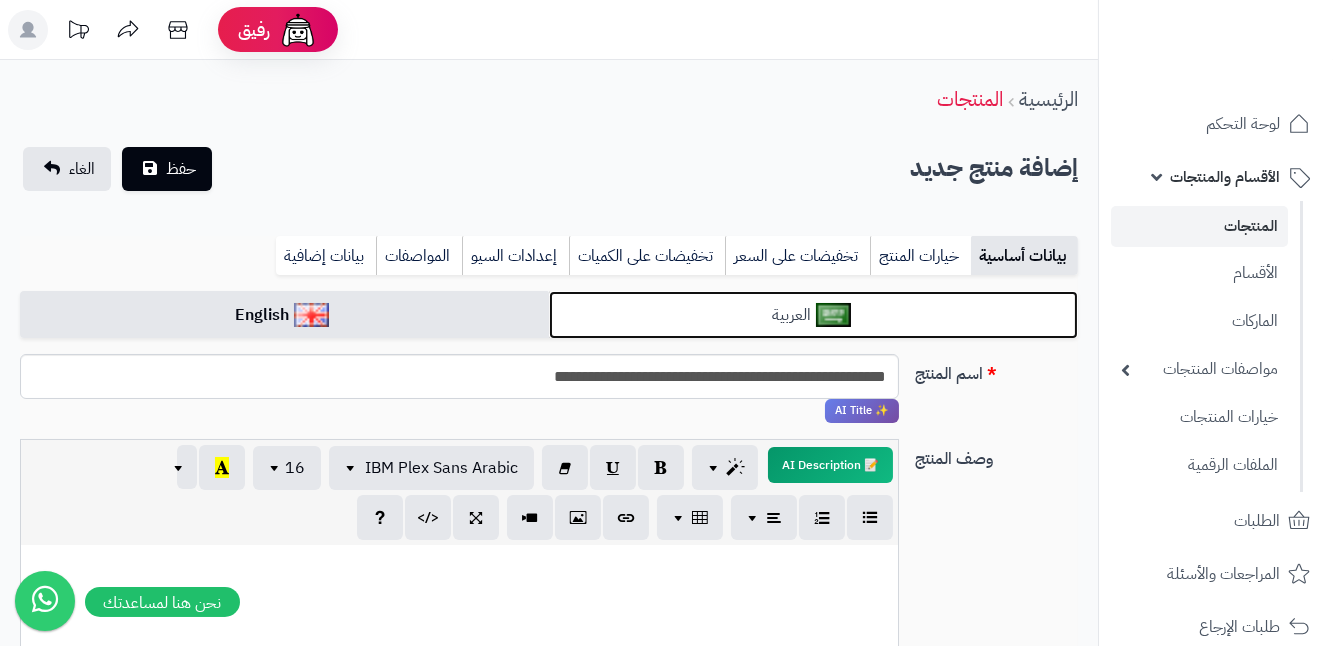 click on "العربية" at bounding box center [813, 315] 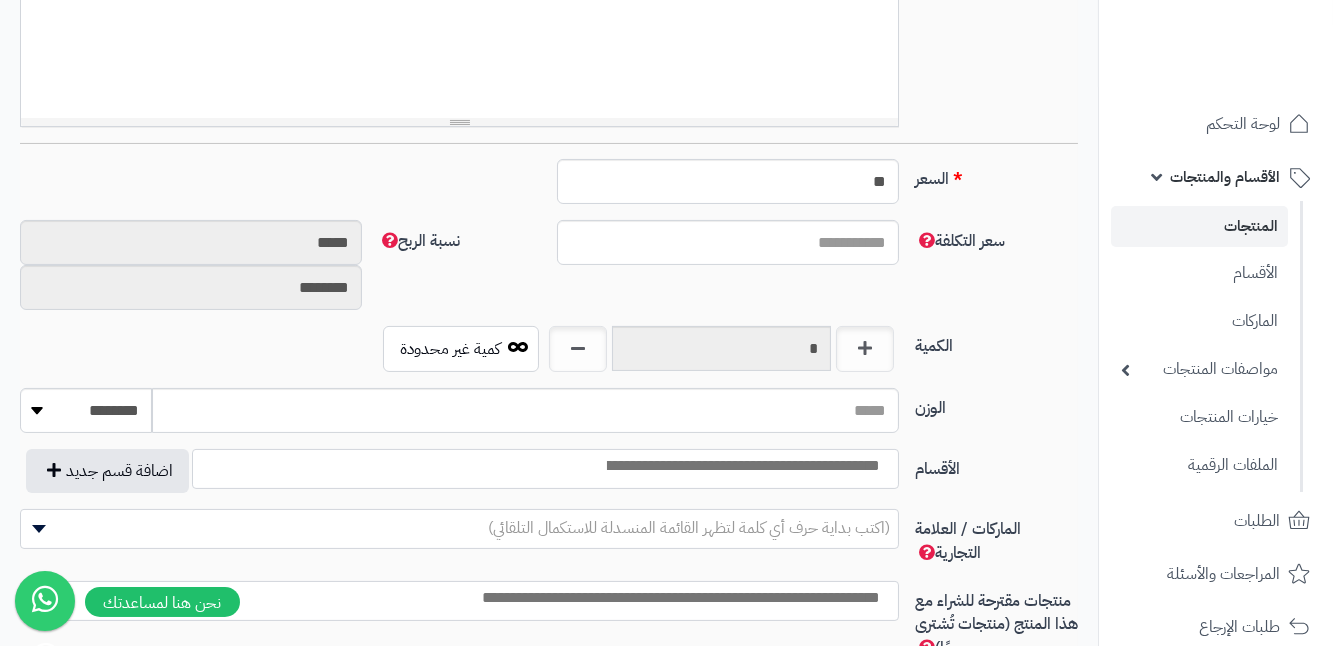 scroll, scrollTop: 636, scrollLeft: 0, axis: vertical 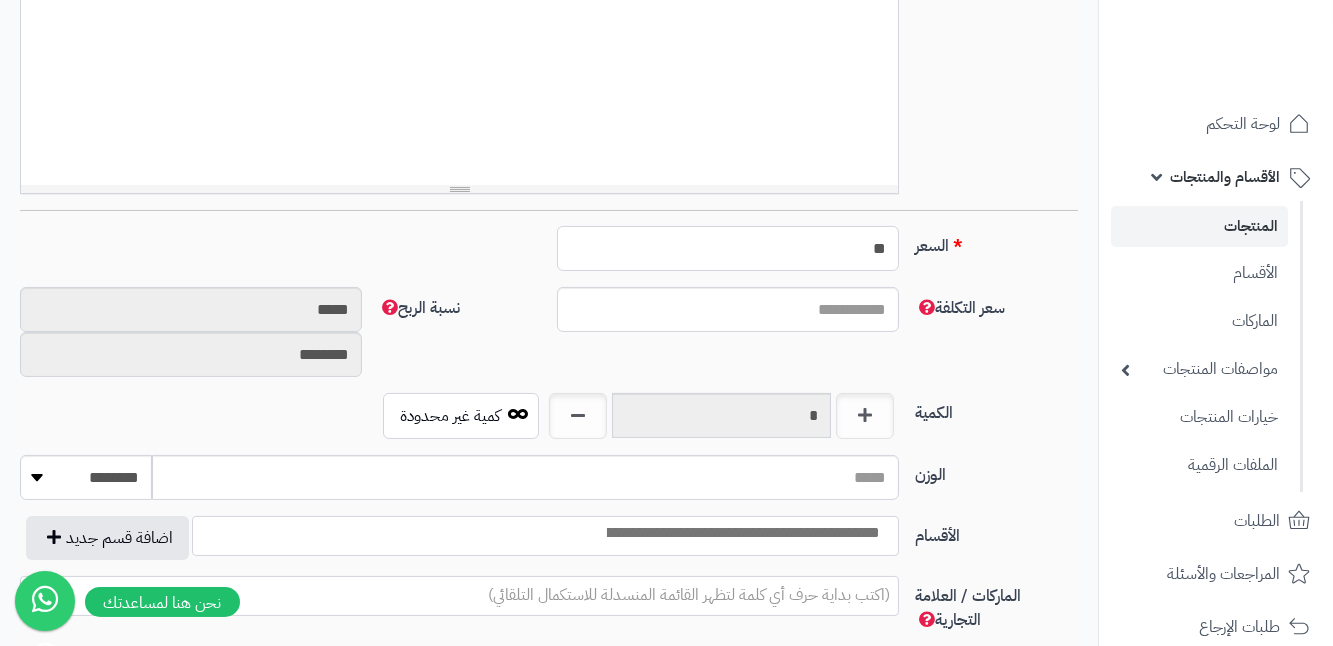 click on "**" at bounding box center (728, 248) 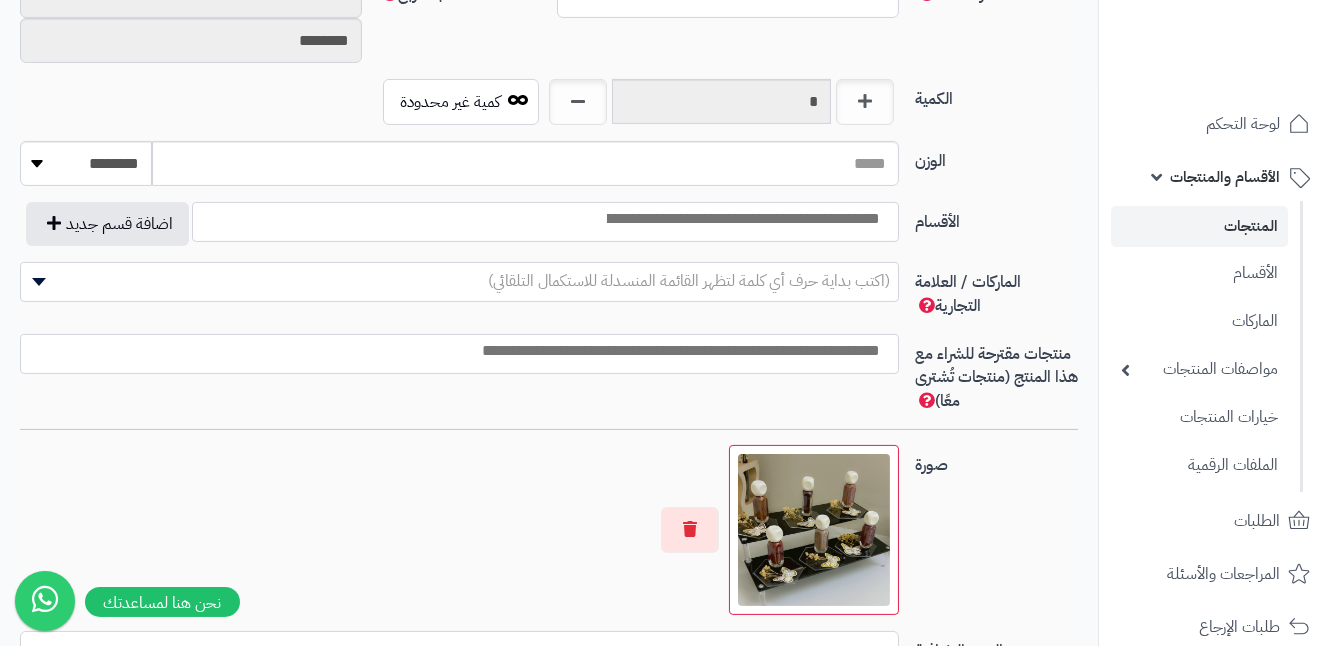 scroll, scrollTop: 818, scrollLeft: 0, axis: vertical 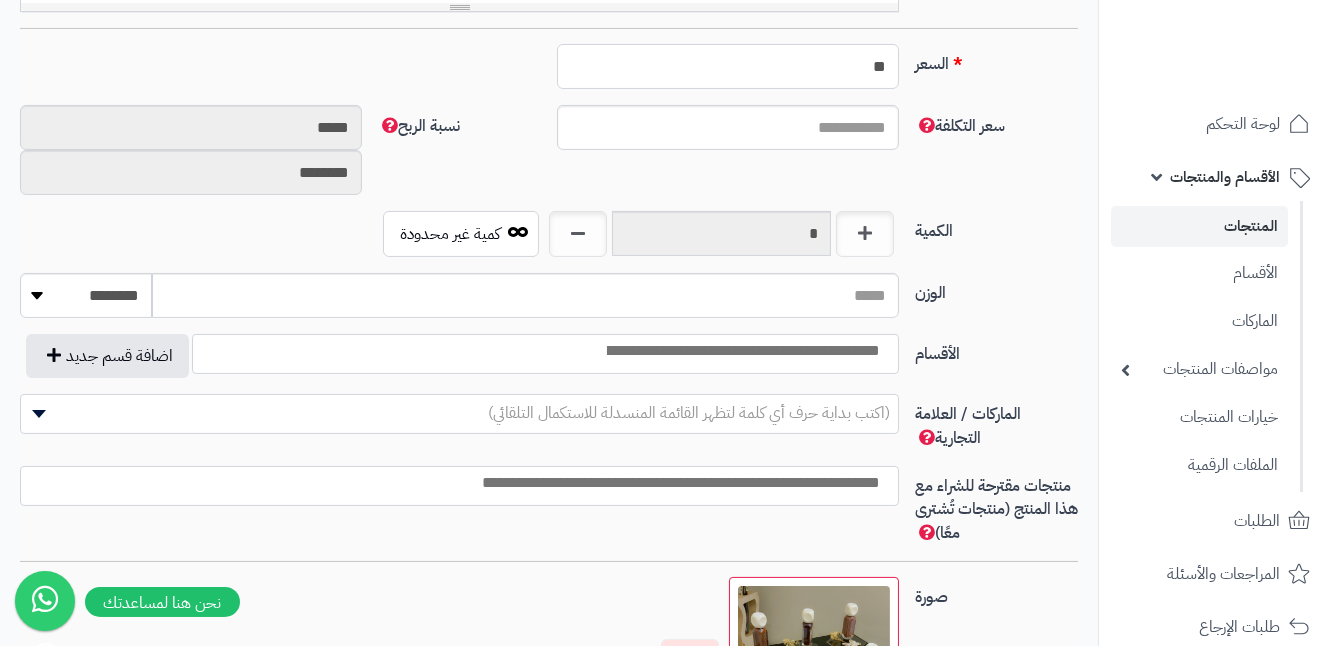 type on "*" 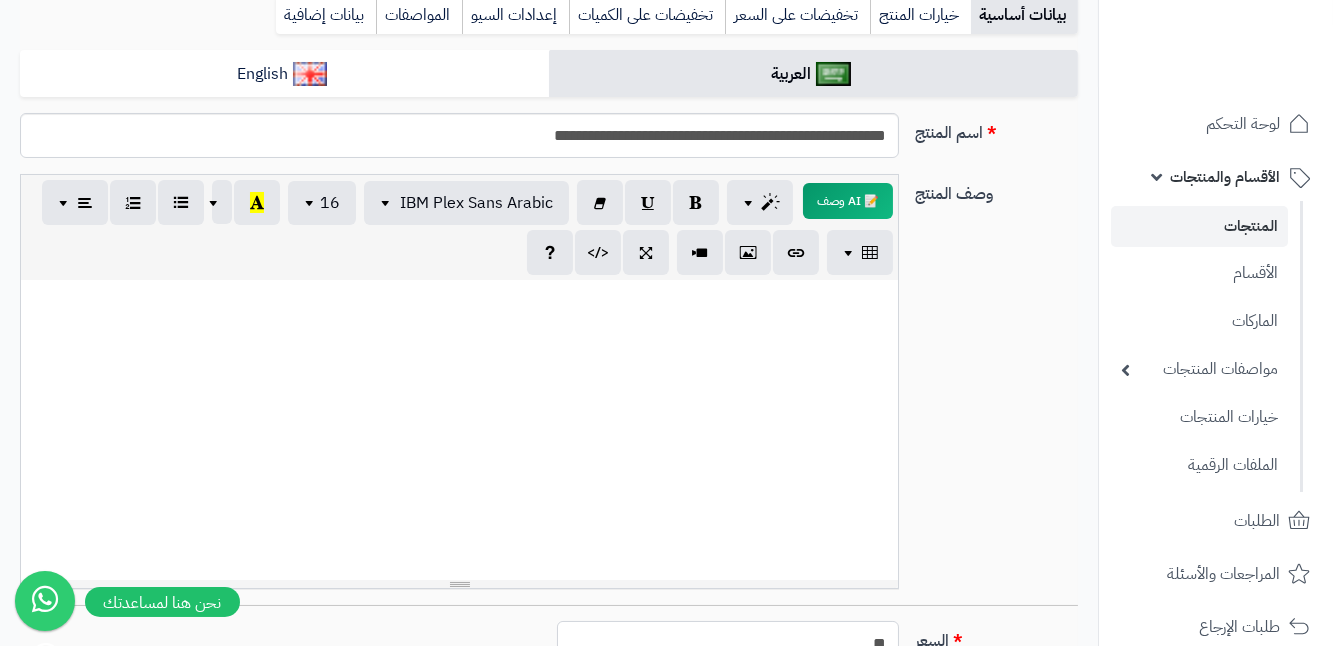scroll, scrollTop: 181, scrollLeft: 0, axis: vertical 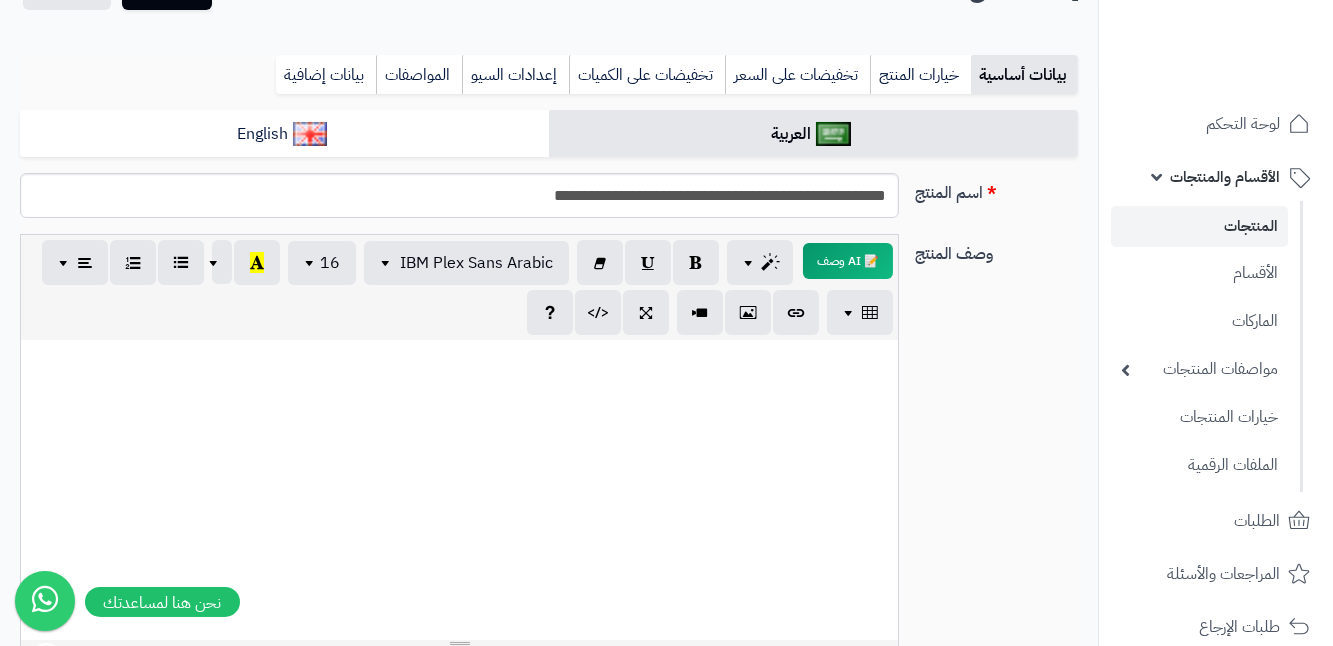 type on "**" 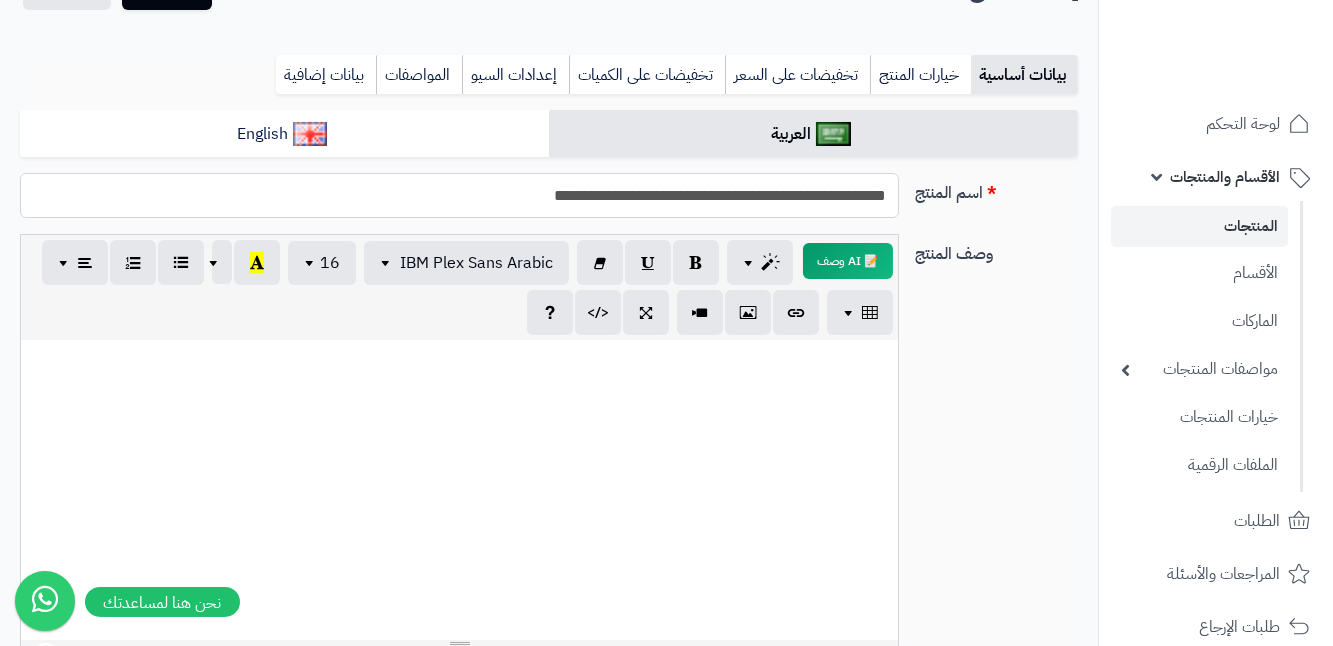 click on "**********" at bounding box center (459, 195) 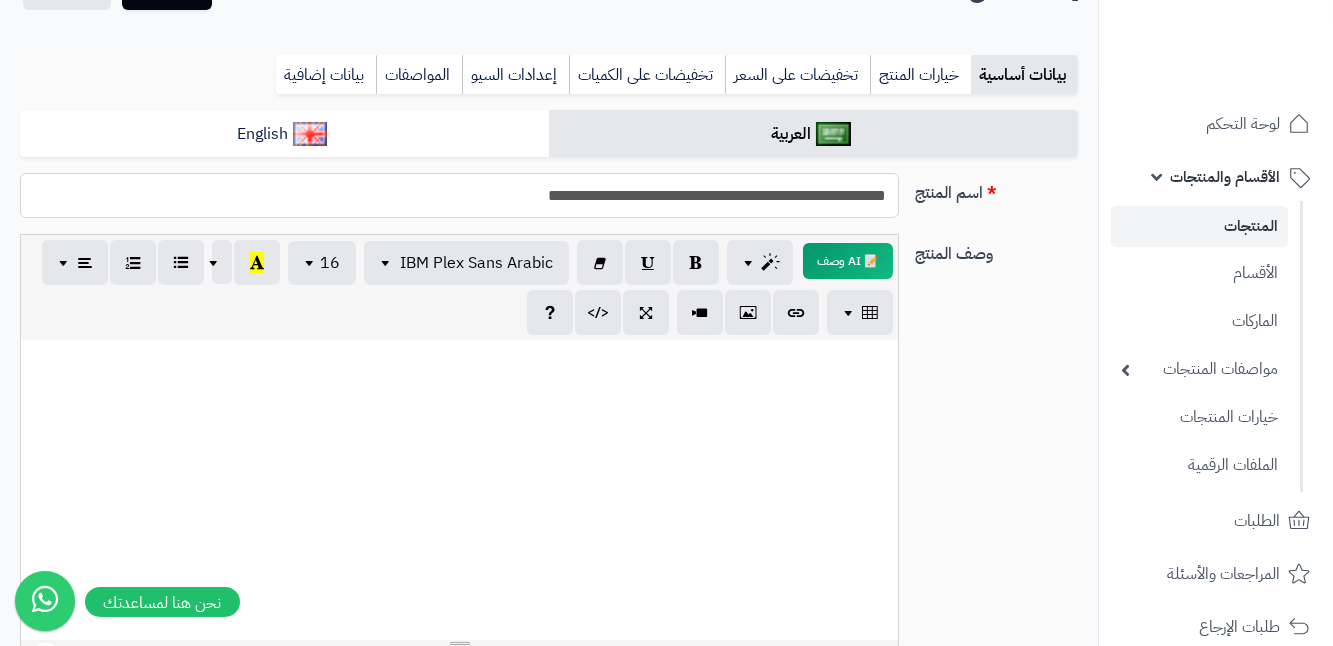 click on "**********" at bounding box center (459, 195) 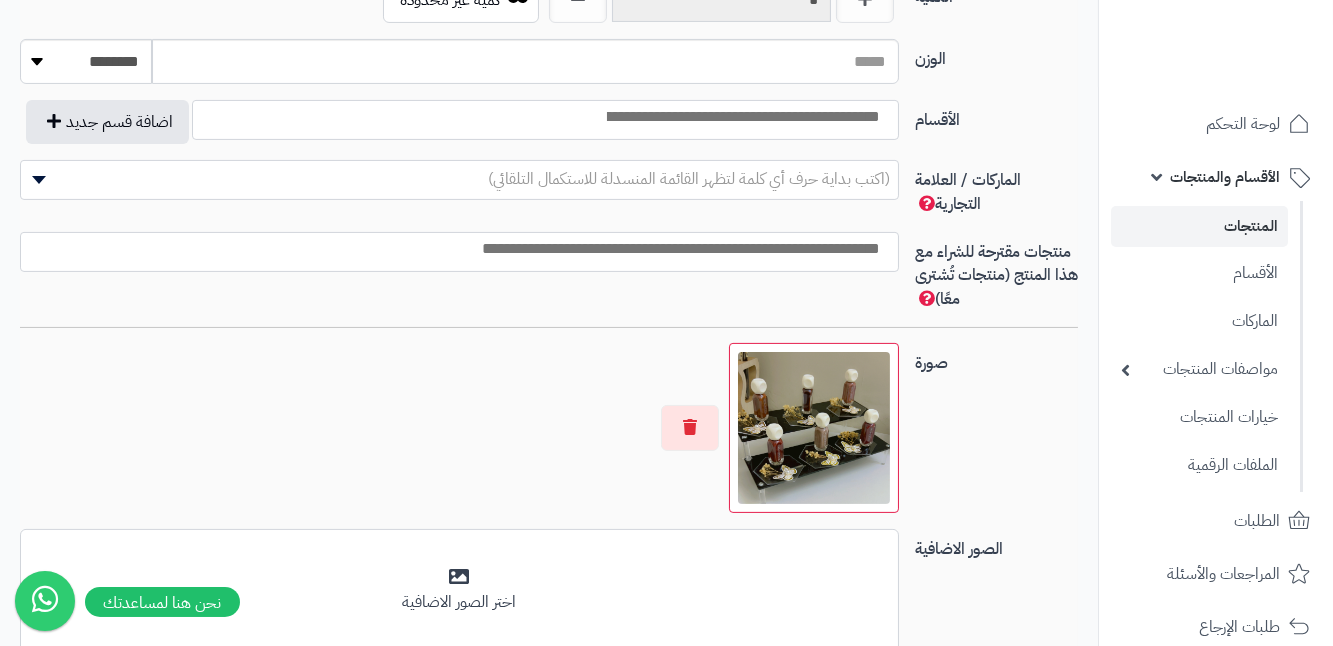 scroll, scrollTop: 1090, scrollLeft: 0, axis: vertical 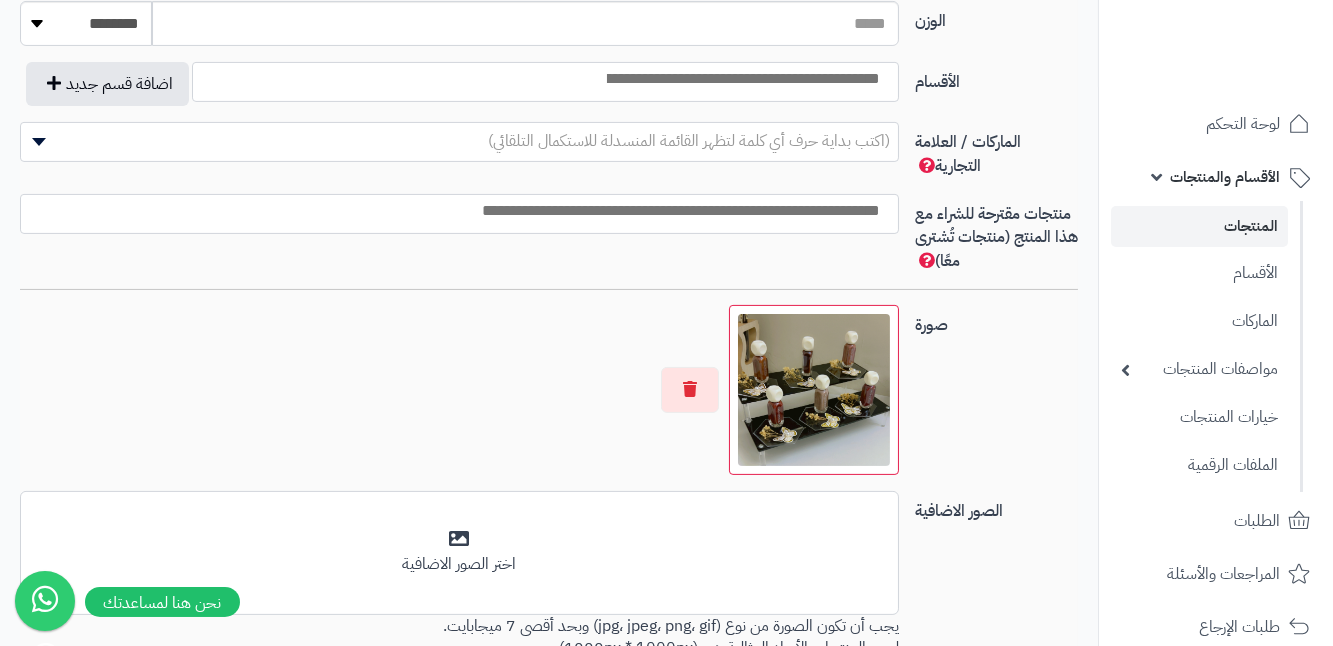 type on "**********" 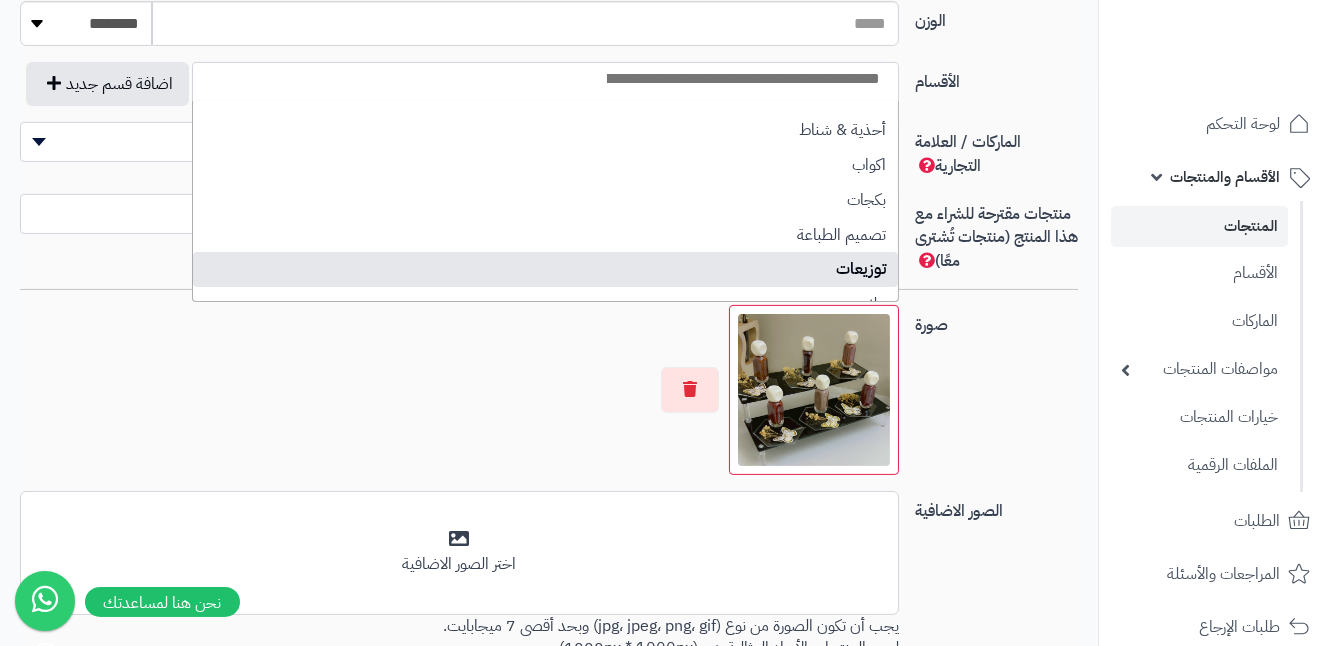 select on "***" 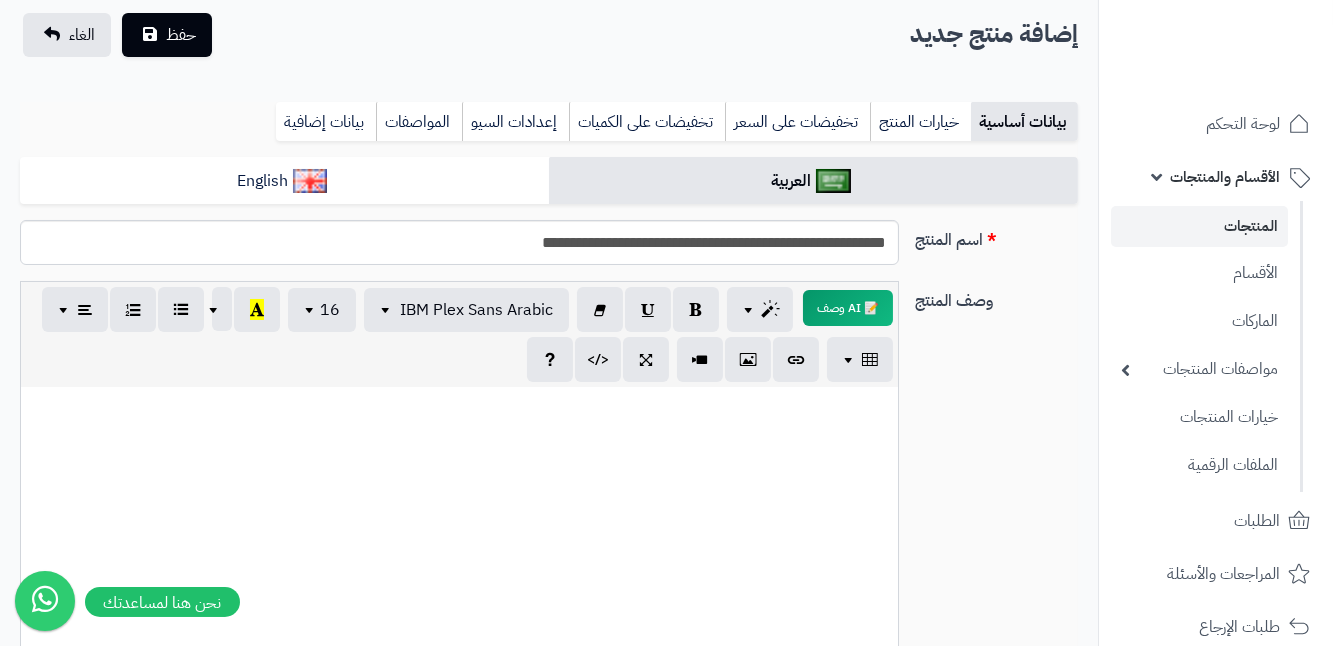 scroll, scrollTop: 0, scrollLeft: 0, axis: both 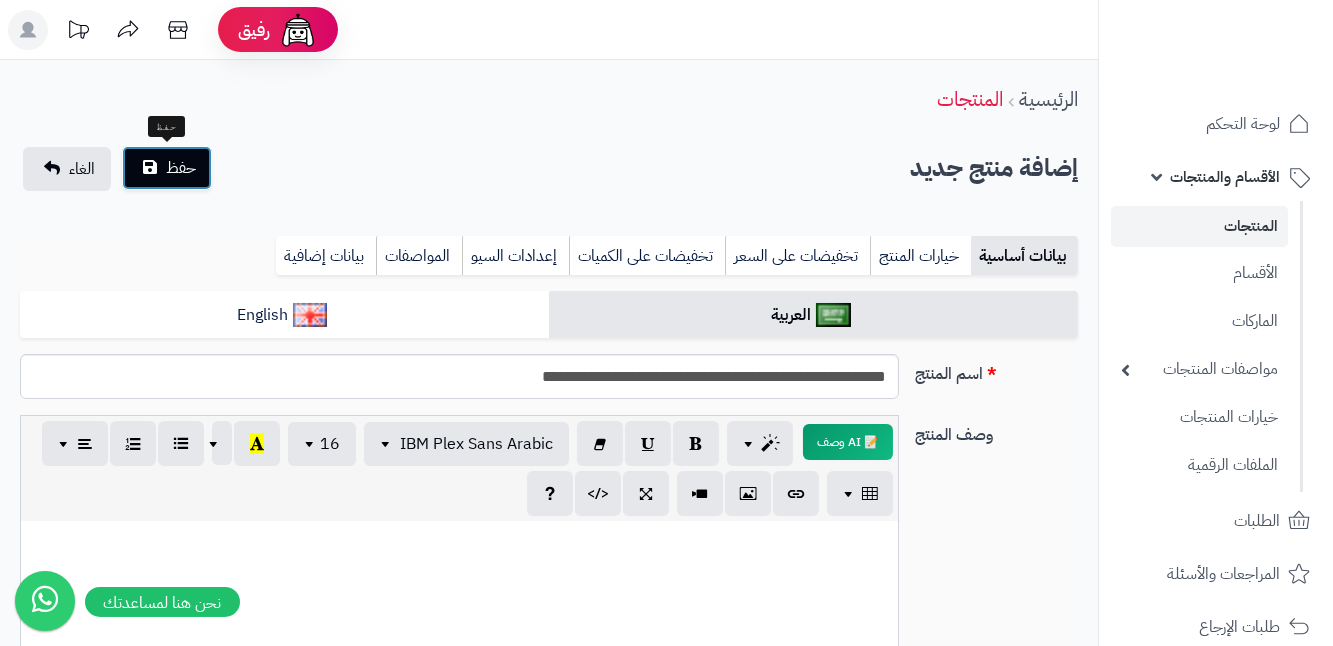click on "حفظ" at bounding box center (181, 168) 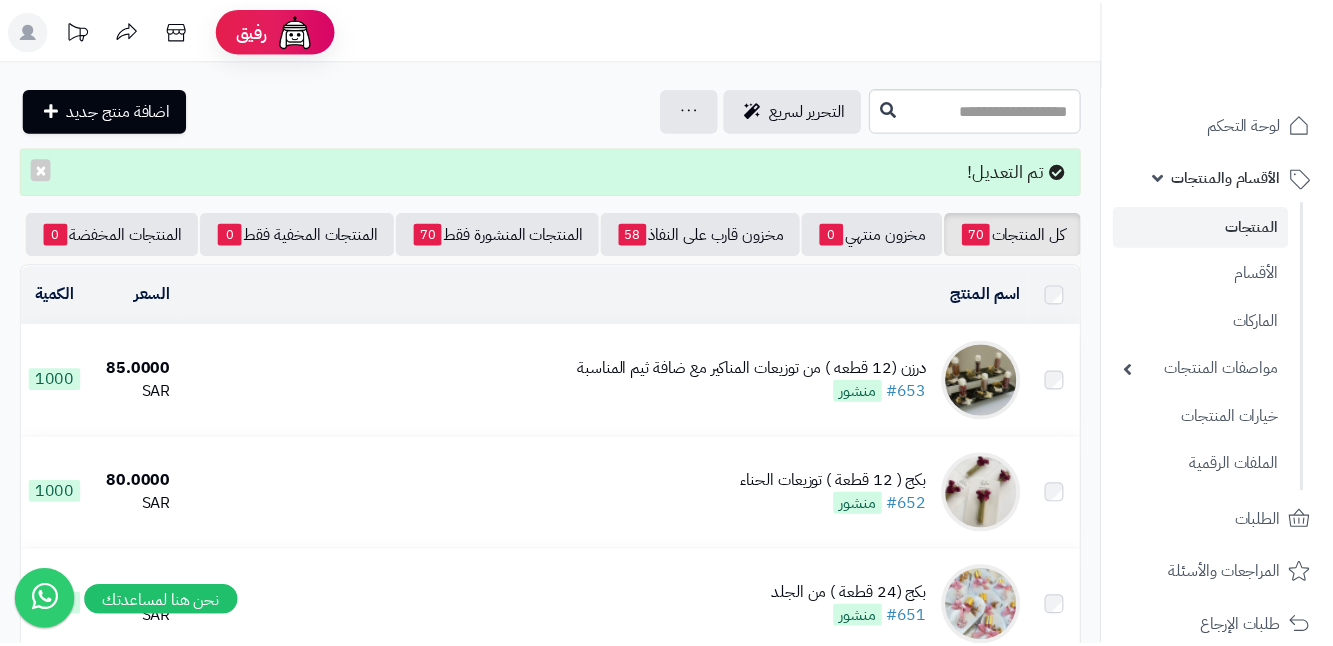 scroll, scrollTop: 0, scrollLeft: 0, axis: both 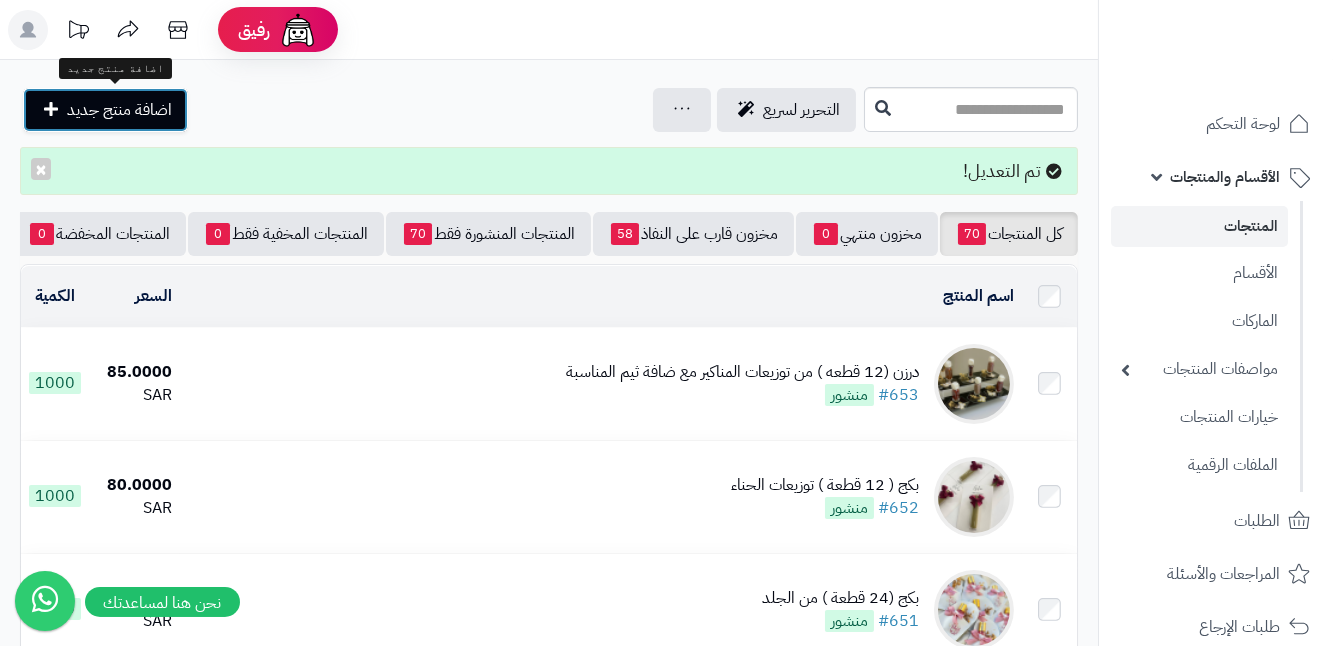 click on "اضافة منتج جديد" at bounding box center (105, 110) 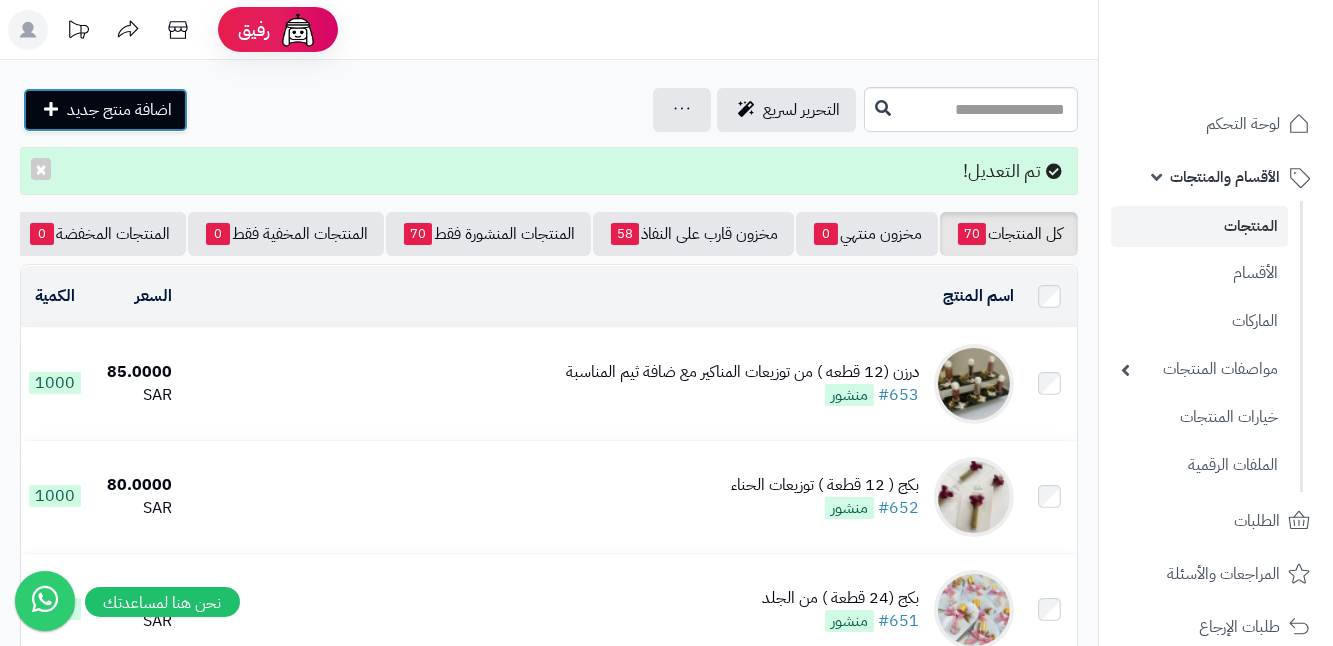 click on "اضافة منتج جديد" at bounding box center (119, 110) 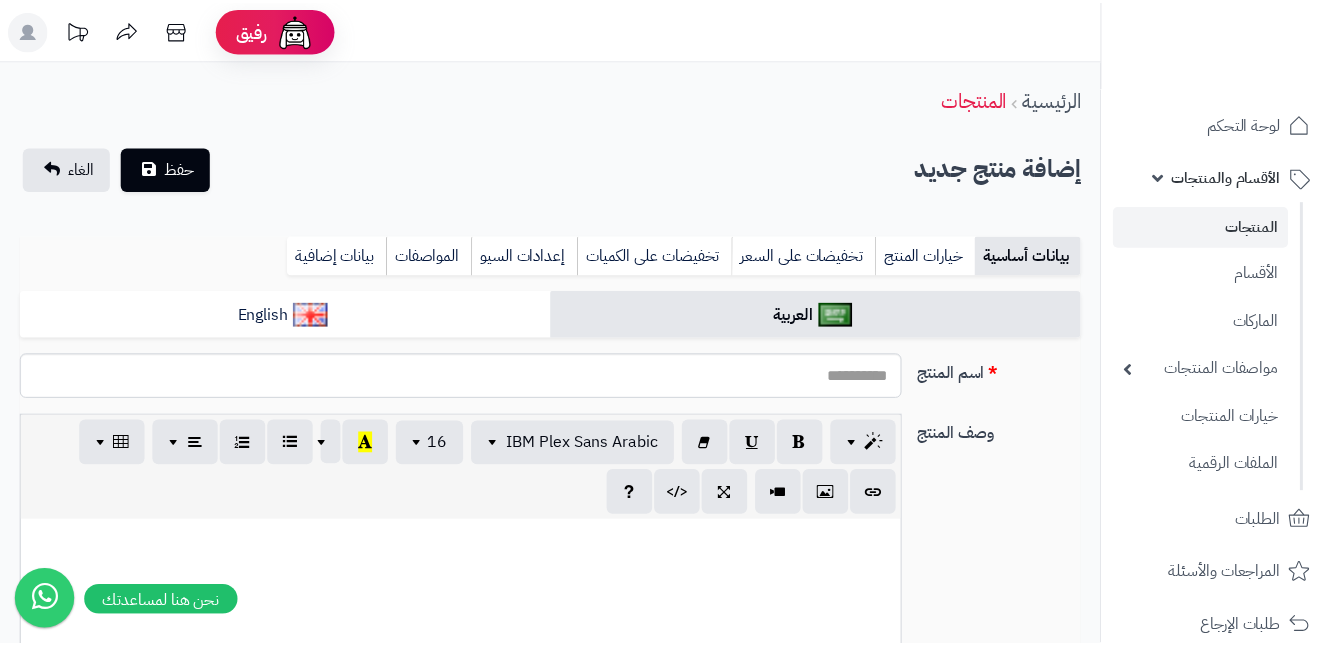 scroll, scrollTop: 0, scrollLeft: 0, axis: both 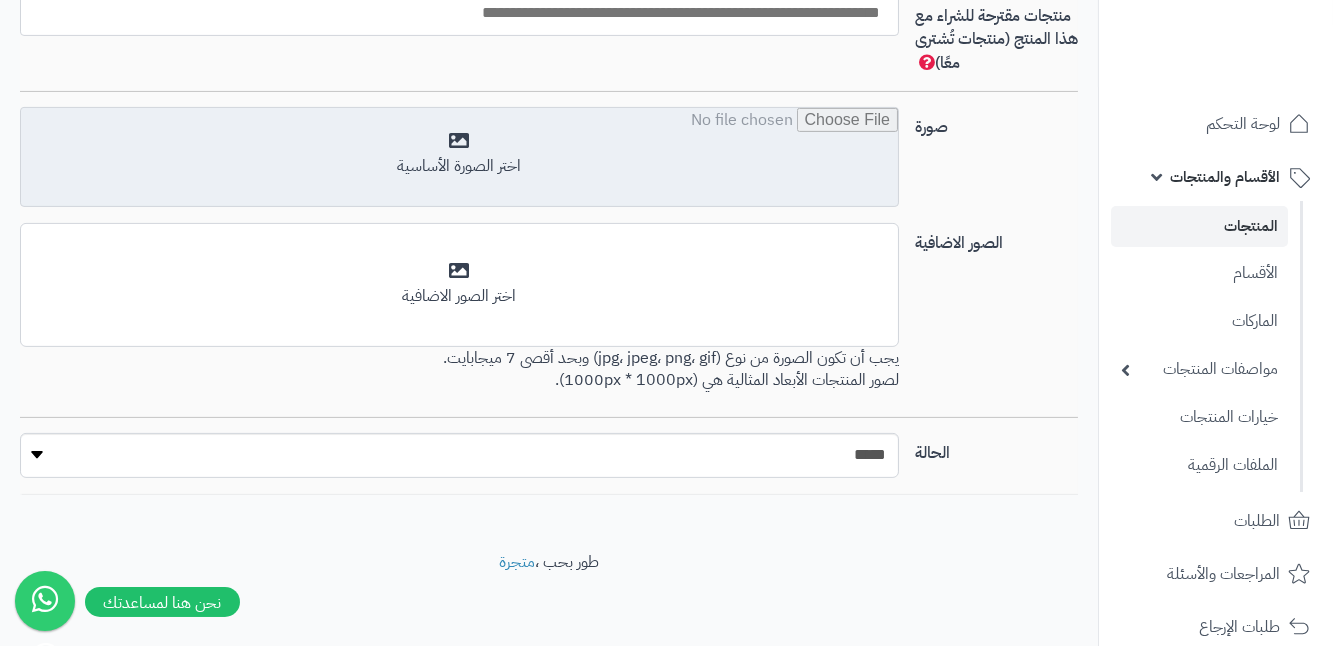 click at bounding box center (459, 158) 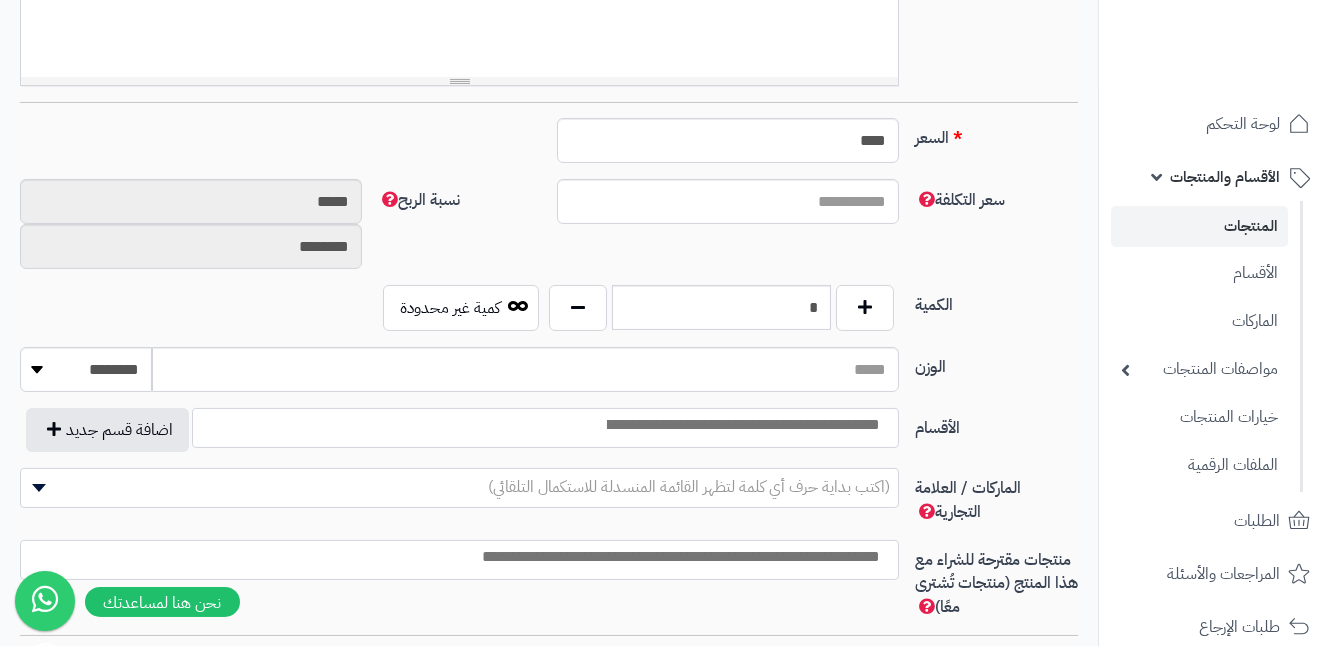 scroll, scrollTop: 742, scrollLeft: 0, axis: vertical 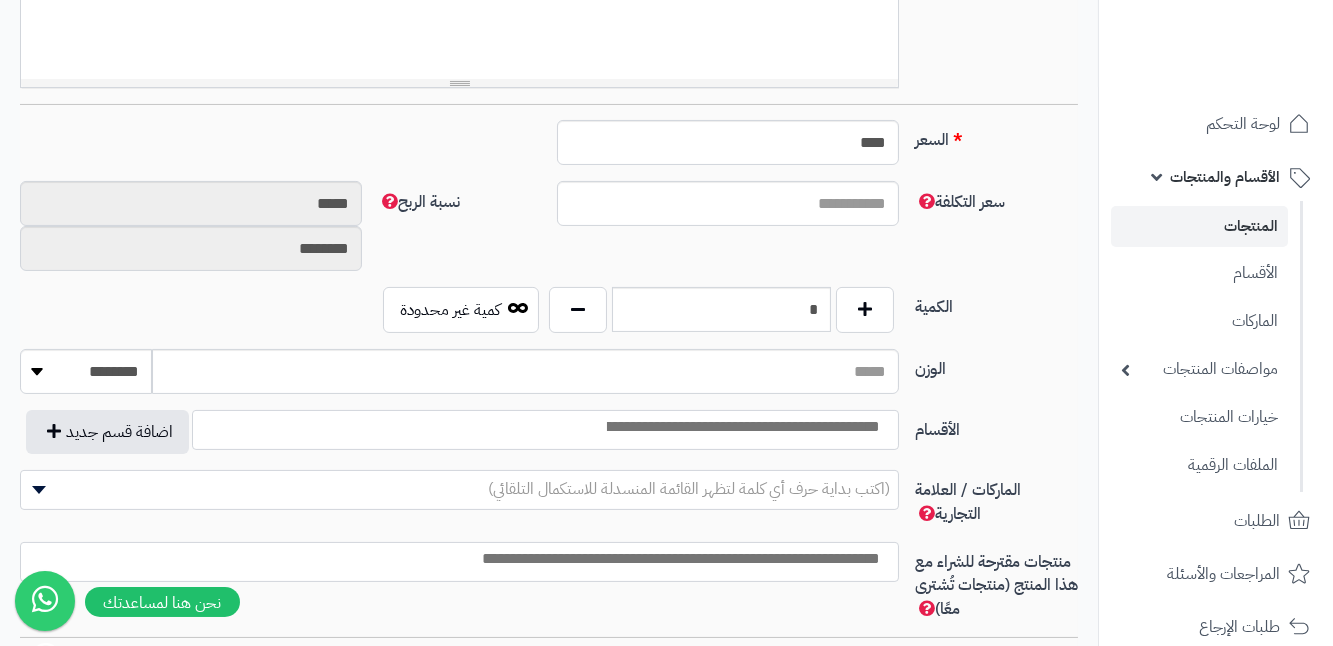 click at bounding box center [545, 430] 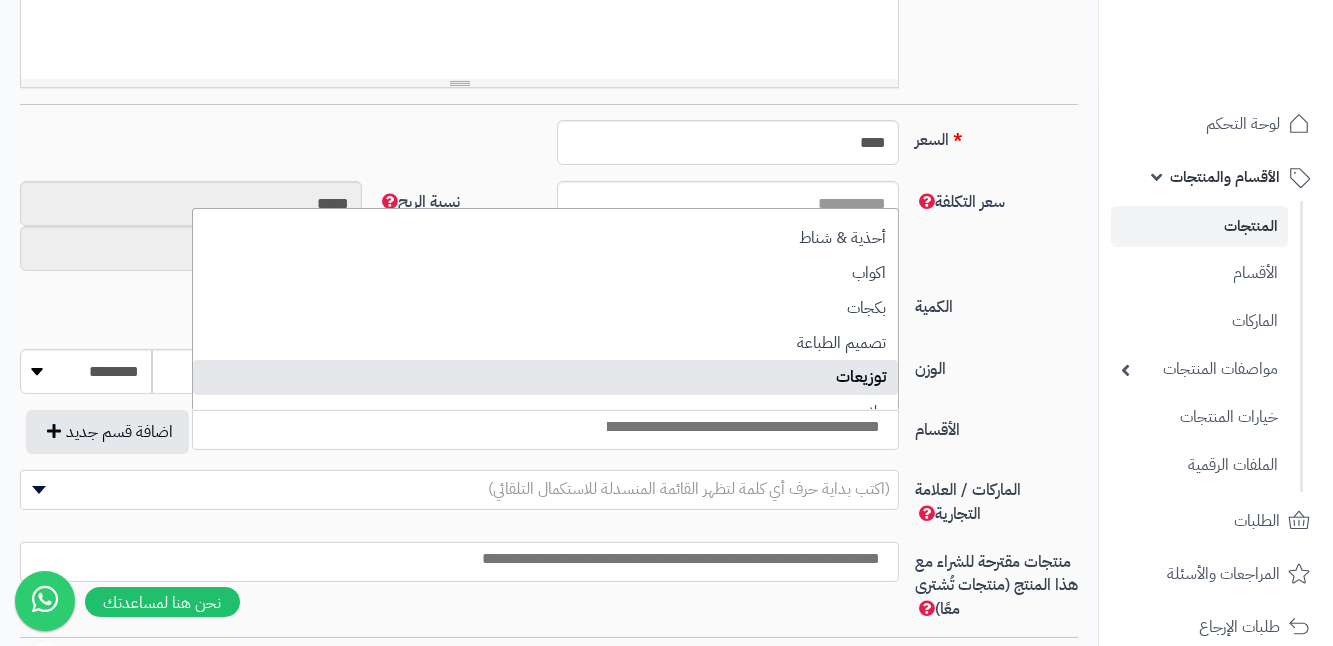 select on "***" 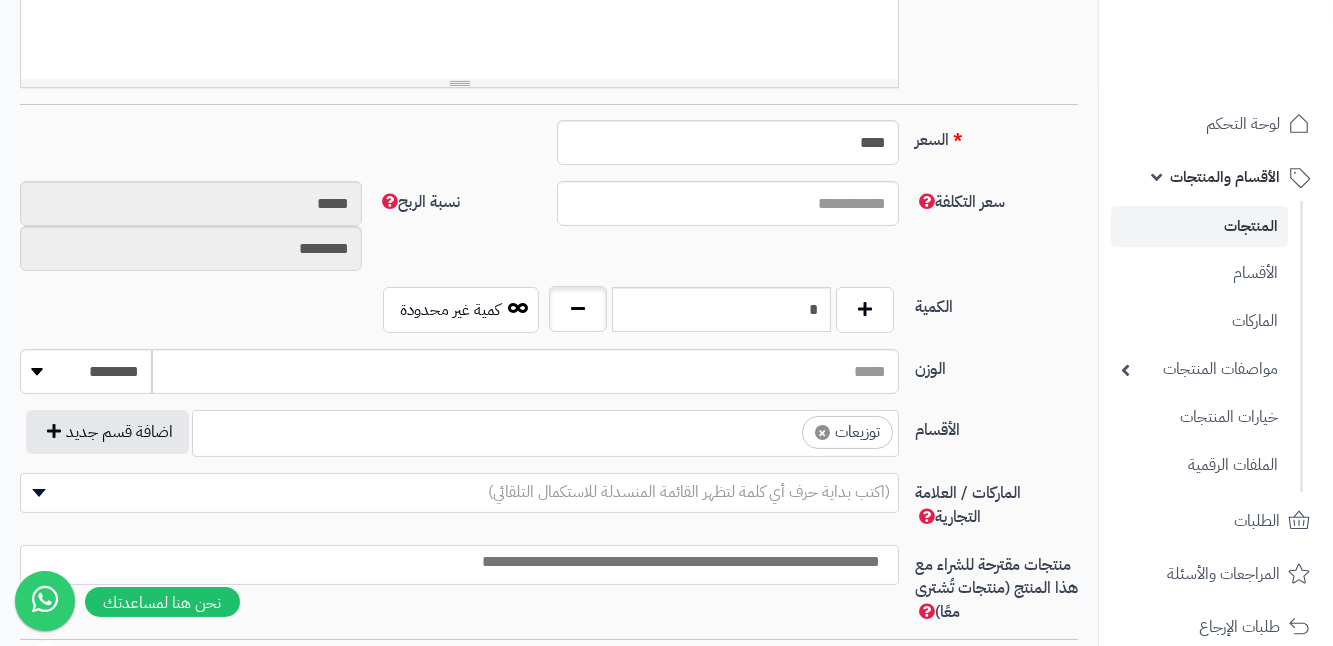 type on "*" 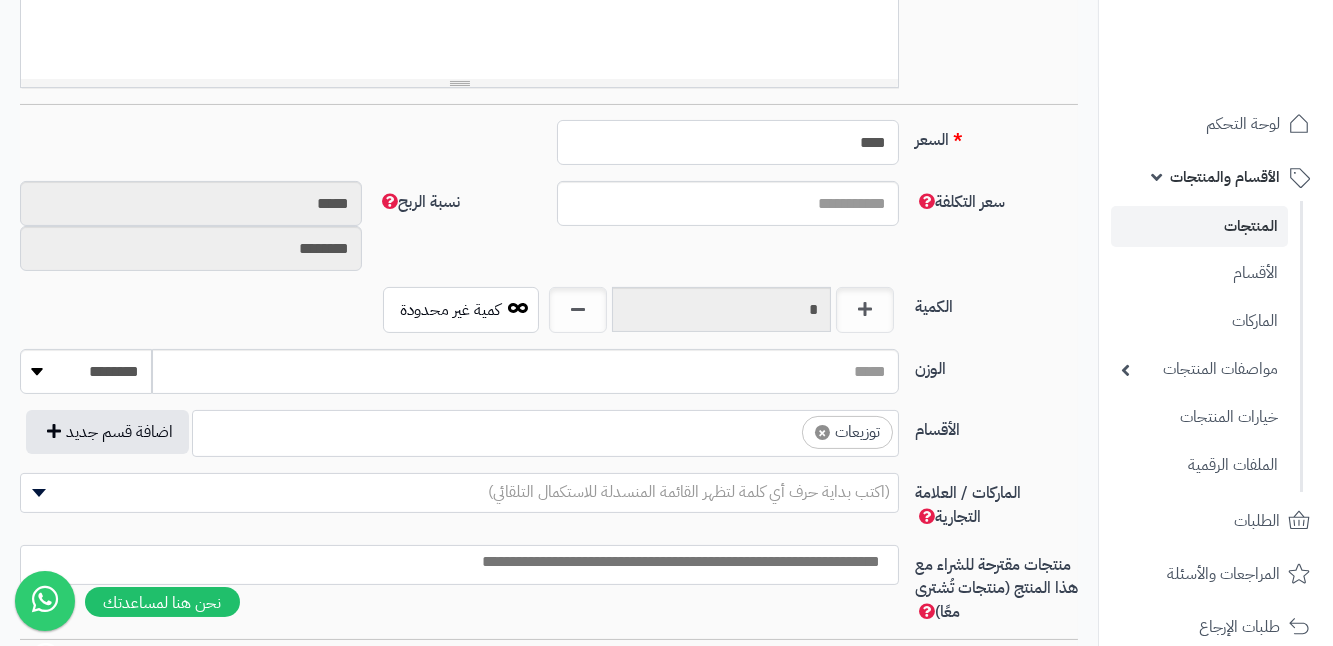click on "****" at bounding box center (728, 142) 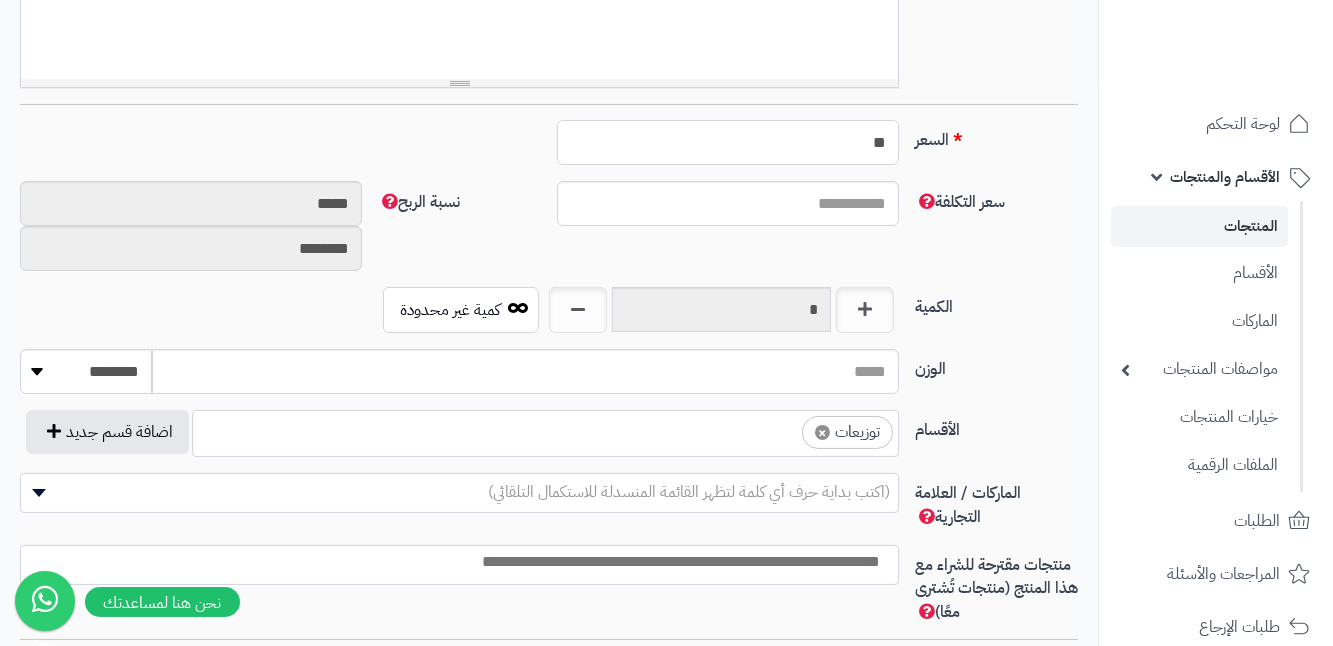 type on "*" 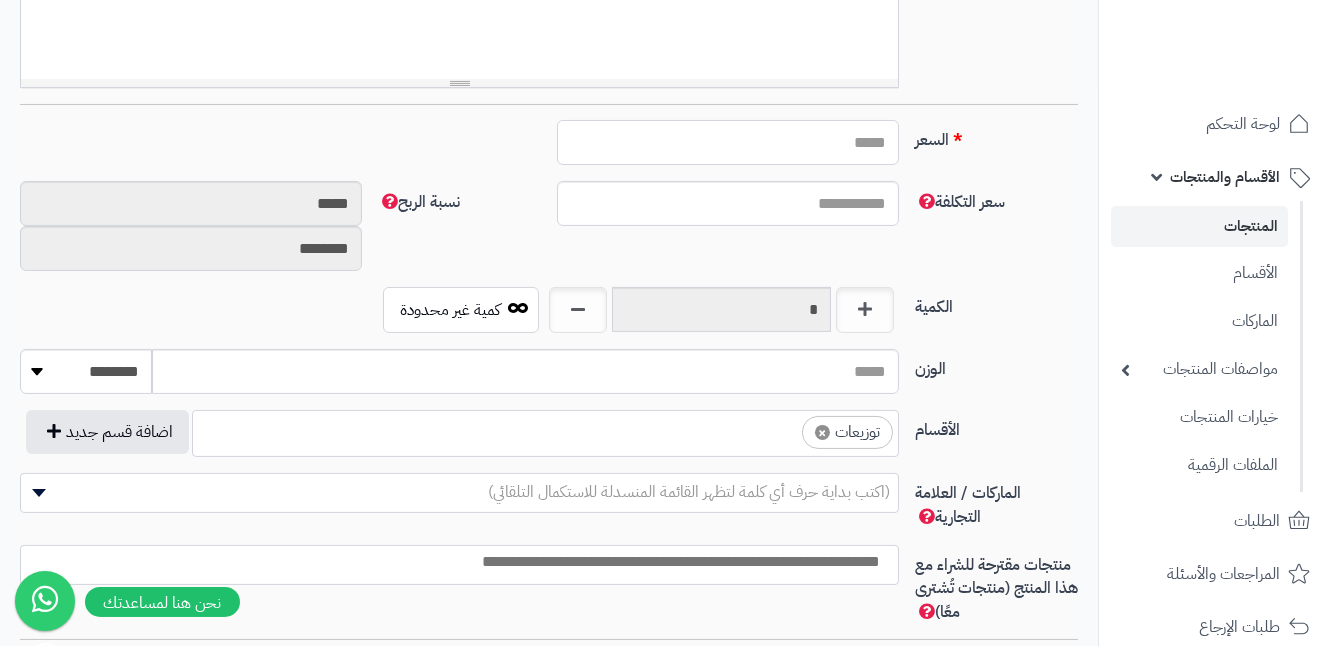 type on "*" 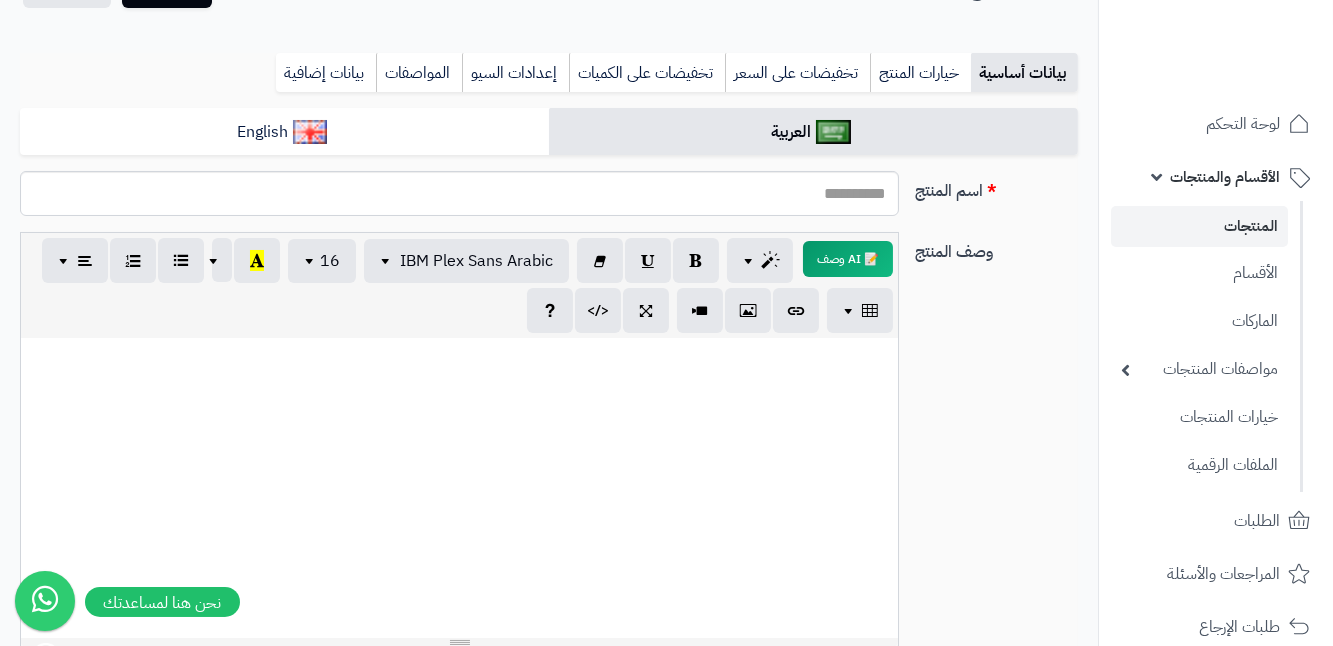 scroll, scrollTop: 106, scrollLeft: 0, axis: vertical 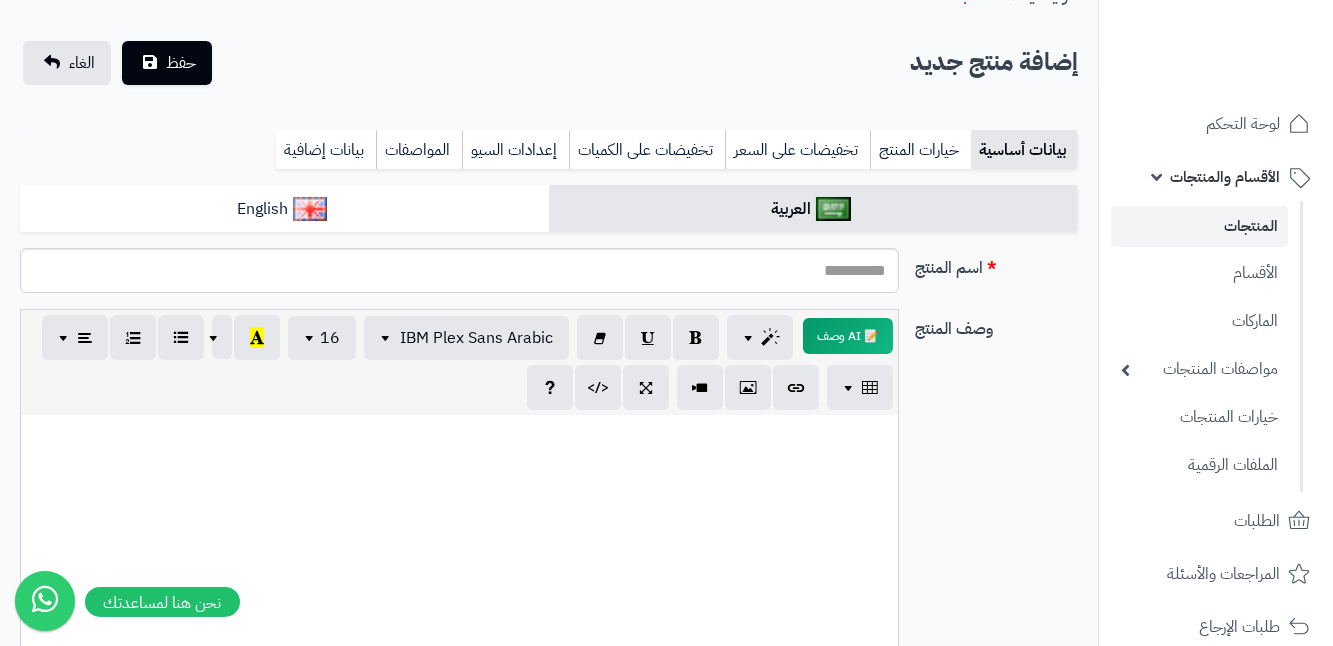 type on "**" 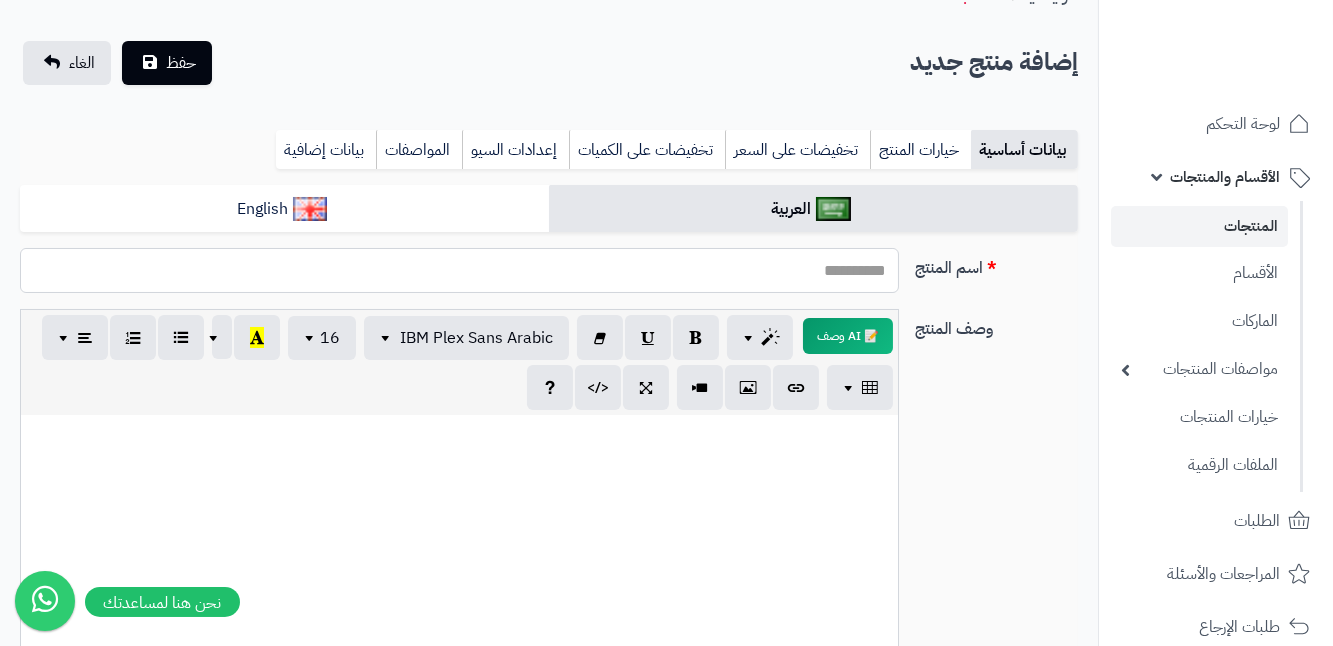 click on "اسم المنتج" at bounding box center (459, 270) 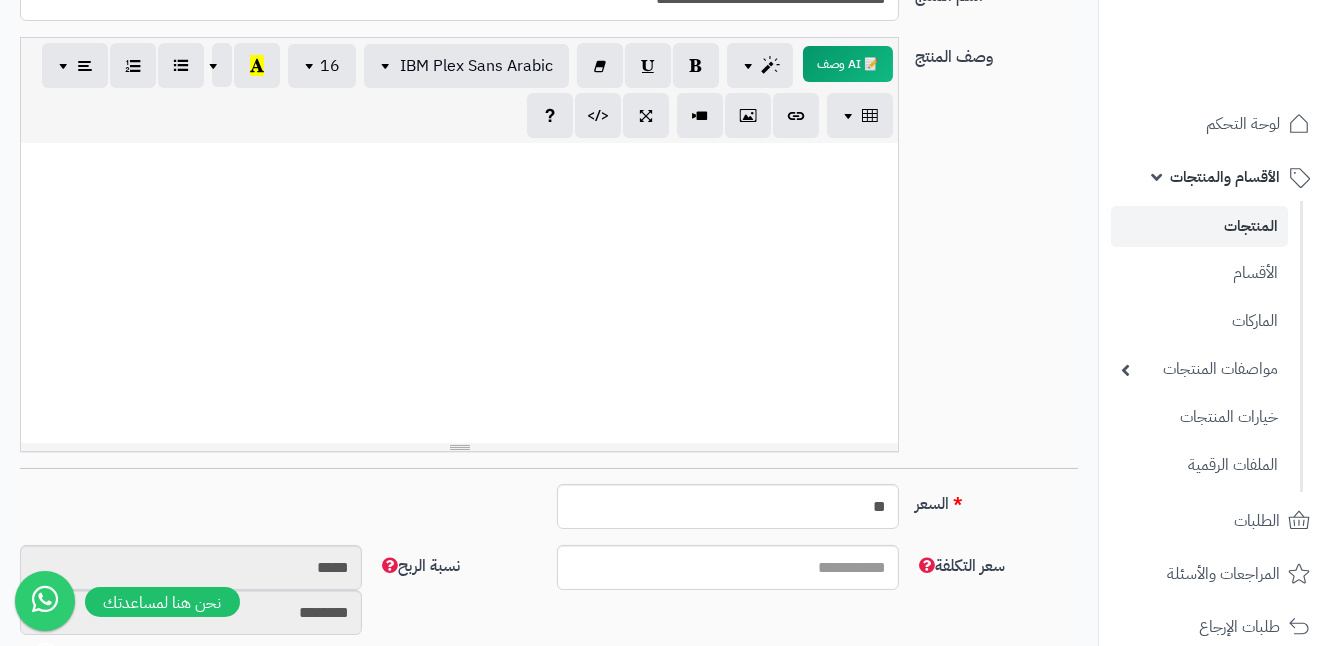 scroll, scrollTop: 106, scrollLeft: 0, axis: vertical 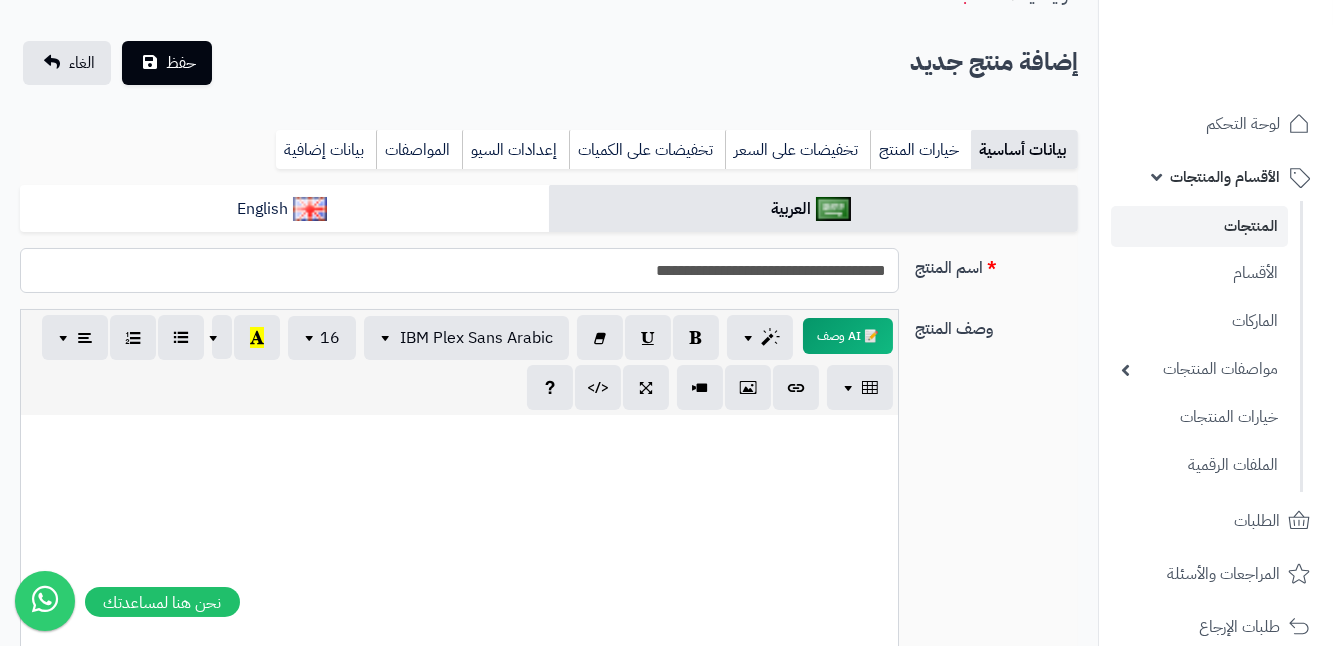 drag, startPoint x: 588, startPoint y: 276, endPoint x: 892, endPoint y: 308, distance: 305.67957 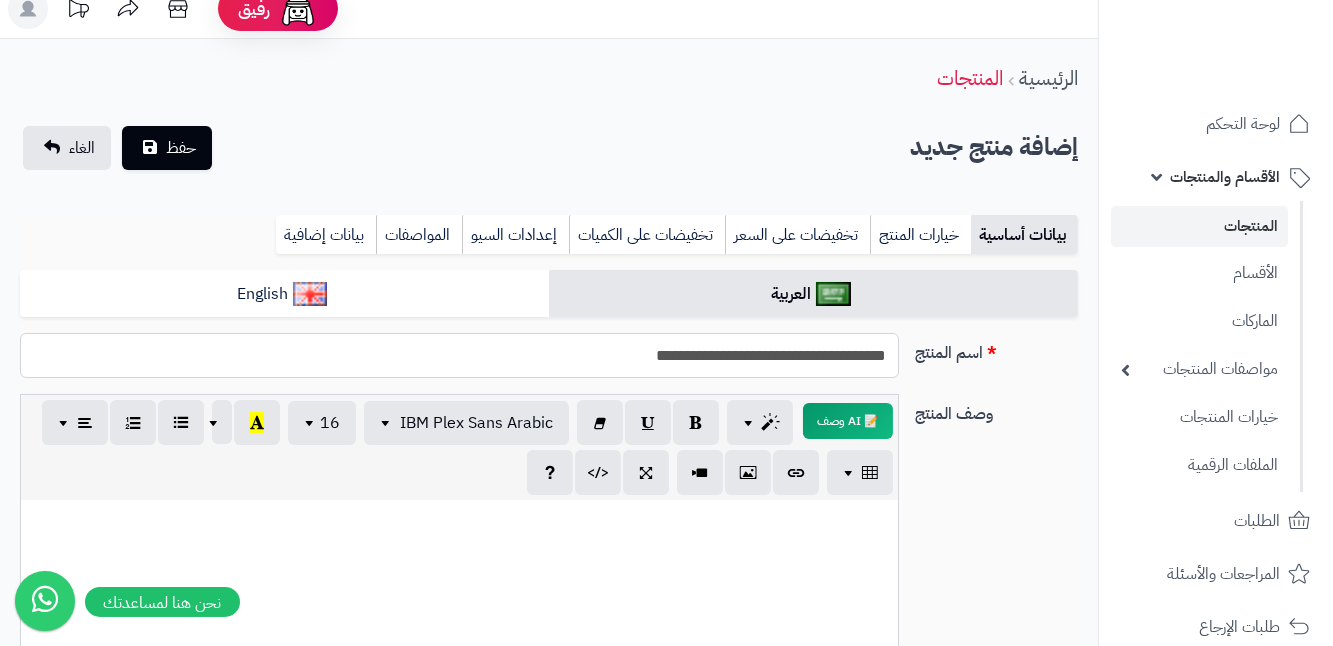 scroll, scrollTop: 15, scrollLeft: 0, axis: vertical 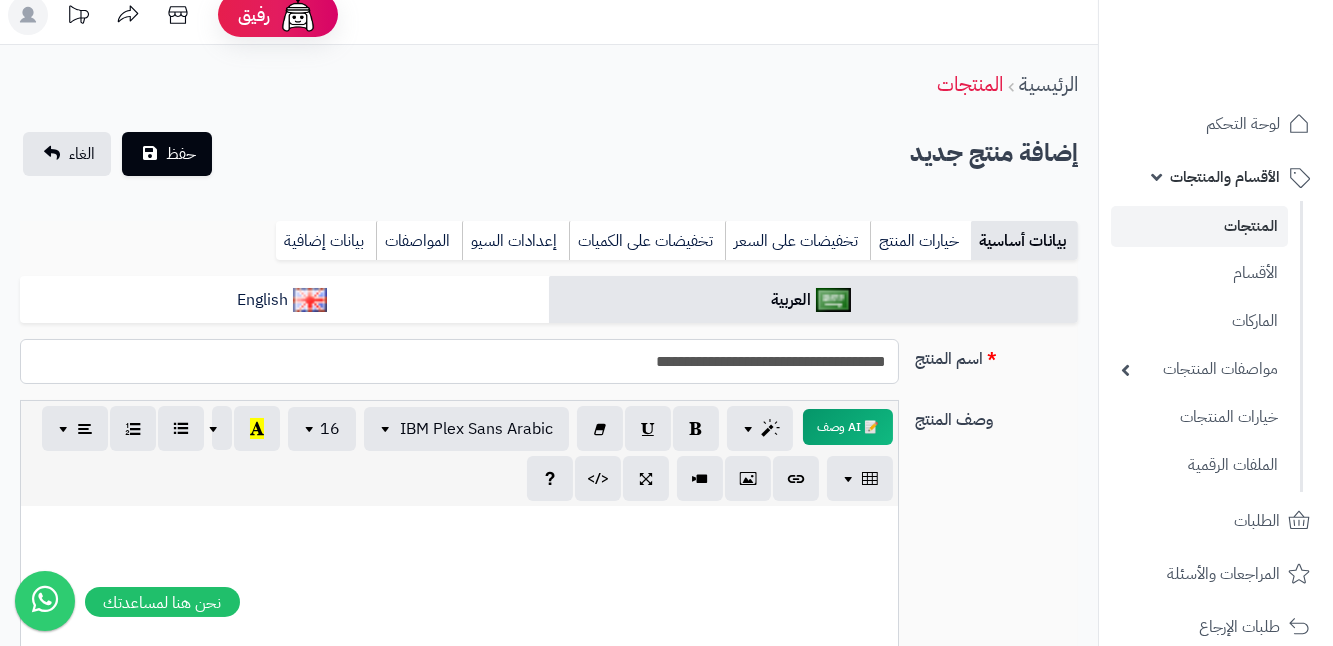 type on "**********" 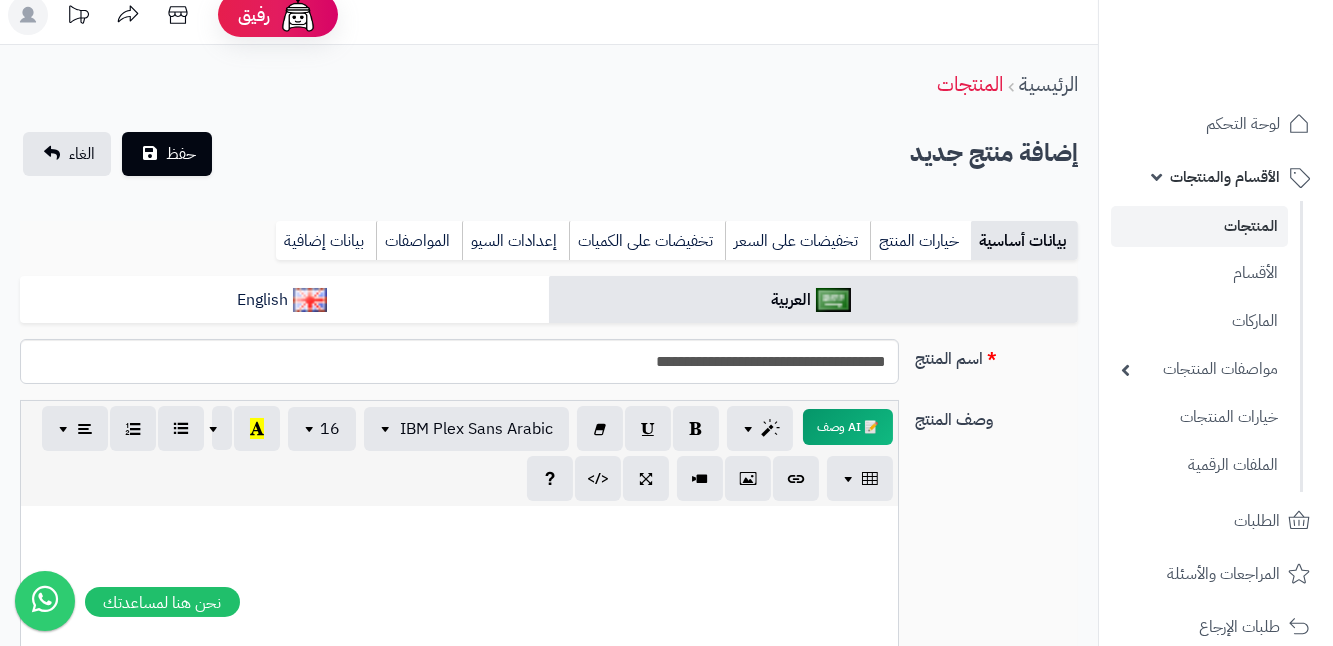 drag, startPoint x: 870, startPoint y: 278, endPoint x: 914, endPoint y: 376, distance: 107.42439 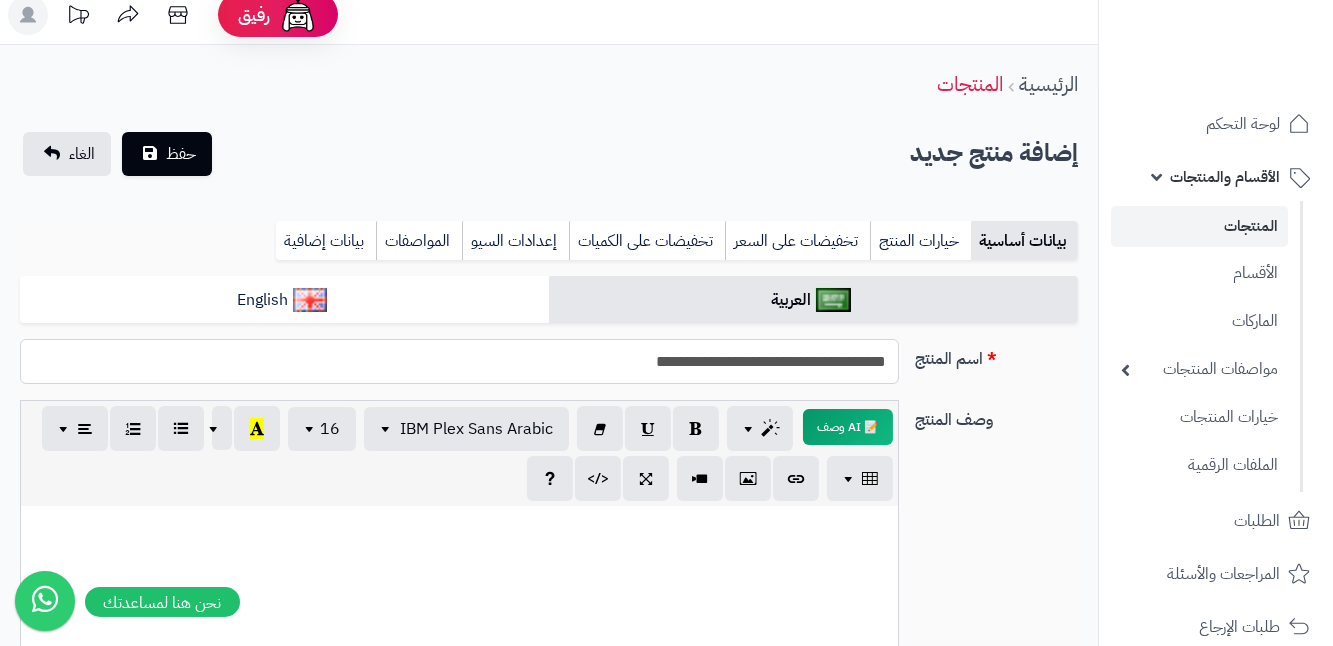 drag, startPoint x: 606, startPoint y: 351, endPoint x: 887, endPoint y: 384, distance: 282.9311 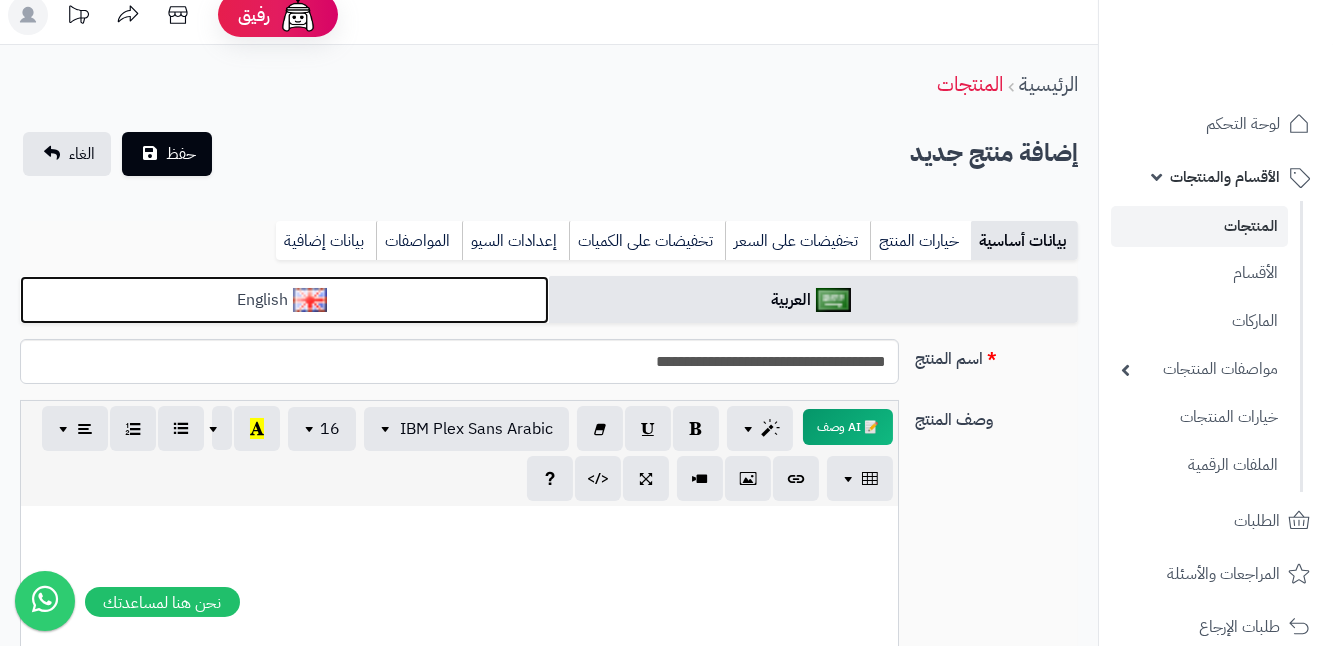 click on "English" at bounding box center (284, 300) 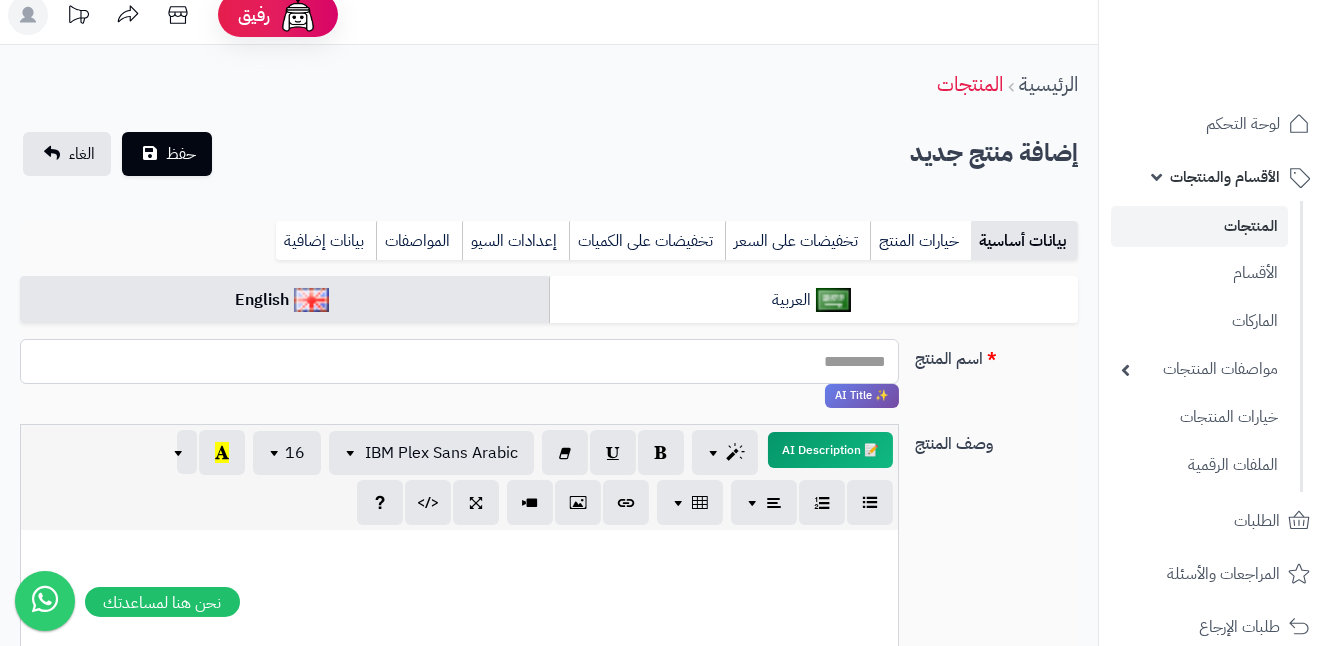 click on "اسم المنتج" at bounding box center [459, 361] 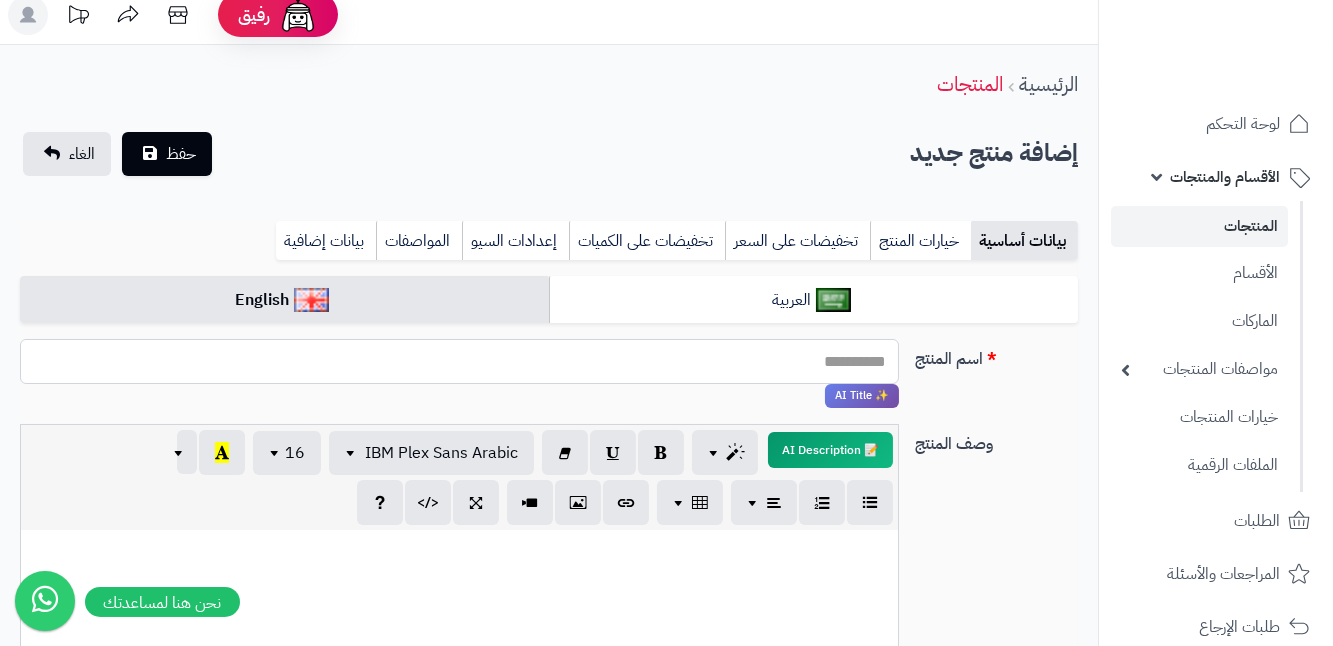 paste on "**********" 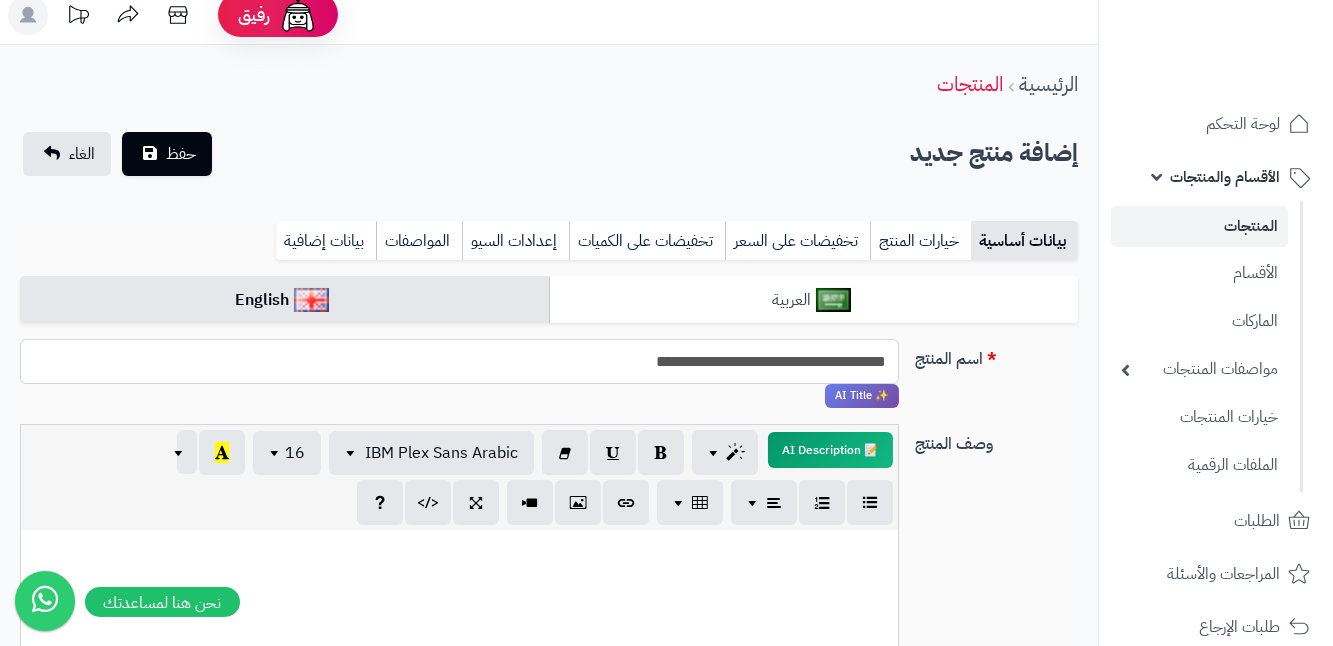 type on "**********" 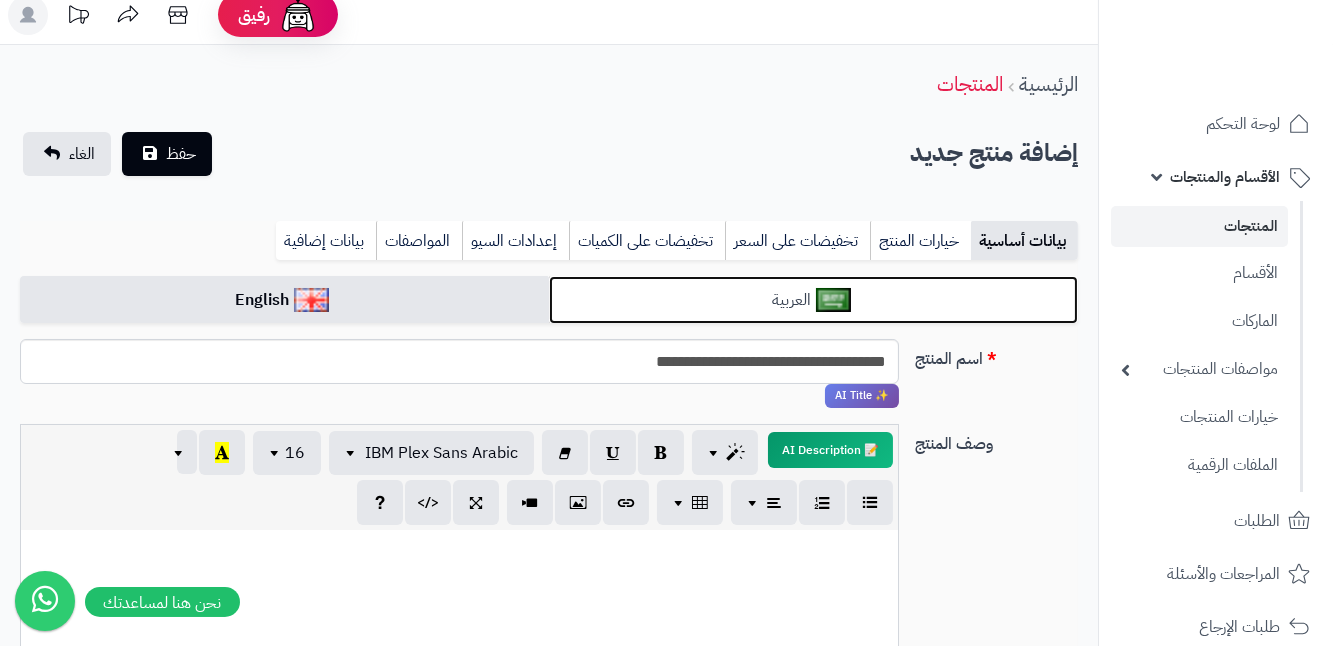 click on "العربية" at bounding box center (813, 300) 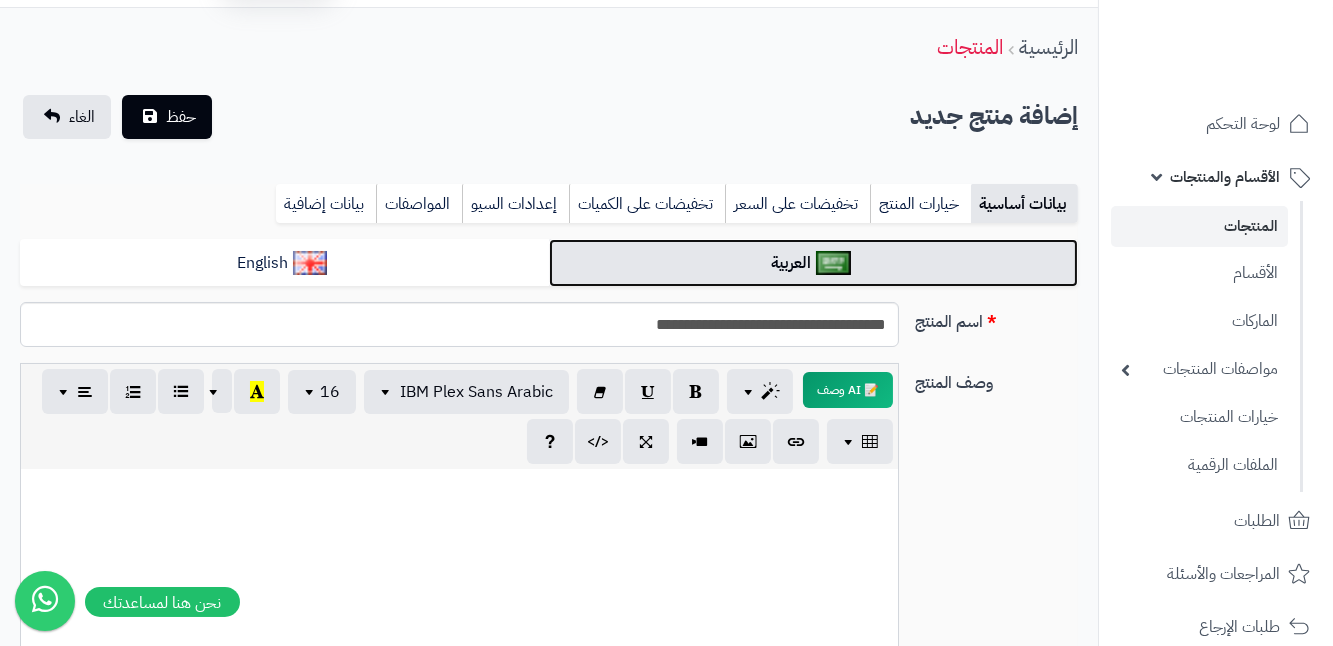 scroll, scrollTop: 0, scrollLeft: 0, axis: both 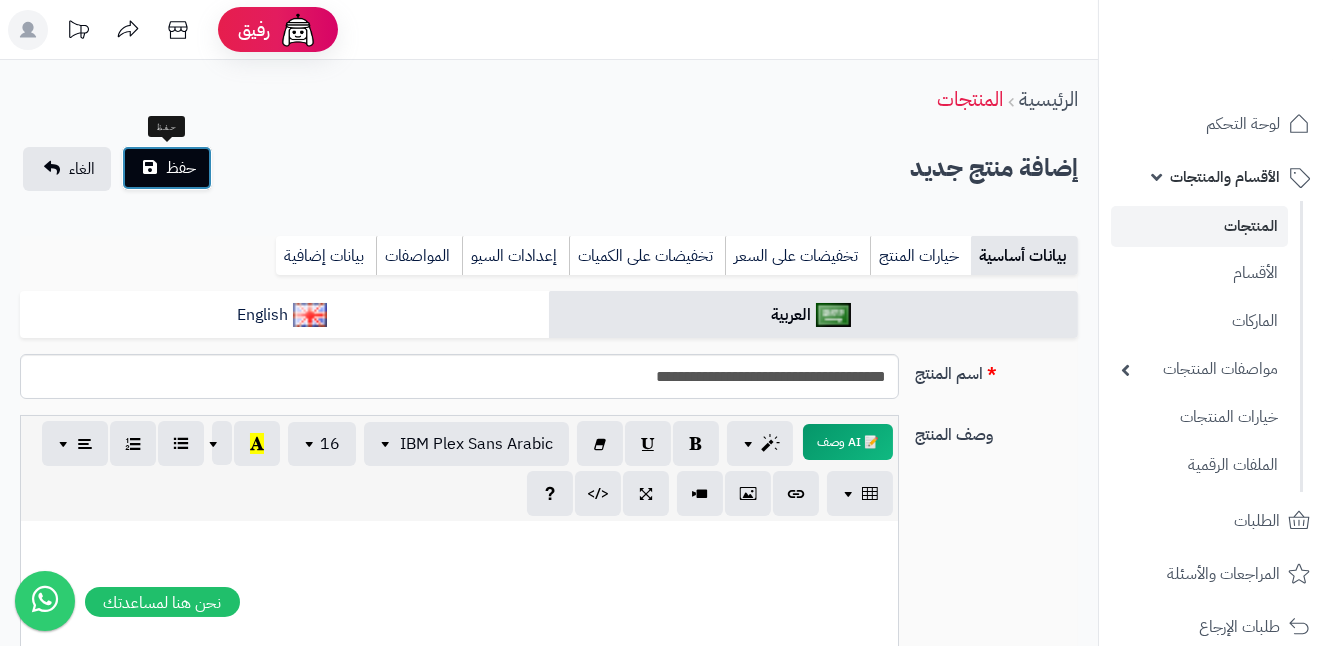 click on "حفظ" at bounding box center [181, 168] 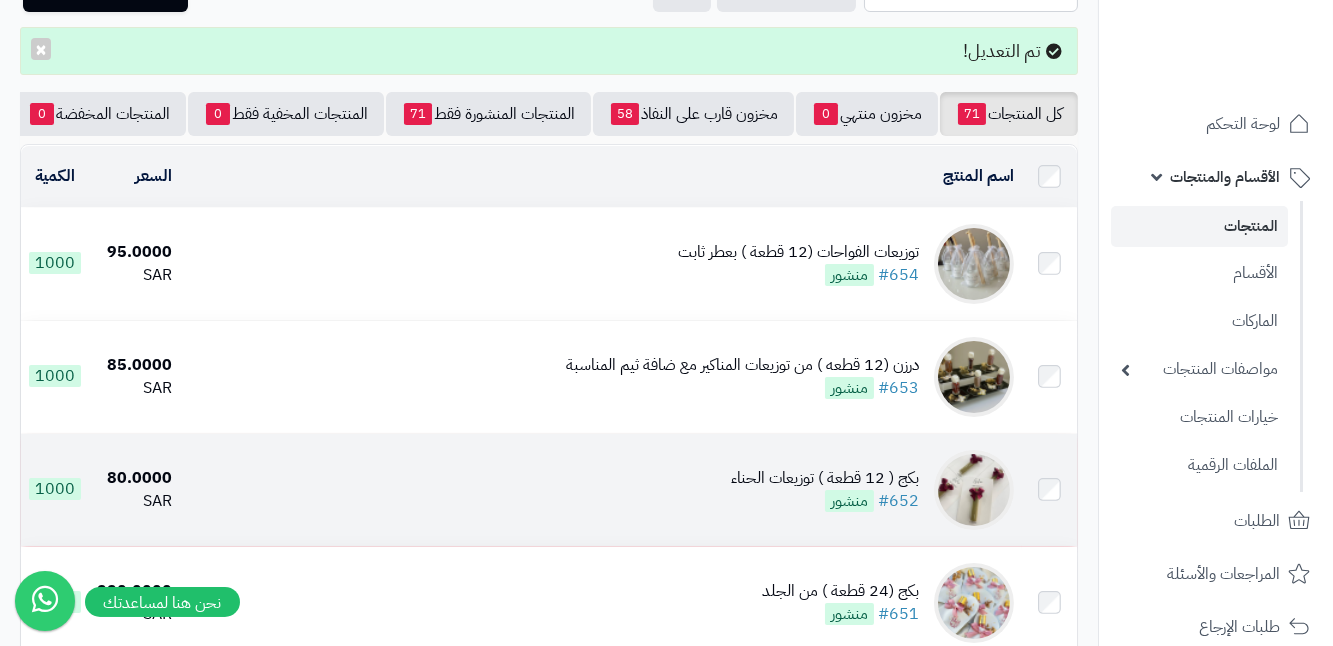 scroll, scrollTop: 0, scrollLeft: 0, axis: both 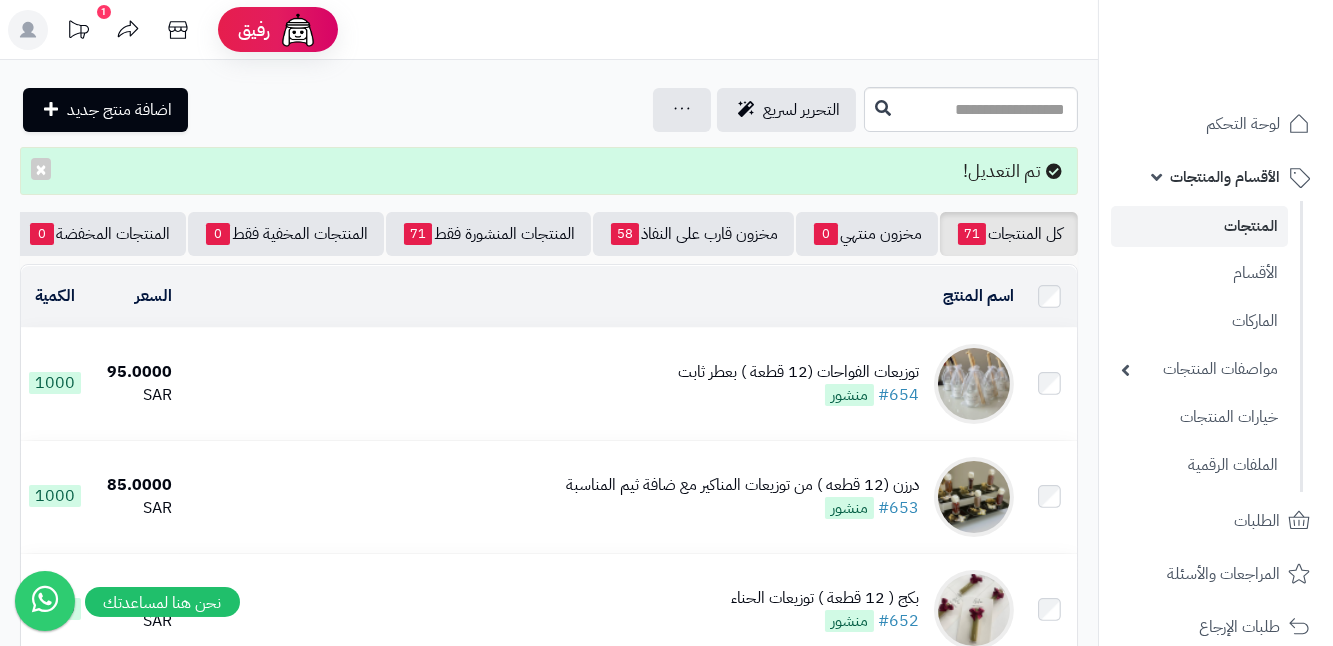click on "1" at bounding box center (104, 12) 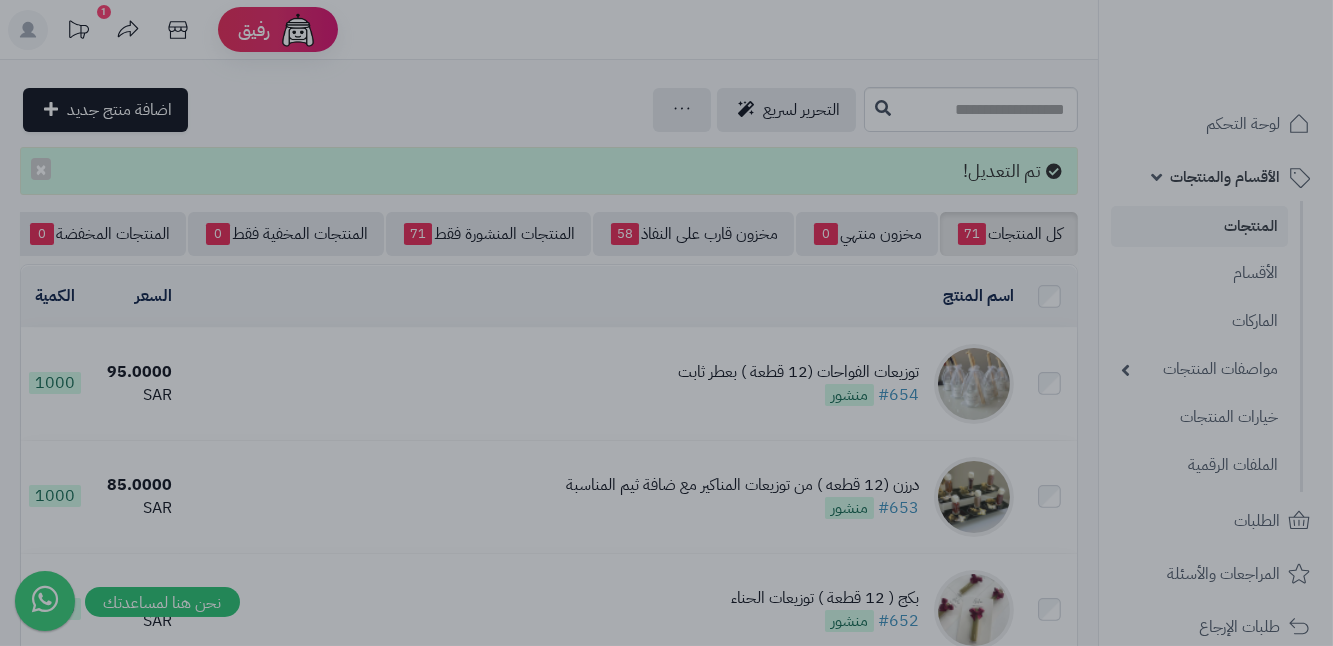 click at bounding box center [666, 323] 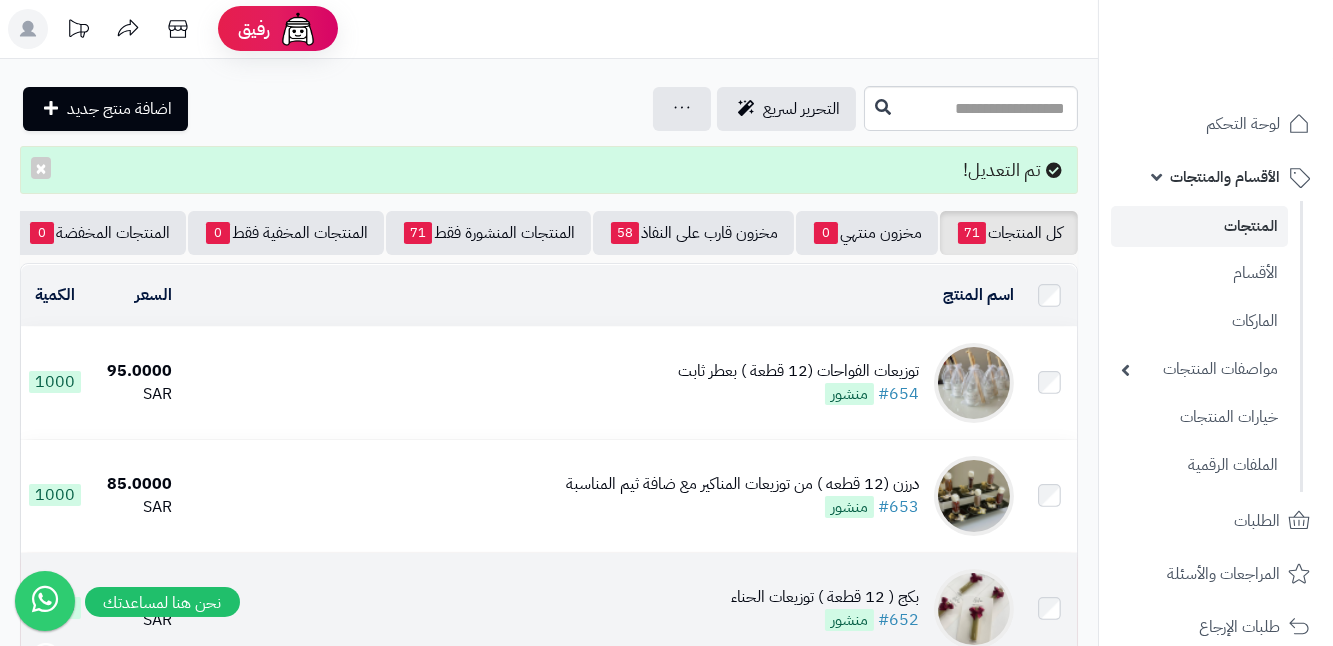 scroll, scrollTop: 0, scrollLeft: 0, axis: both 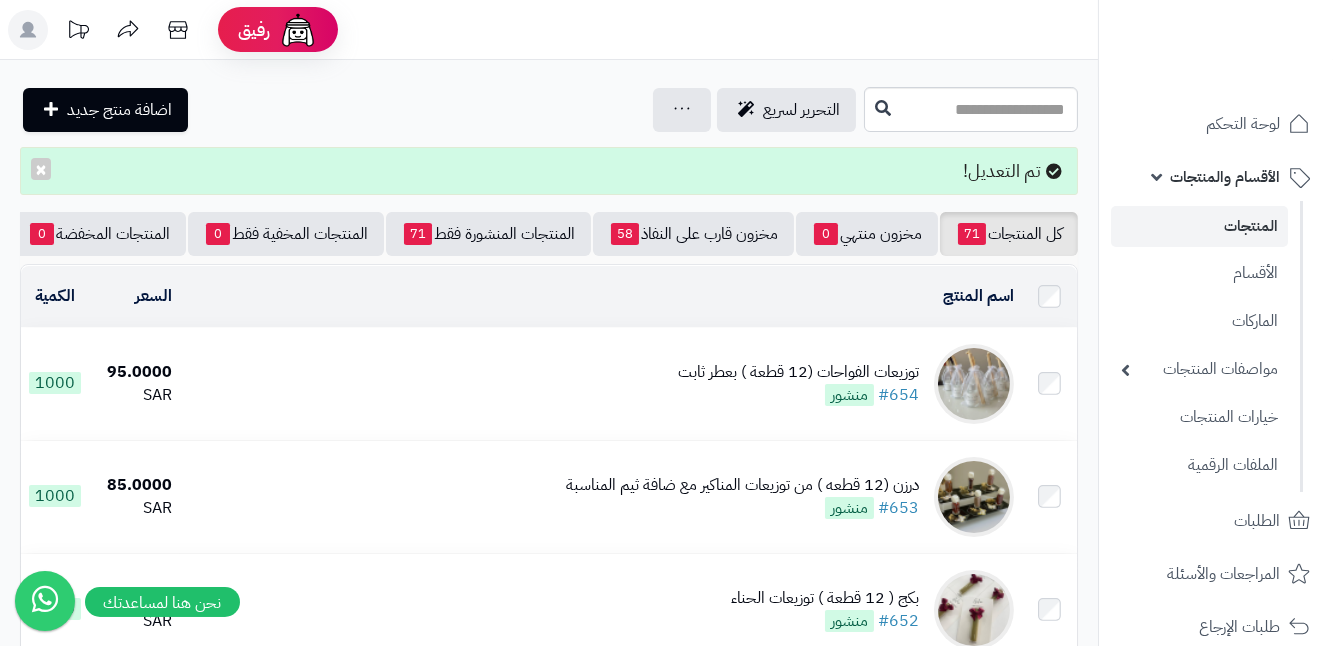 click 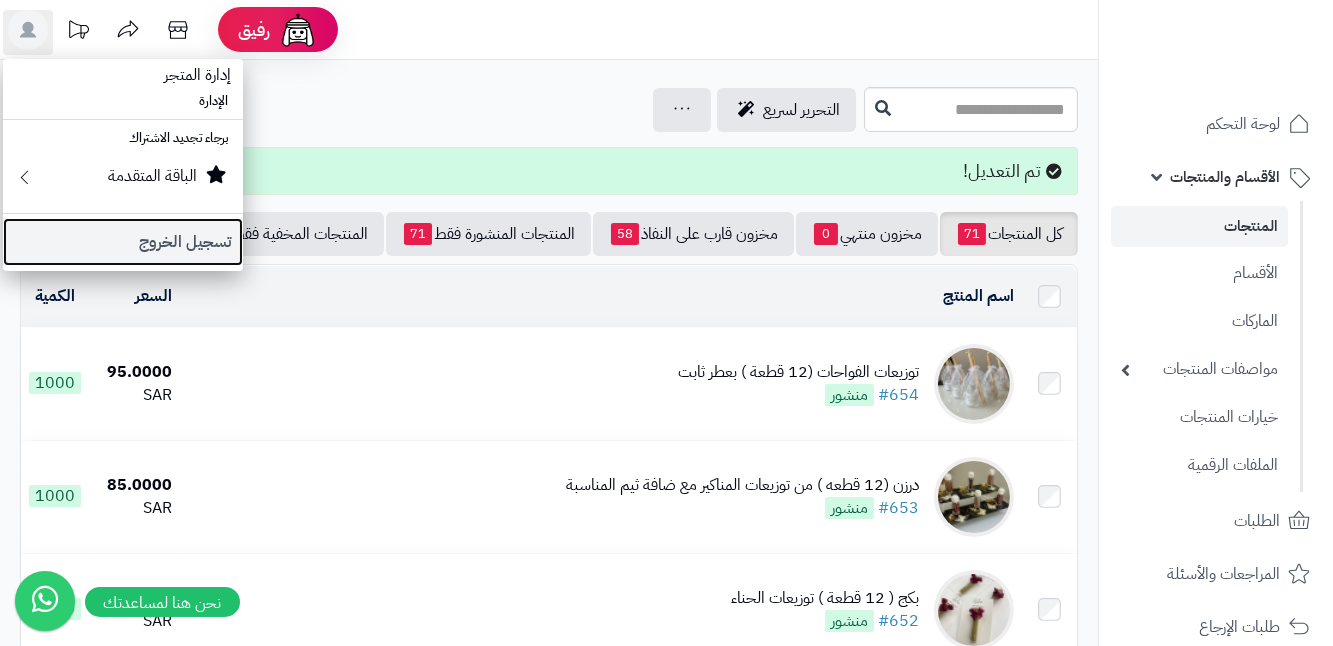 click on "تسجيل الخروج" at bounding box center [123, 242] 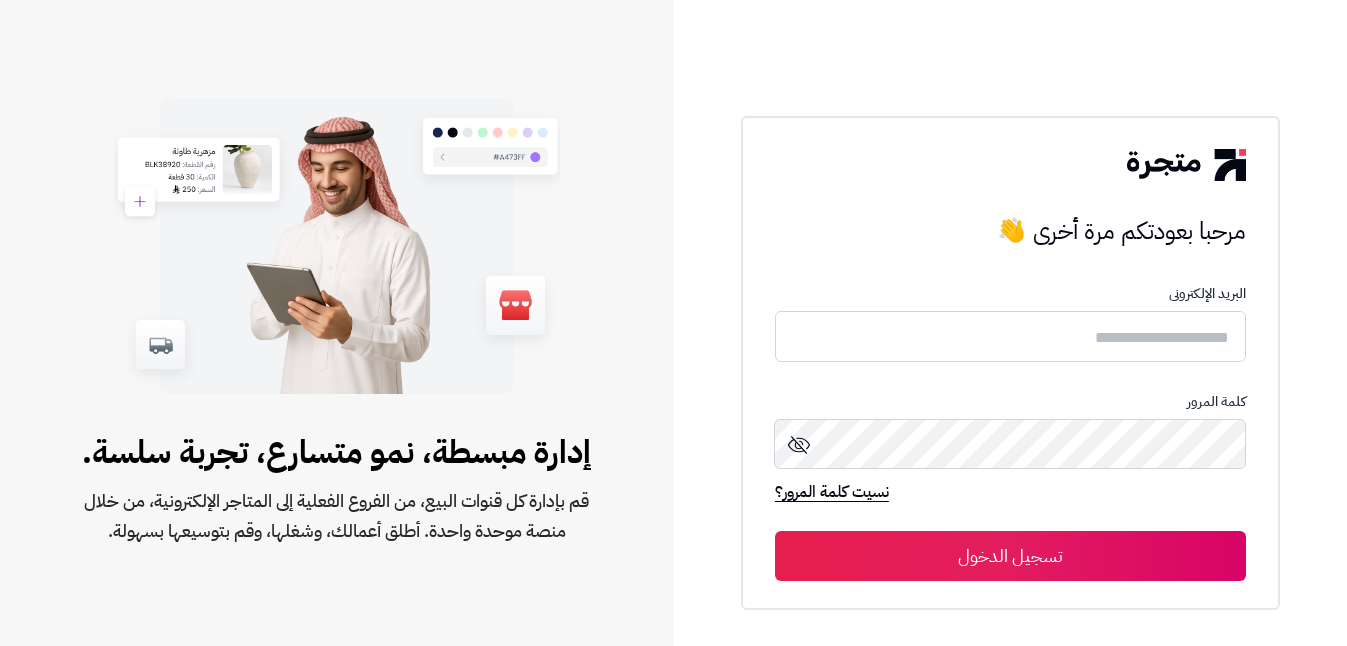 scroll, scrollTop: 0, scrollLeft: 0, axis: both 